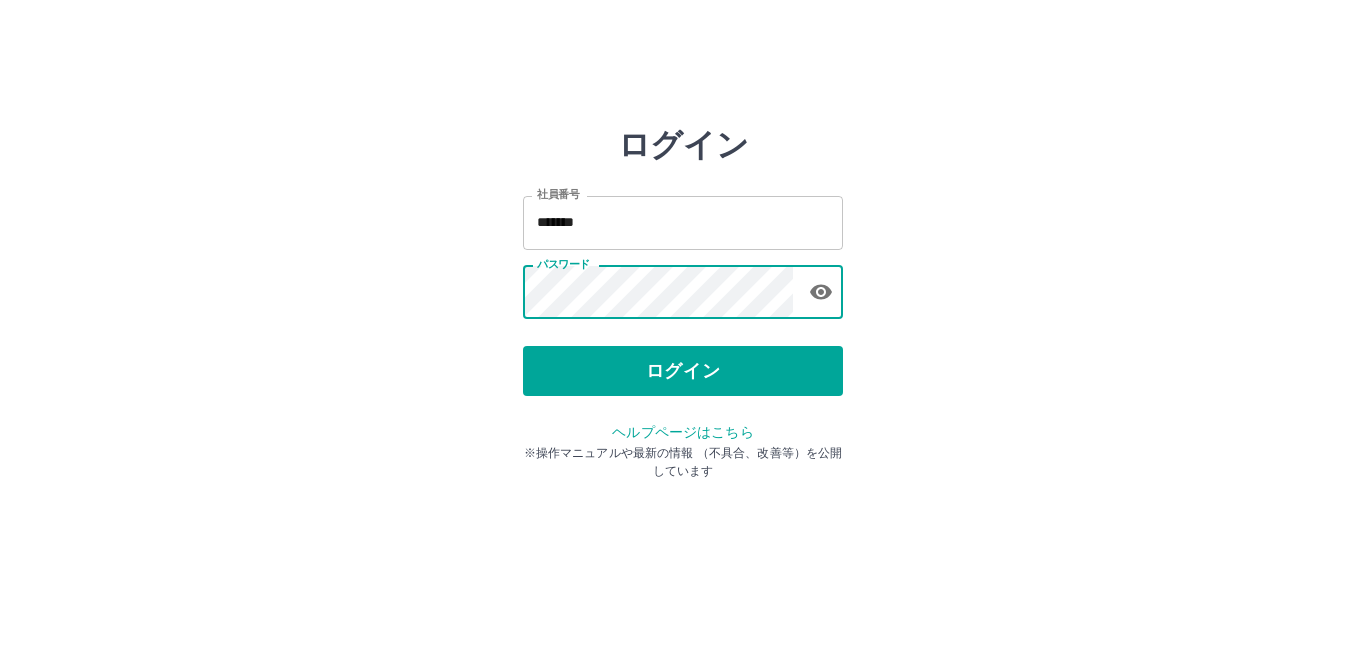scroll, scrollTop: 0, scrollLeft: 0, axis: both 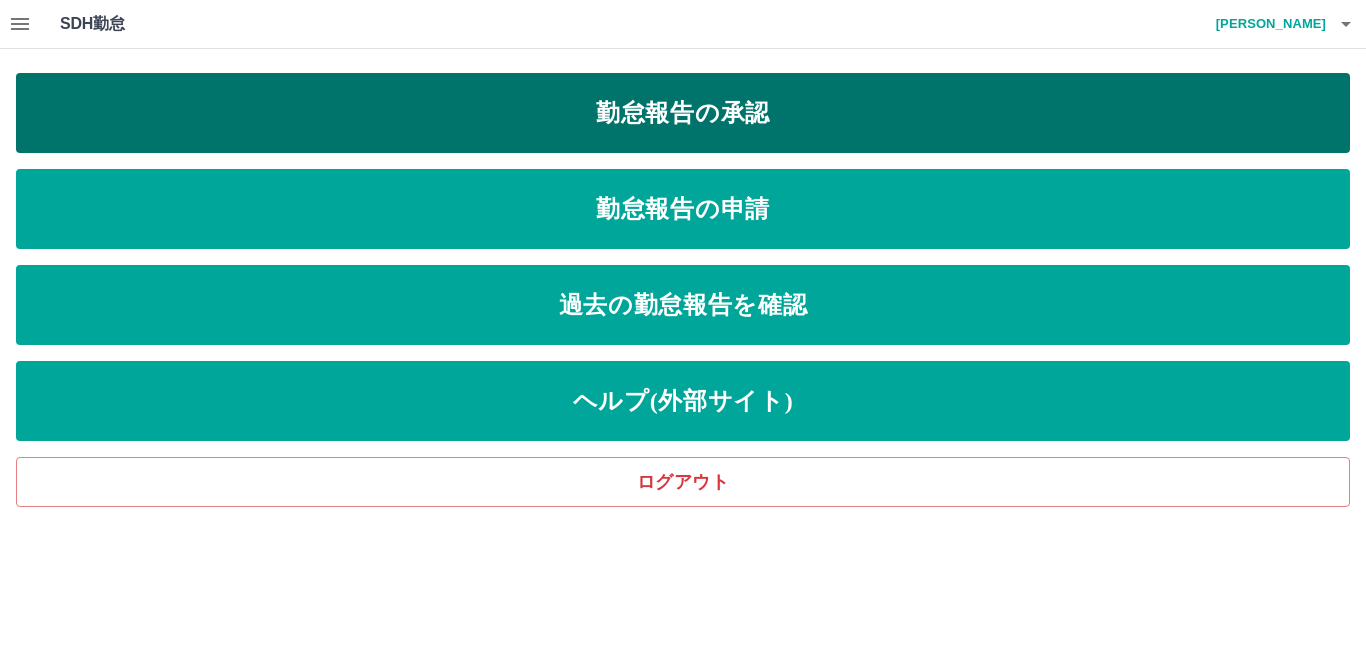 click on "勤怠報告の承認" at bounding box center [683, 113] 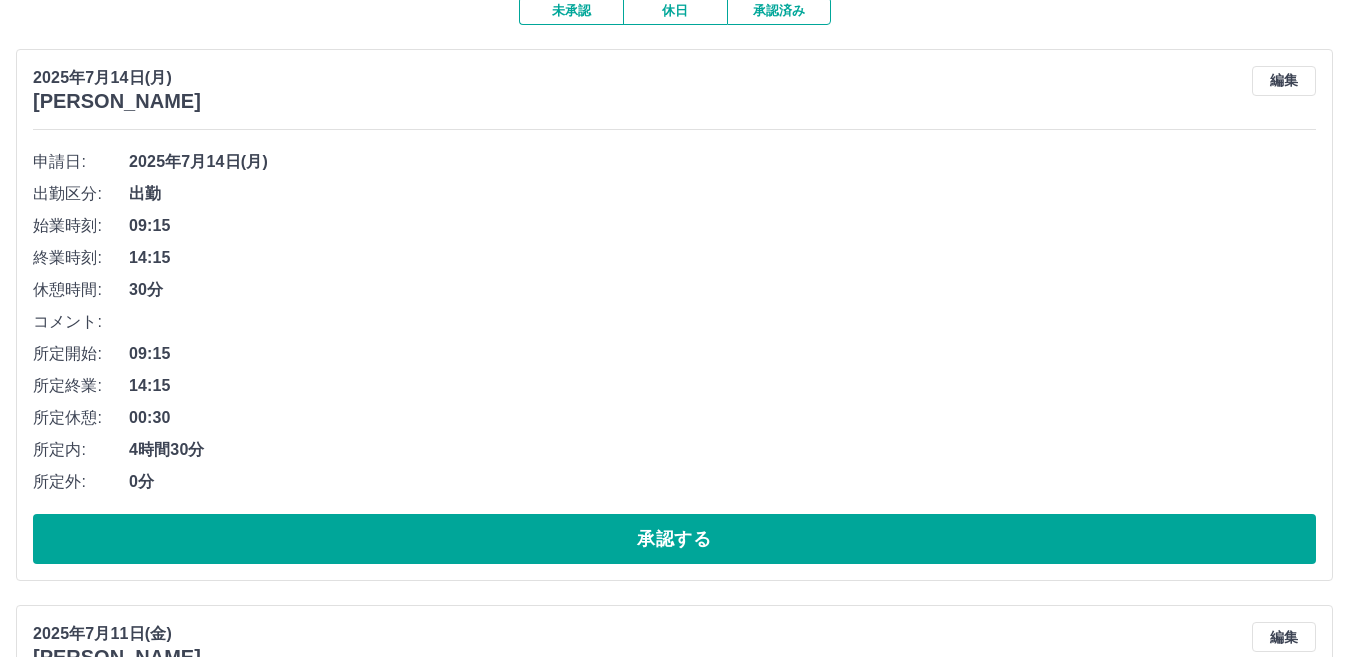 scroll, scrollTop: 200, scrollLeft: 0, axis: vertical 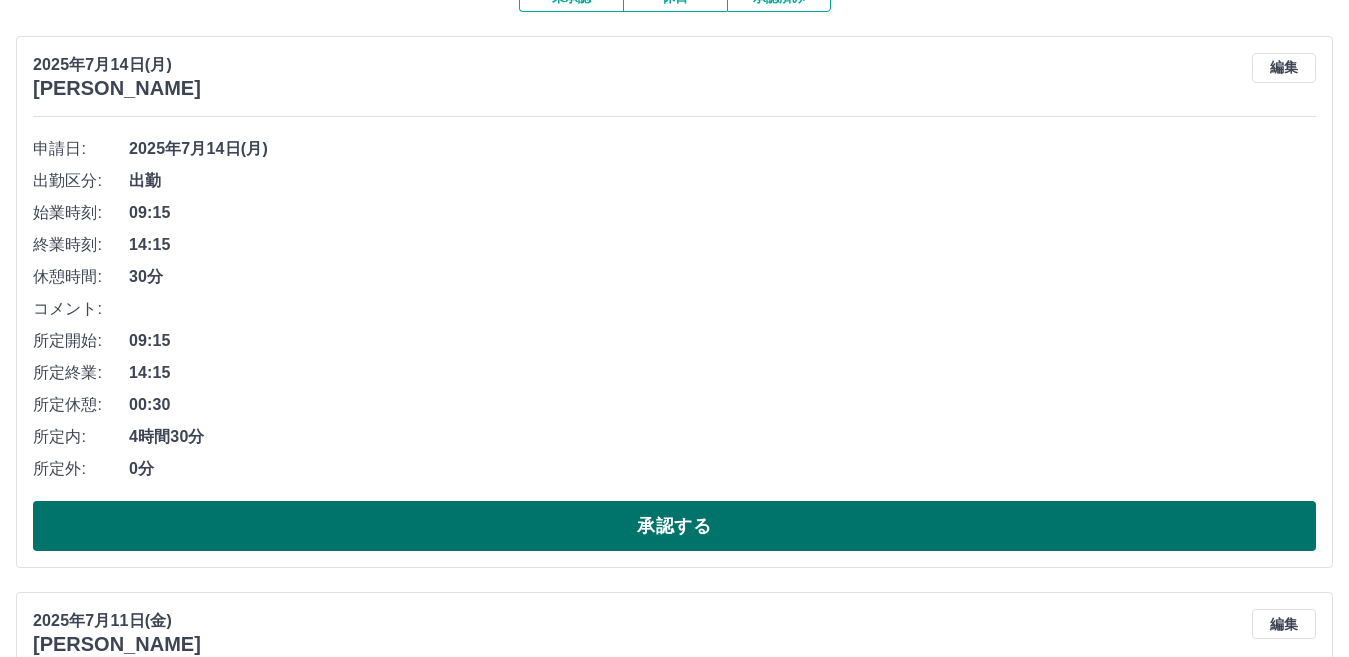 click on "承認する" at bounding box center (674, 526) 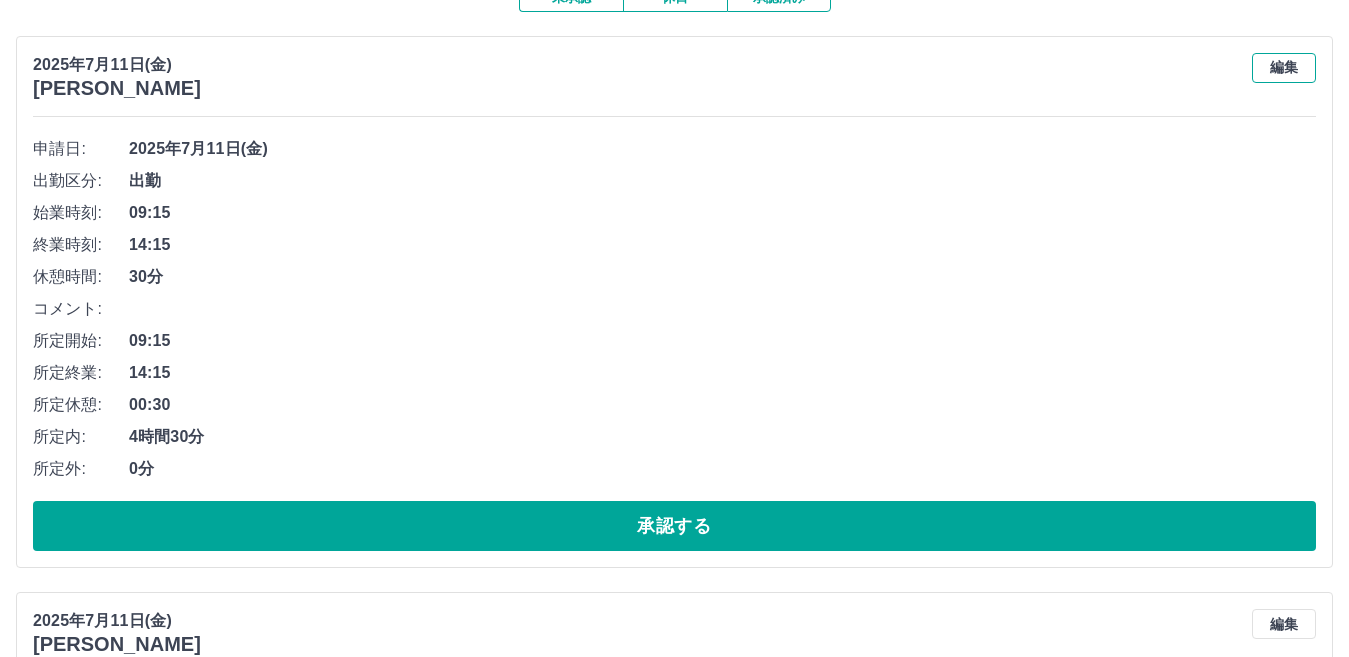 click on "編集" at bounding box center [1284, 68] 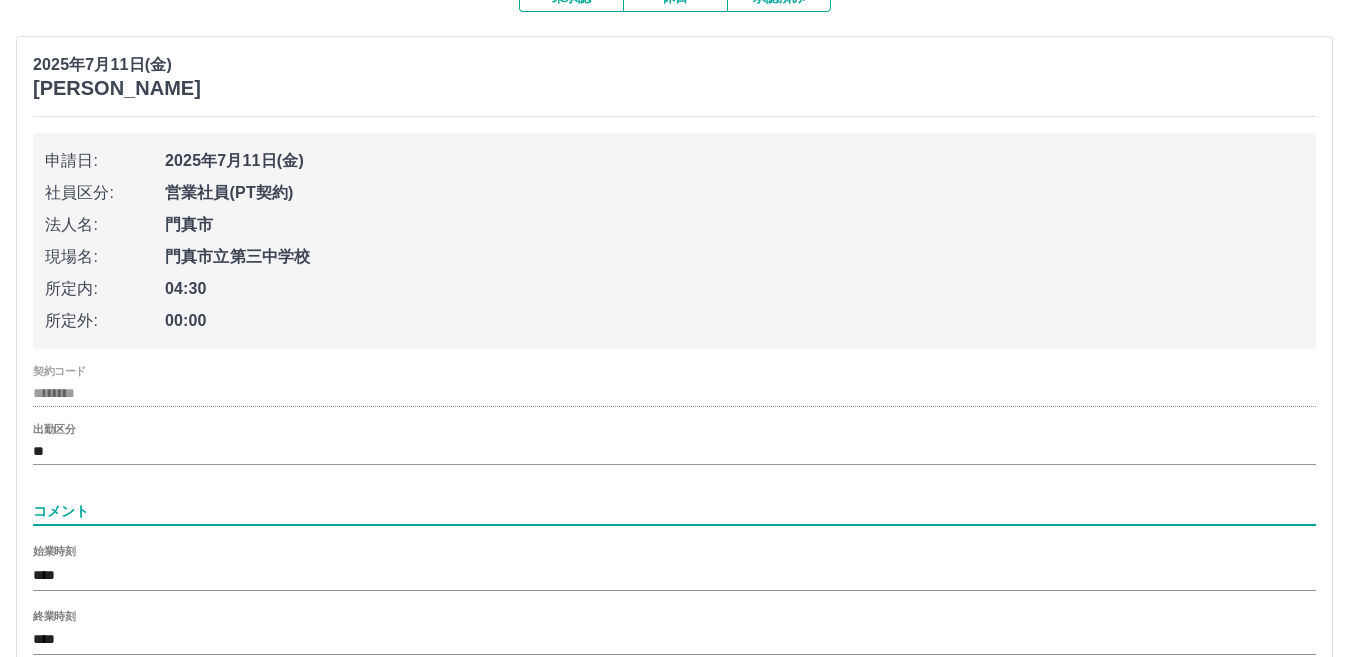 click on "コメント" at bounding box center (674, 511) 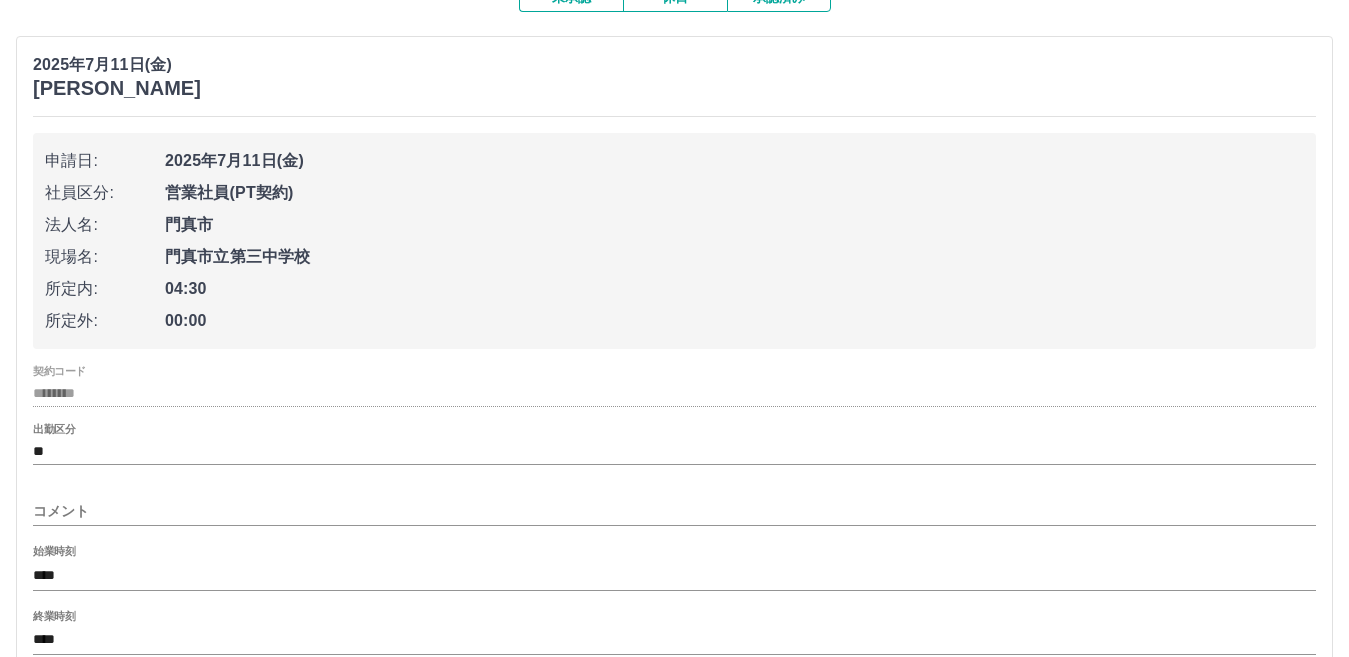 click on "2025年7月11日(金) 奥田　真由美 申請日: 2025年7月11日(金) 社員区分: 営業社員(PT契約) 法人名: 門真市 現場名: 門真市立第三中学校 所定内: 04:30 所定外: 00:00 契約コード ******** 出勤区分 ** コメント 始業時刻 **** 終業時刻 **** 休憩時間 * 休憩分 ** 内容の変更を保存する キャンセル" at bounding box center [674, 453] 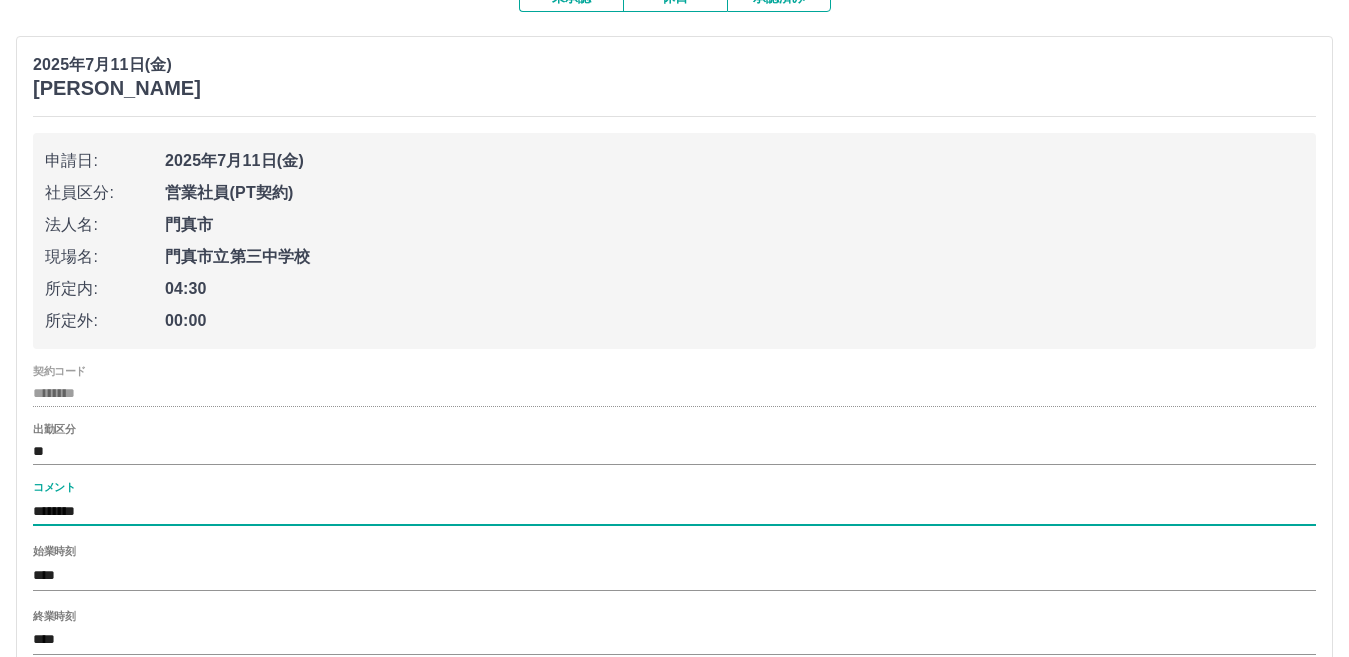 click on "出勤区分 **" at bounding box center (674, 444) 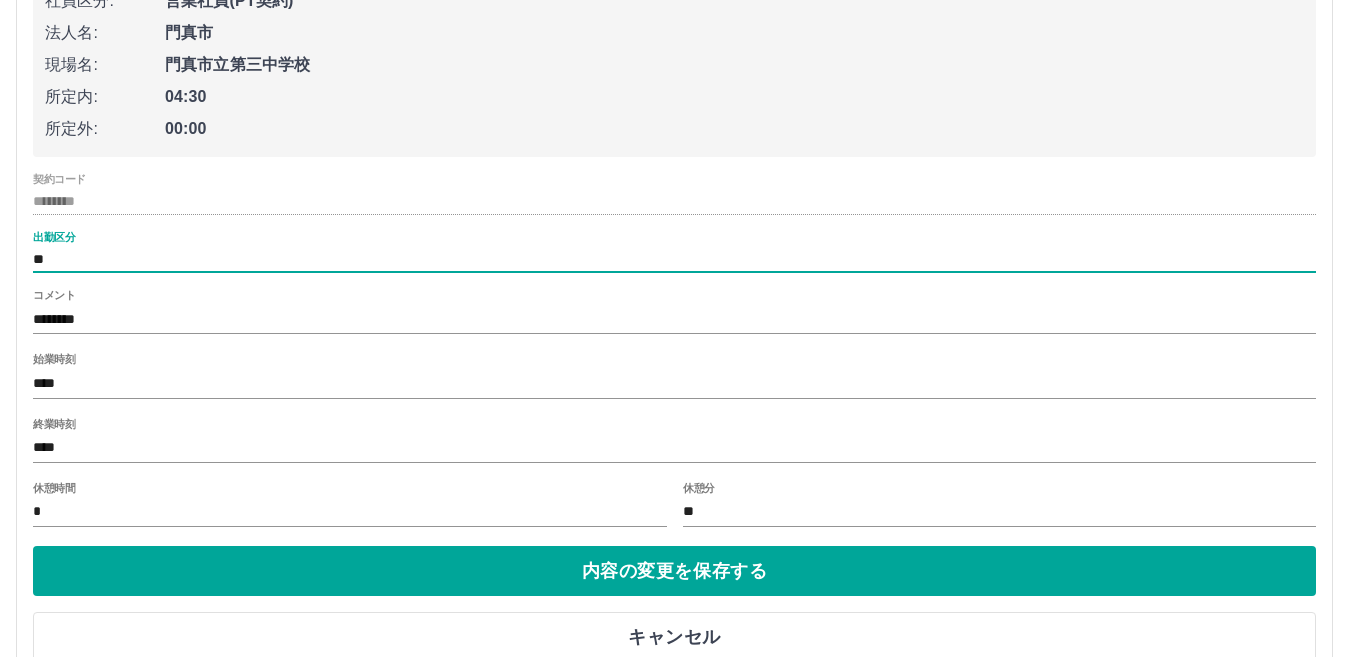 scroll, scrollTop: 400, scrollLeft: 0, axis: vertical 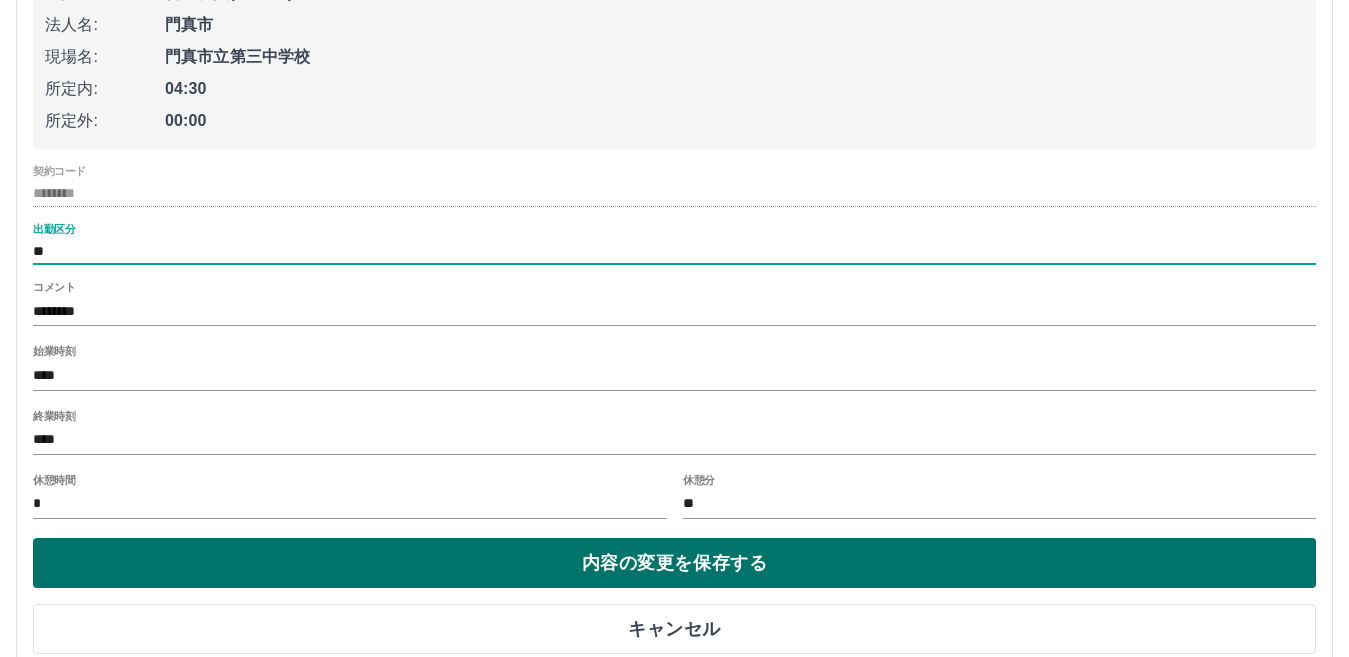 click on "内容の変更を保存する" at bounding box center (674, 563) 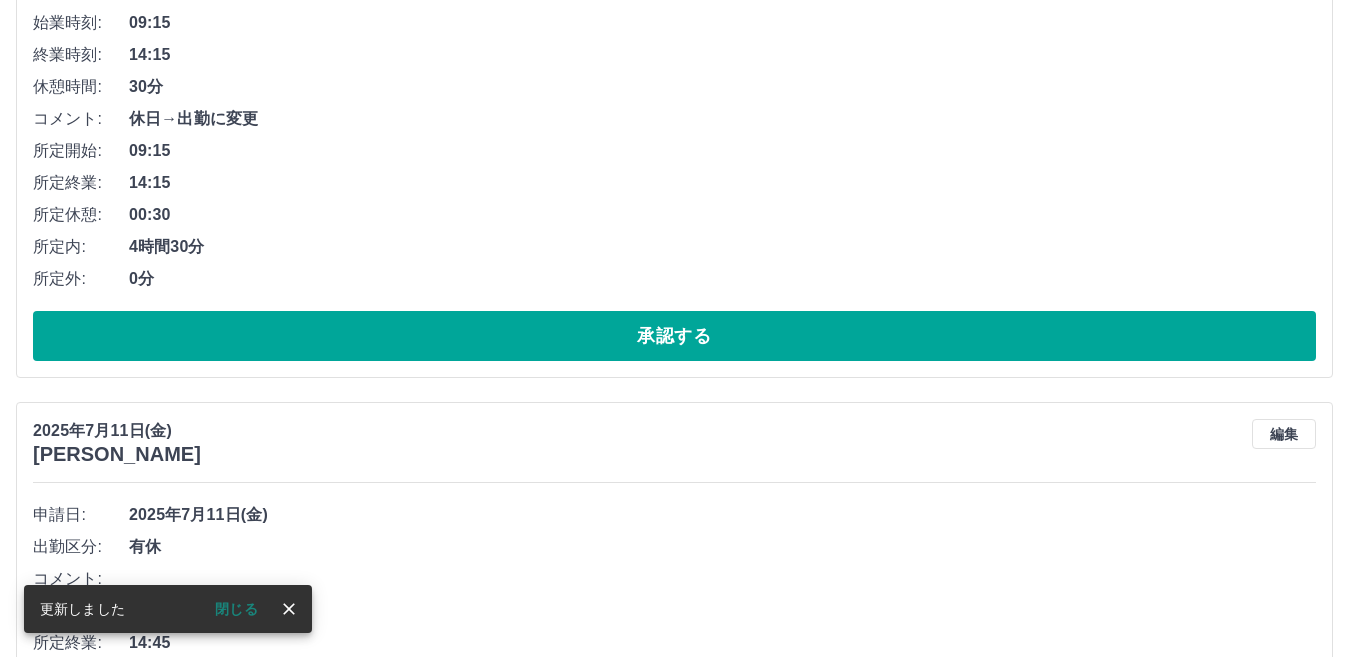 scroll, scrollTop: 400, scrollLeft: 0, axis: vertical 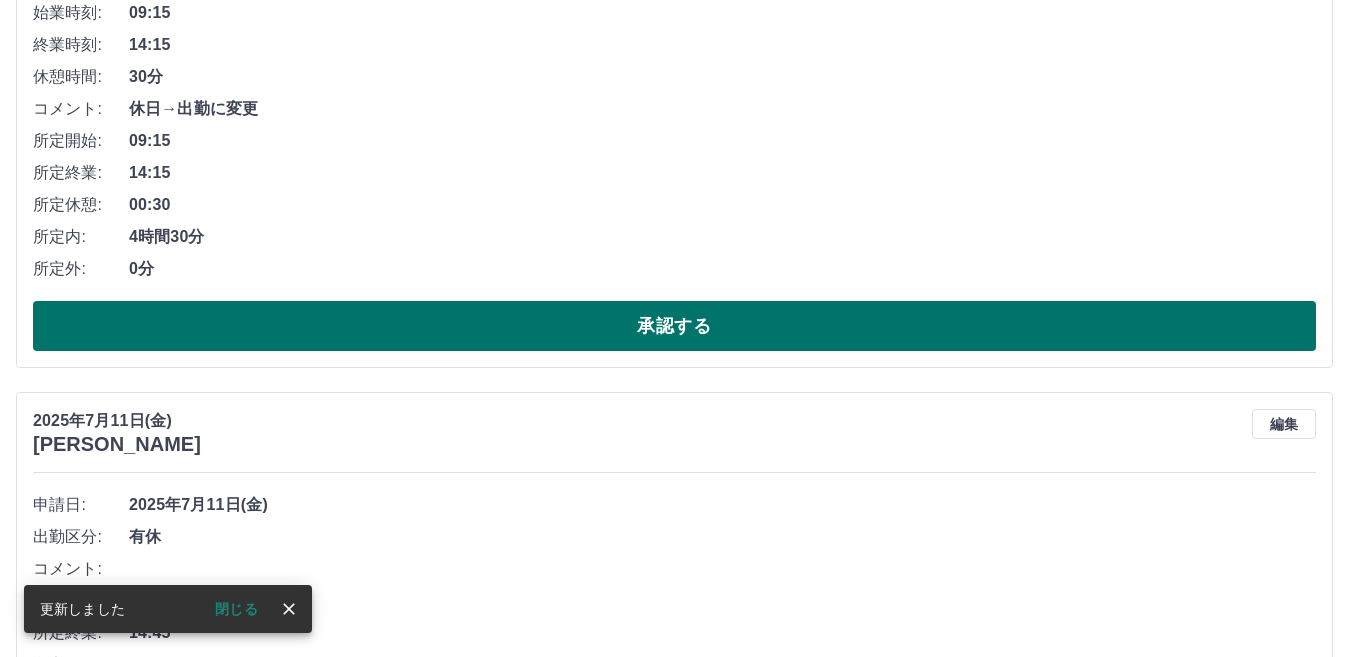 click on "承認する" at bounding box center [674, 326] 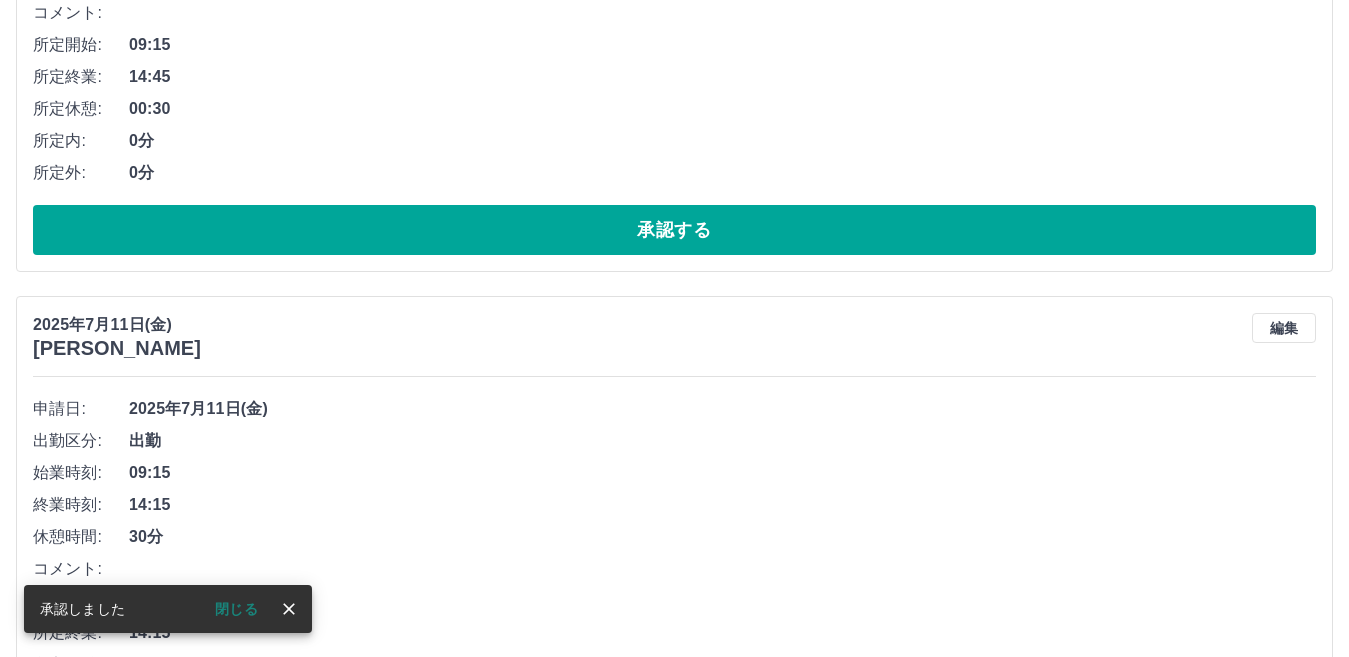 scroll, scrollTop: 0, scrollLeft: 0, axis: both 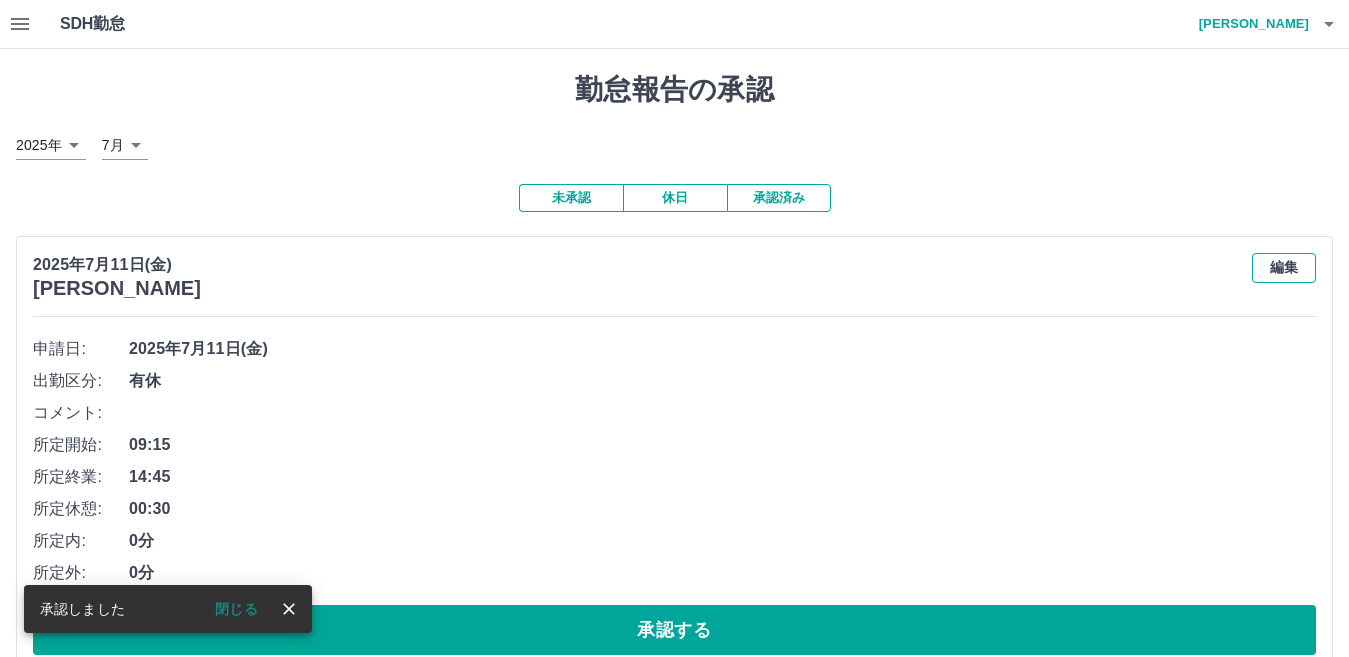 click on "編集" at bounding box center (1284, 268) 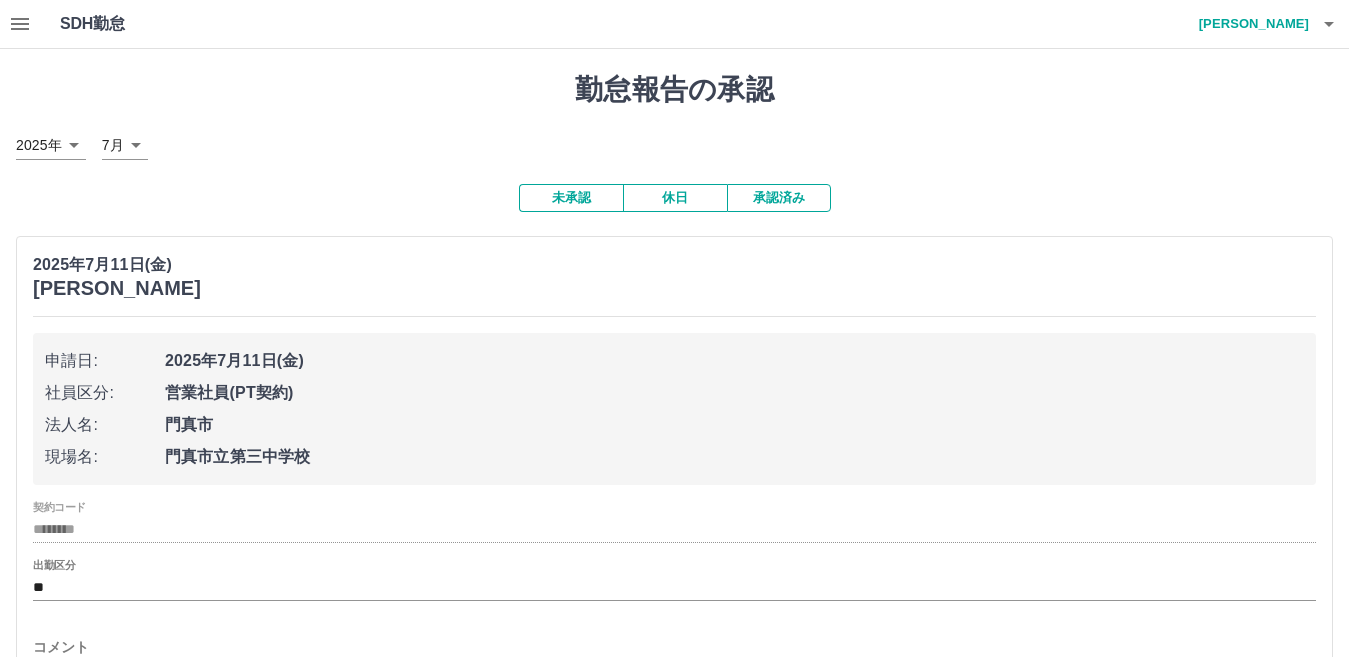 scroll, scrollTop: 100, scrollLeft: 0, axis: vertical 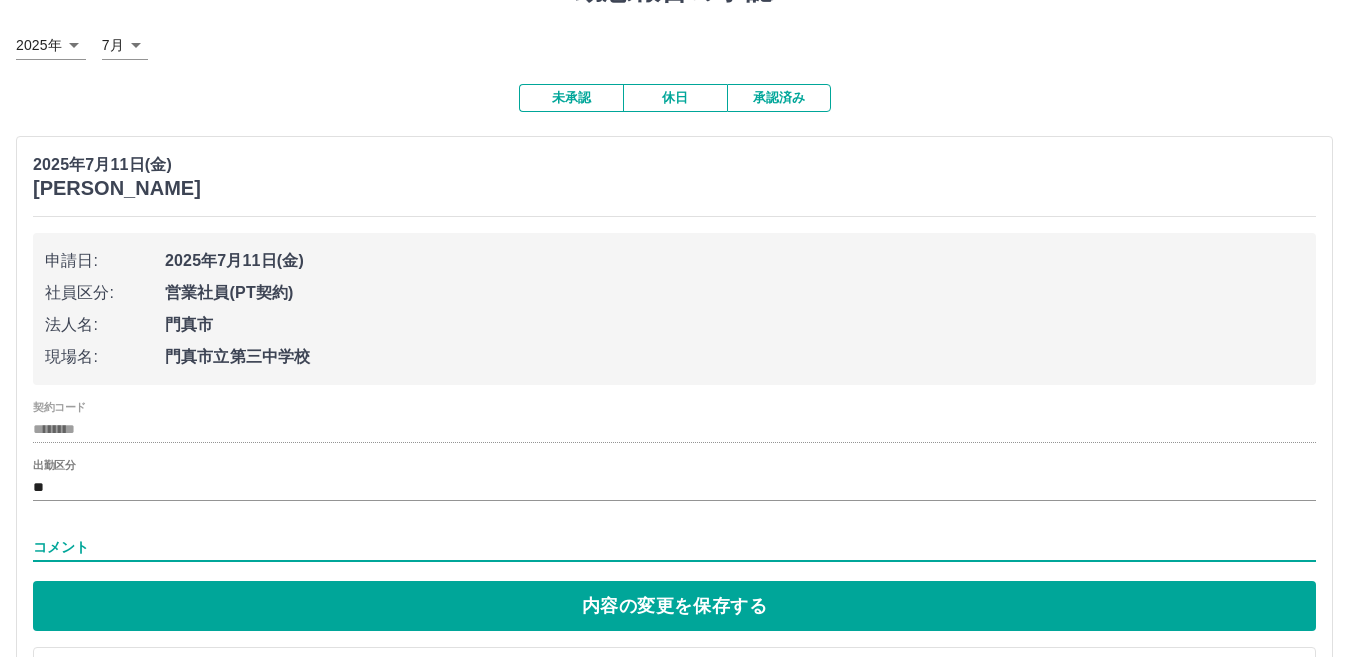 click on "コメント" at bounding box center (674, 547) 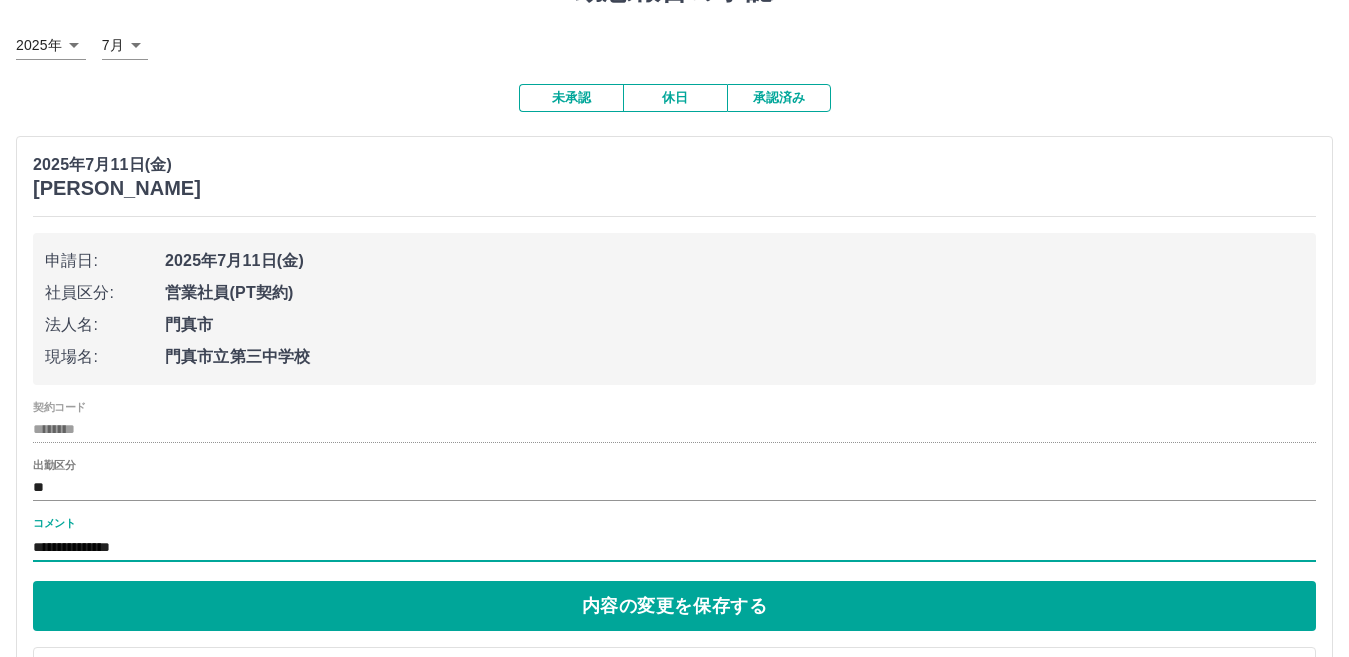 click on "**********" at bounding box center [674, 547] 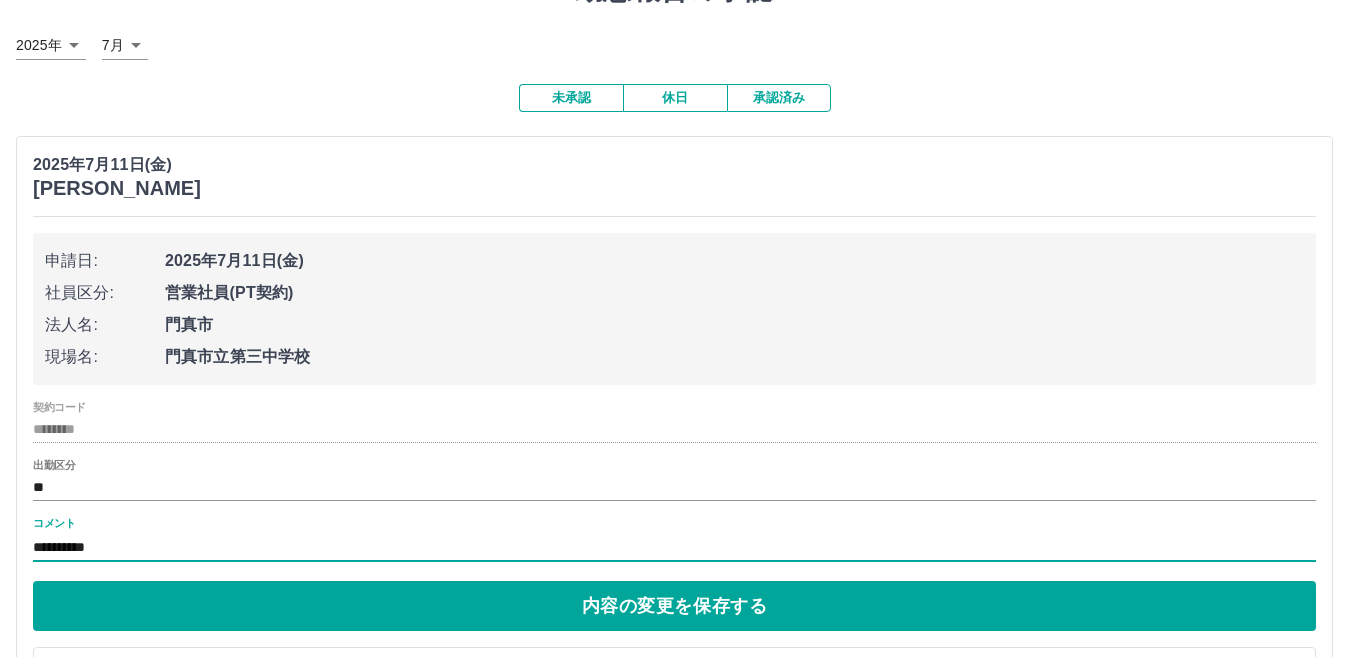 click on "**********" at bounding box center (674, 547) 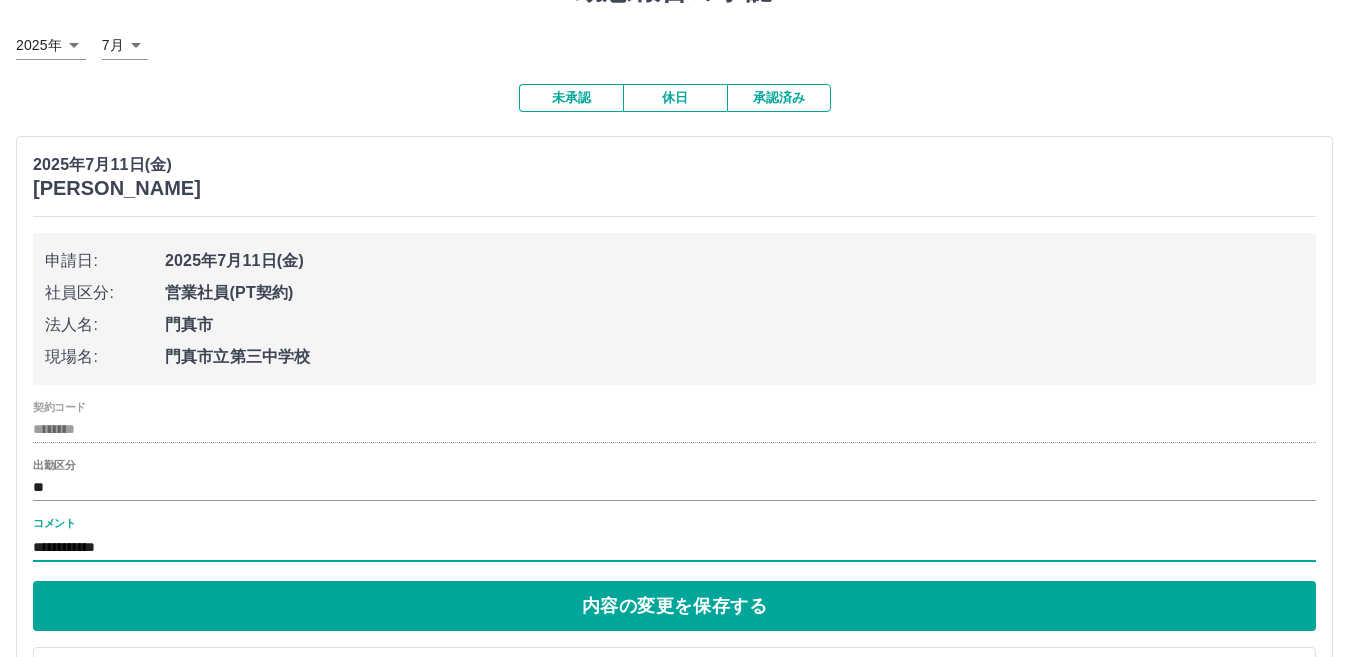 click on "**********" at bounding box center [674, 547] 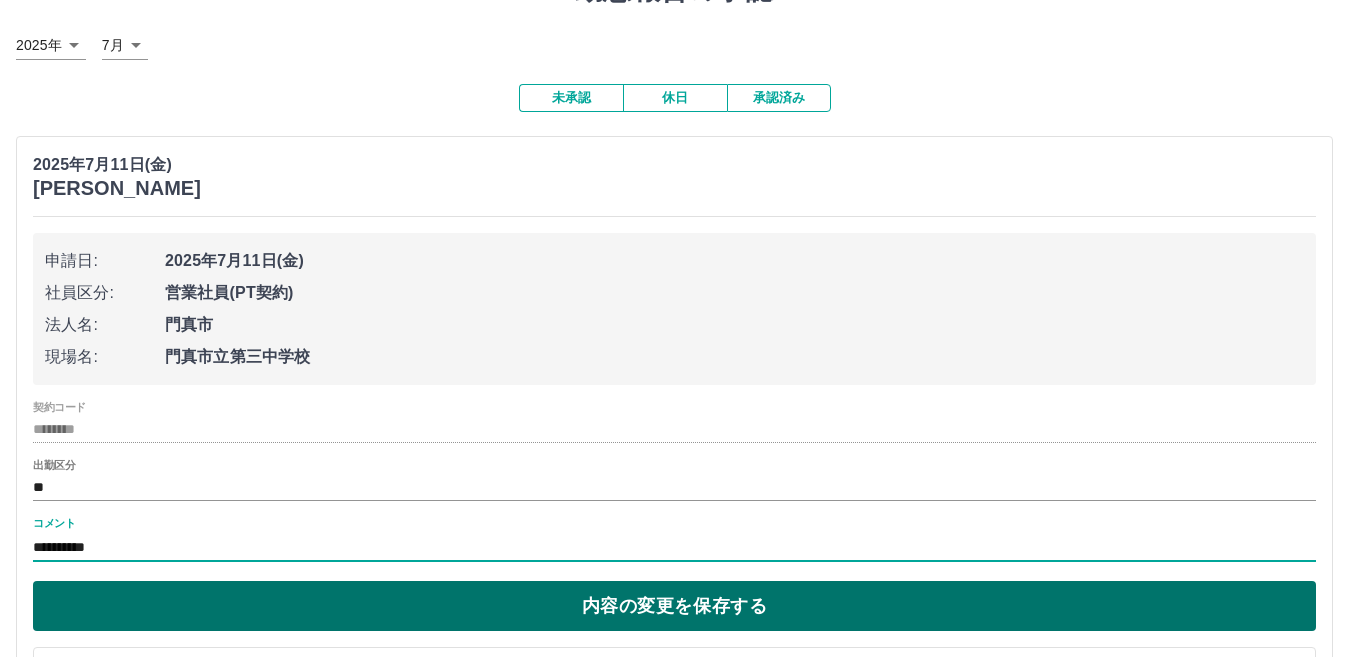 type on "**********" 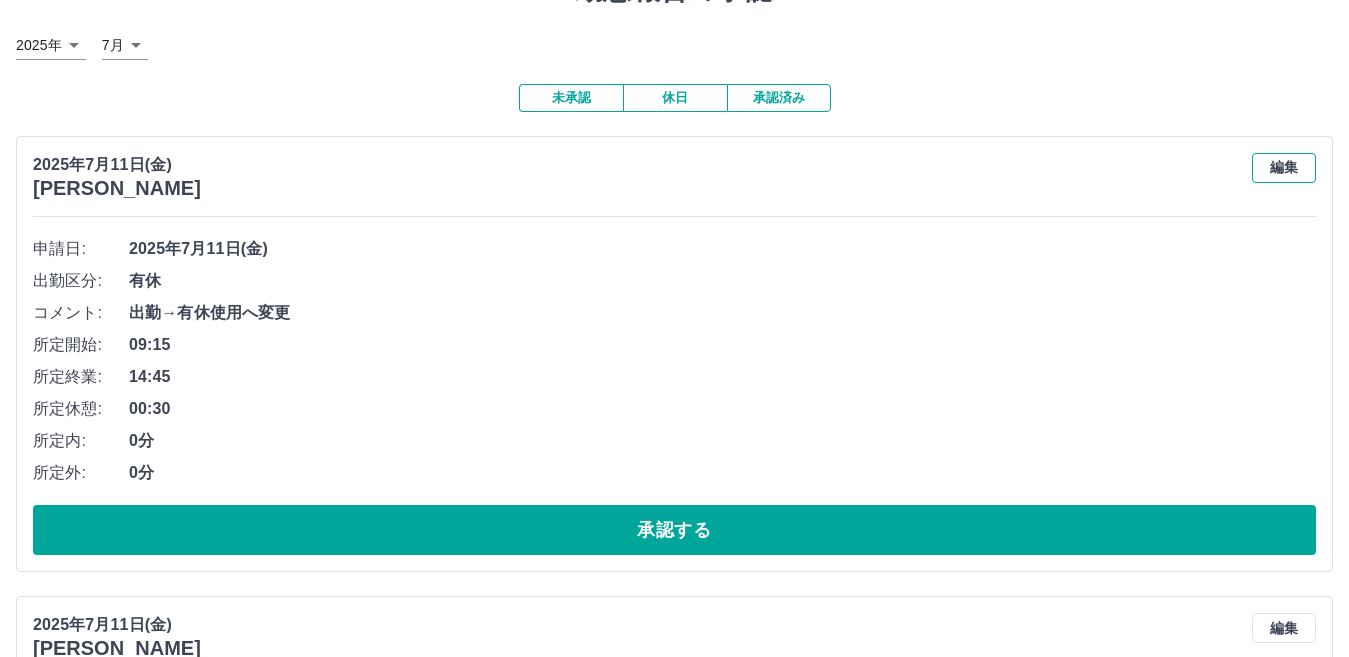 click on "編集" at bounding box center [1284, 168] 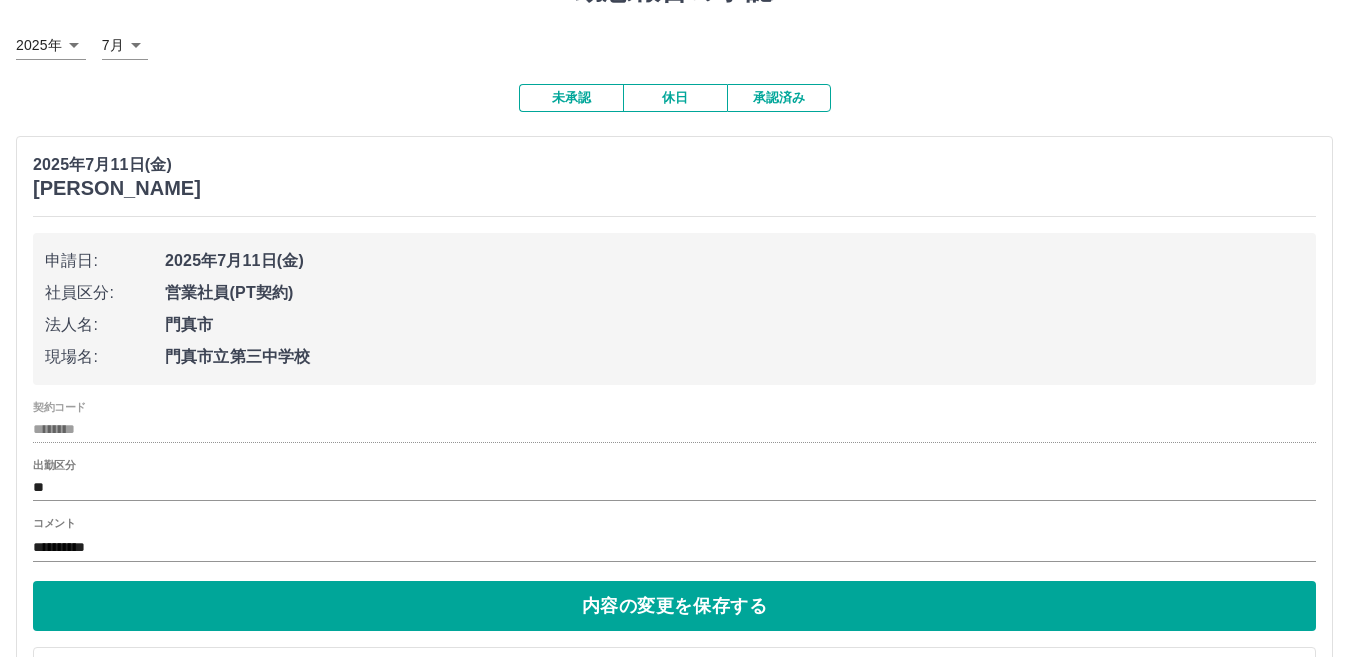 scroll, scrollTop: 200, scrollLeft: 0, axis: vertical 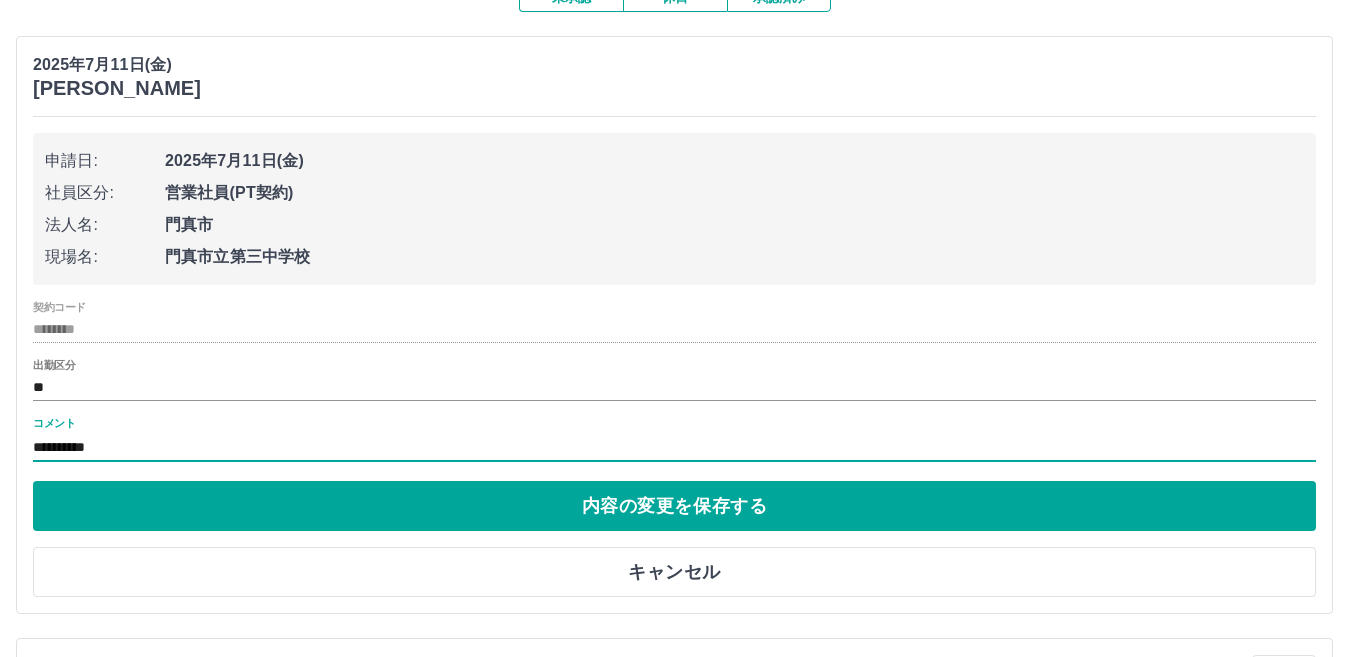click on "**********" at bounding box center (674, 447) 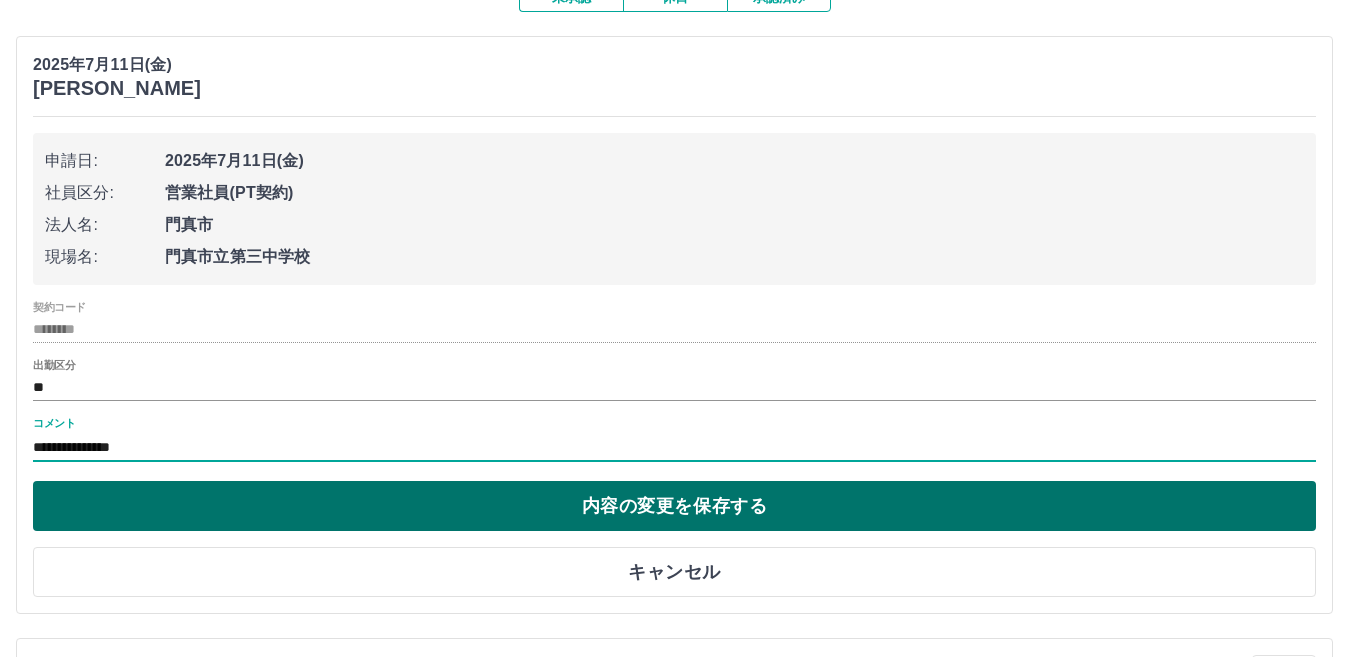 type on "**********" 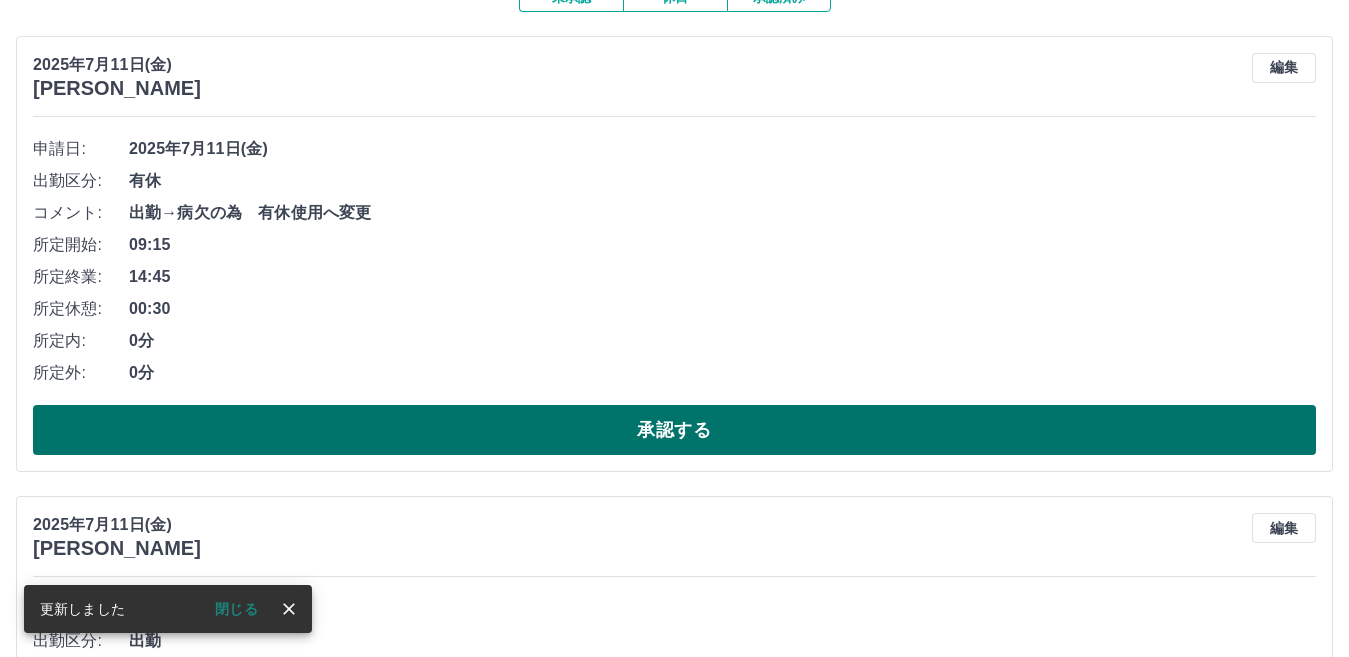 click on "承認する" at bounding box center [674, 430] 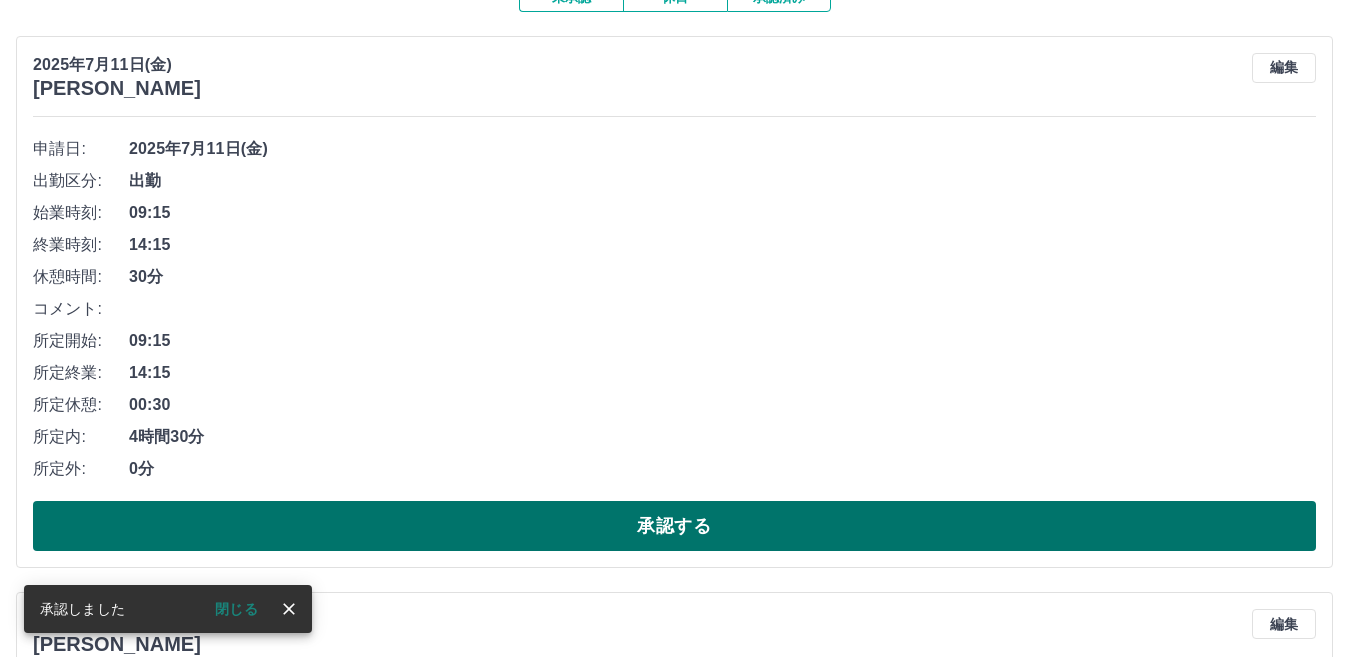 click on "承認する" at bounding box center (674, 526) 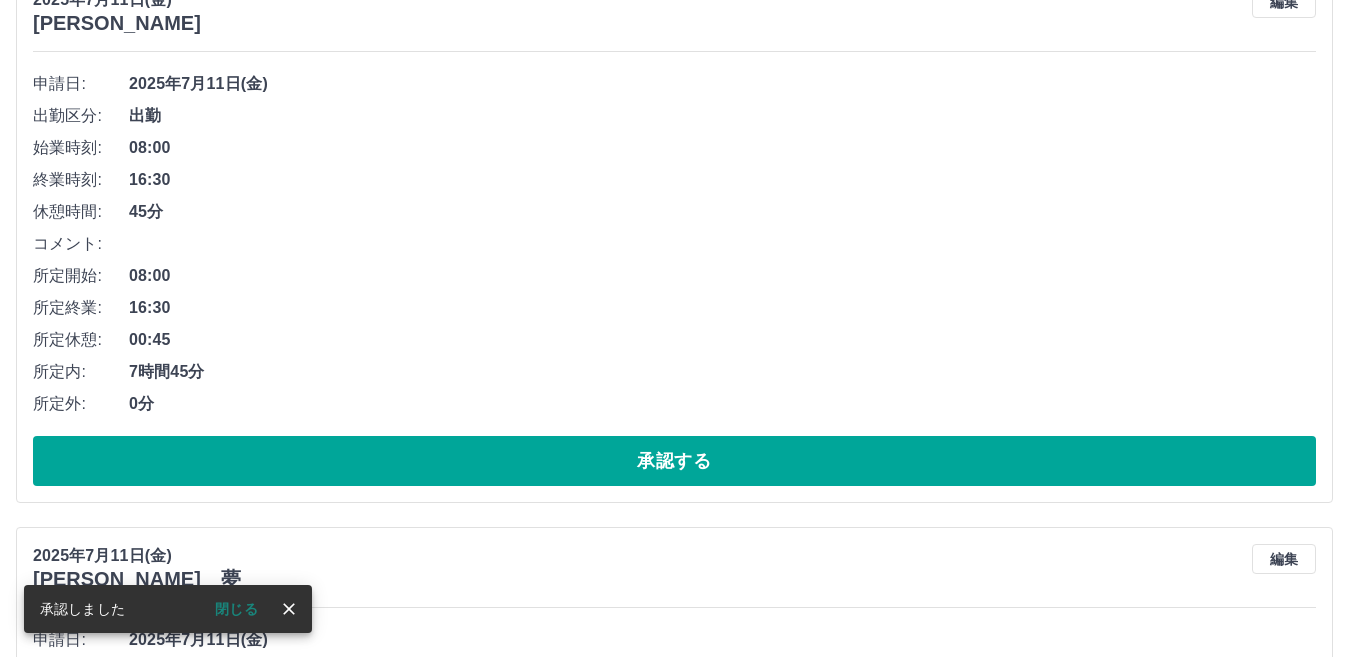 scroll, scrollTop: 300, scrollLeft: 0, axis: vertical 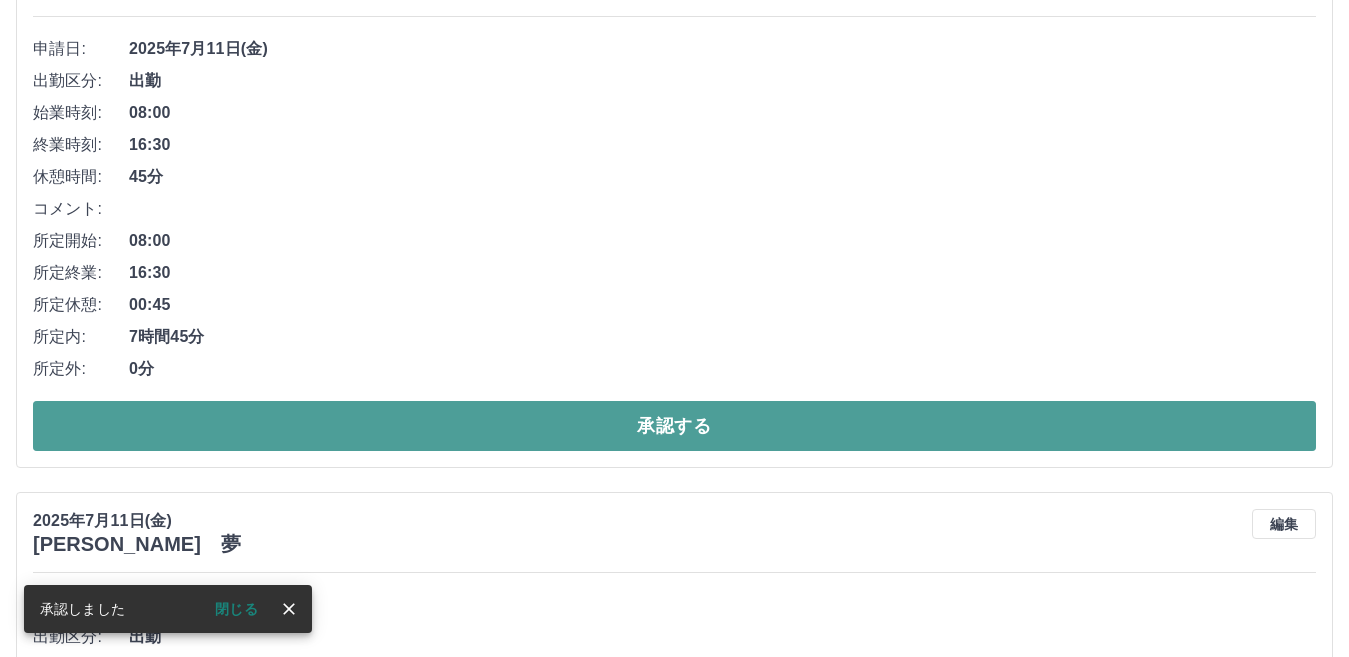click on "承認する" at bounding box center (674, 426) 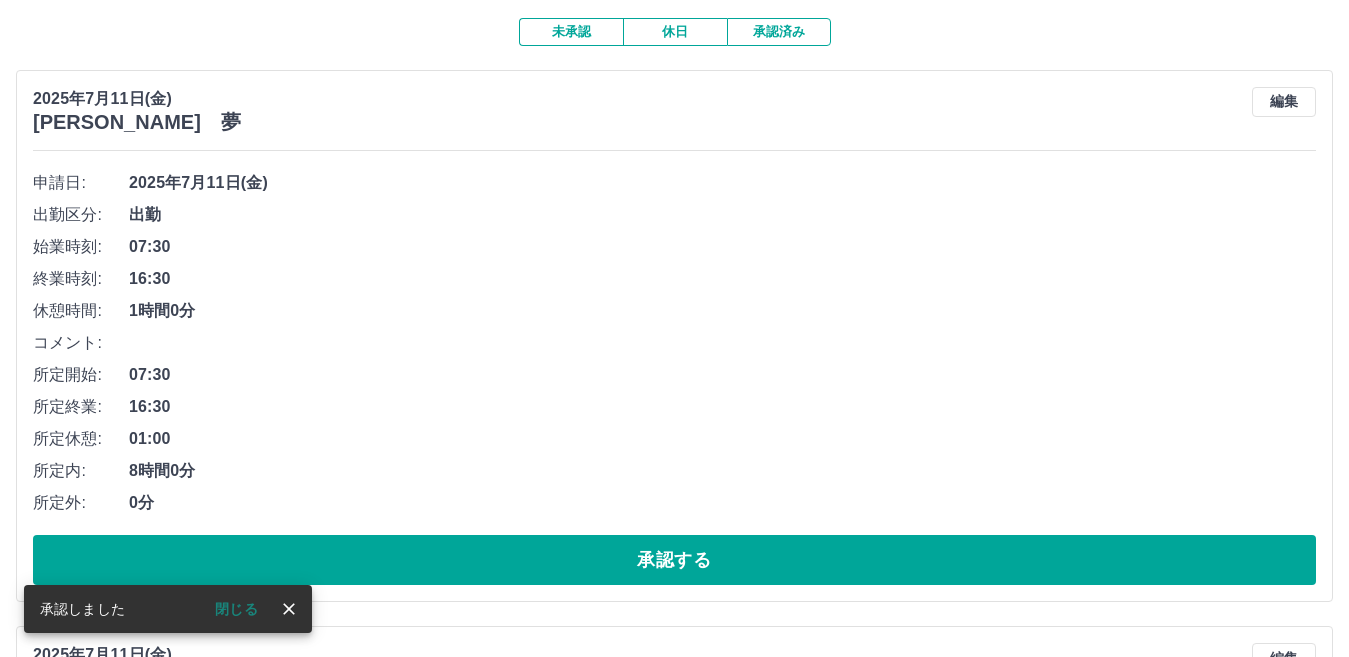 scroll, scrollTop: 300, scrollLeft: 0, axis: vertical 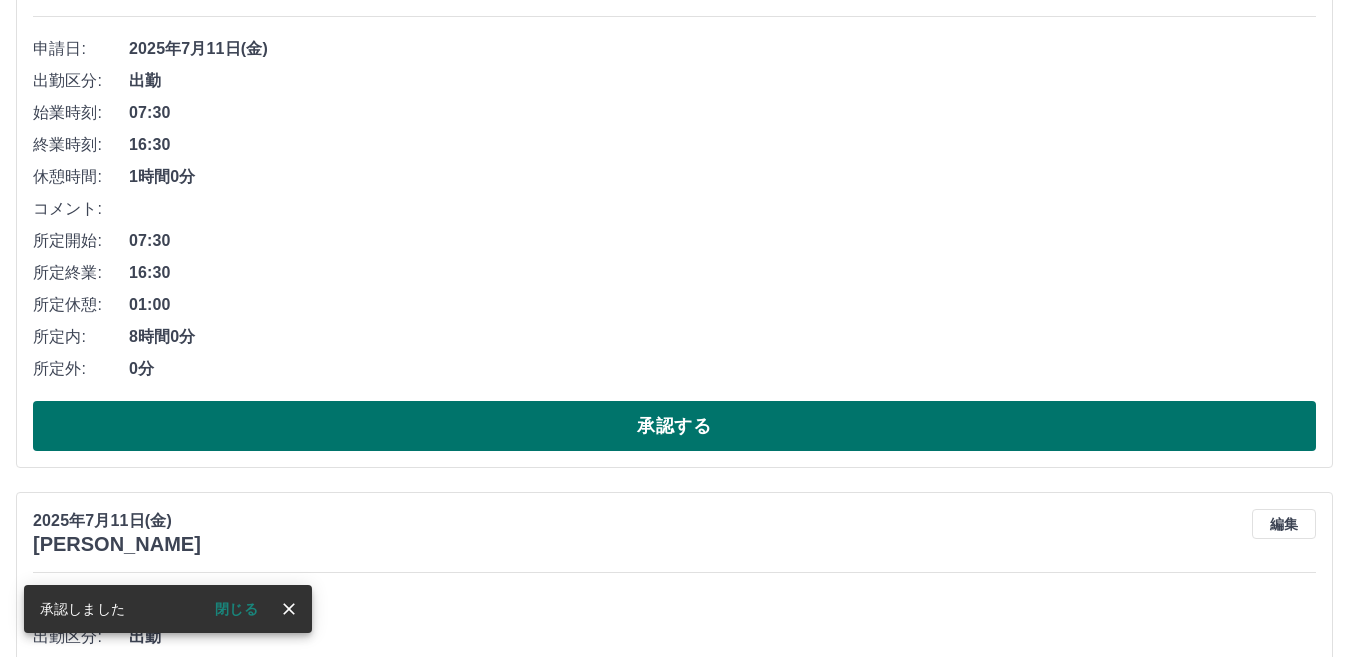 click on "承認する" at bounding box center (674, 426) 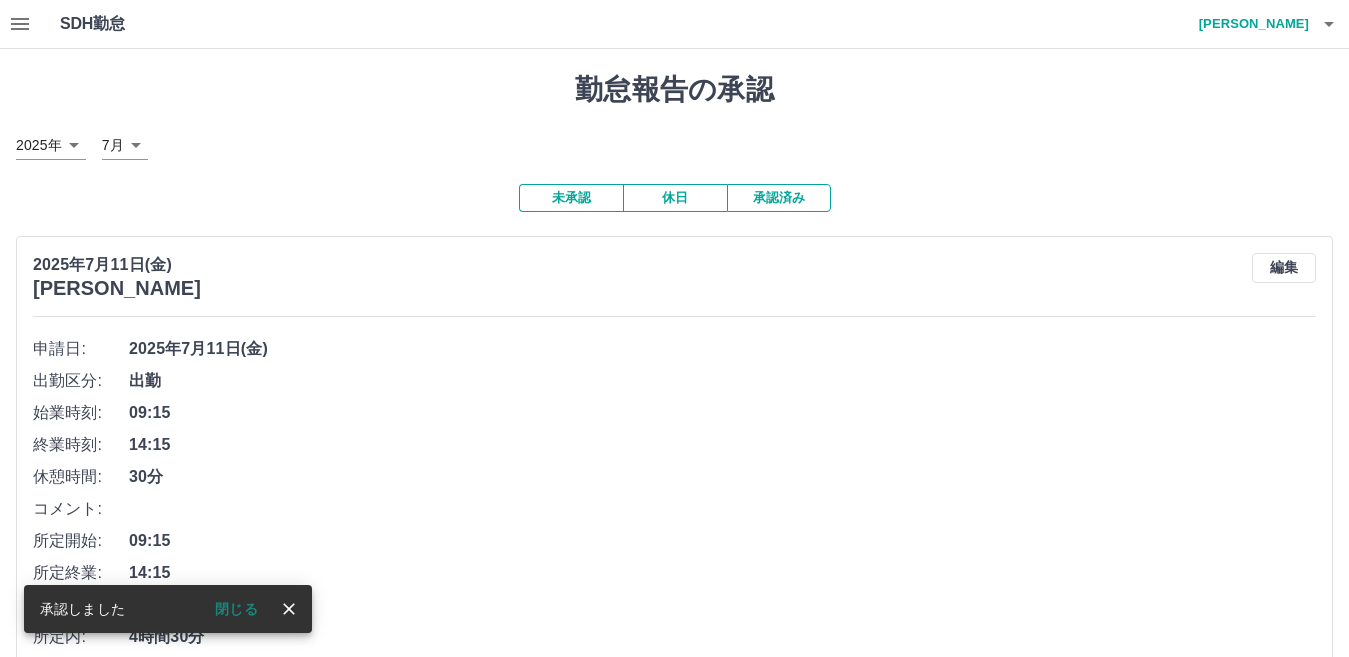 scroll, scrollTop: 200, scrollLeft: 0, axis: vertical 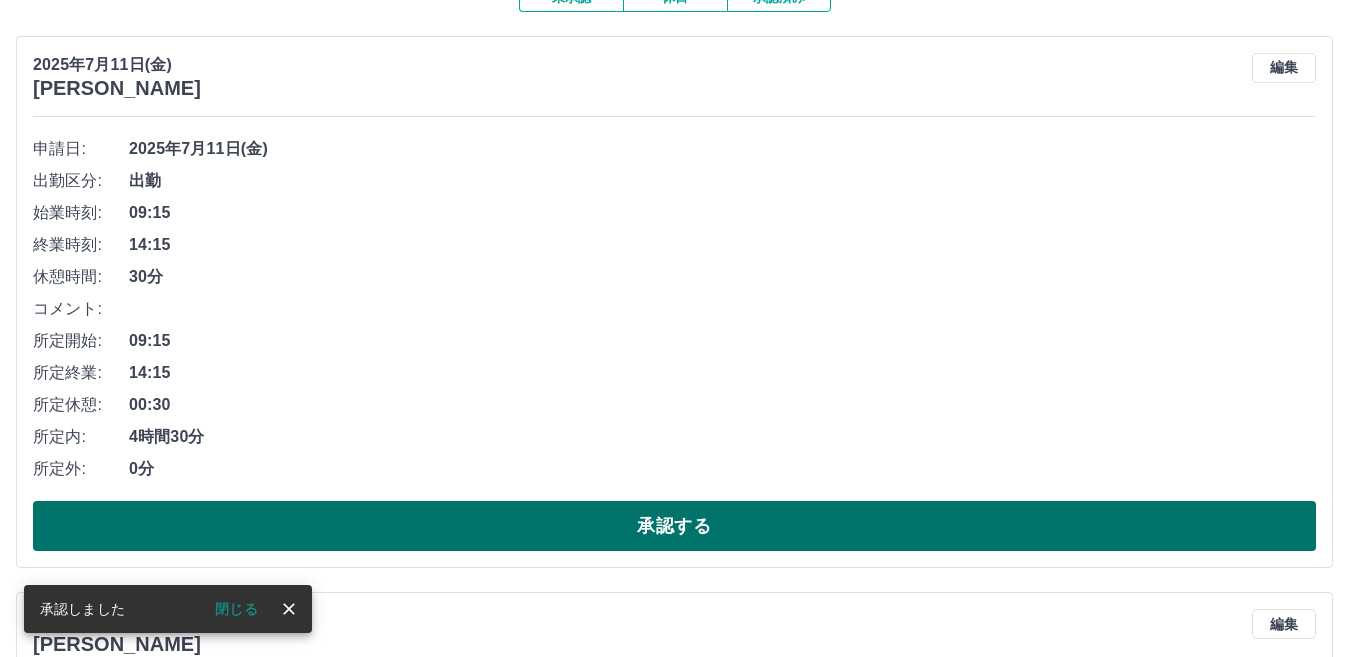 click on "承認する" at bounding box center [674, 526] 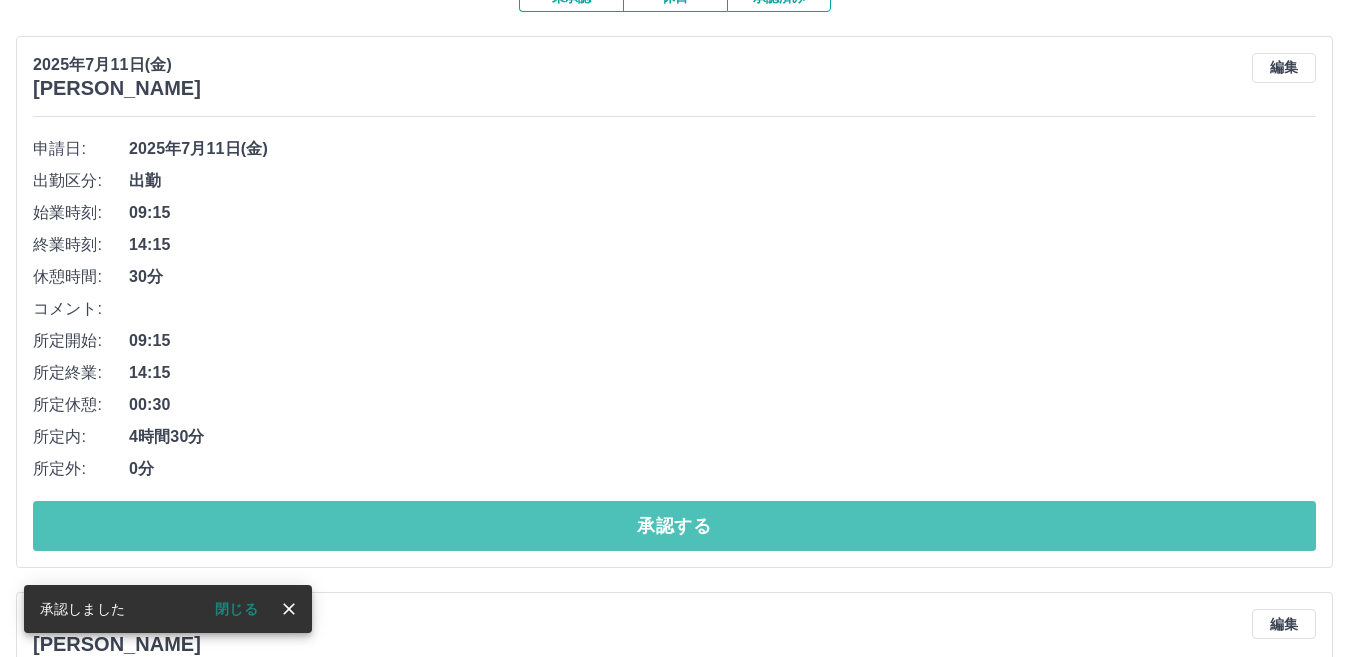 click on "承認する" at bounding box center (674, 526) 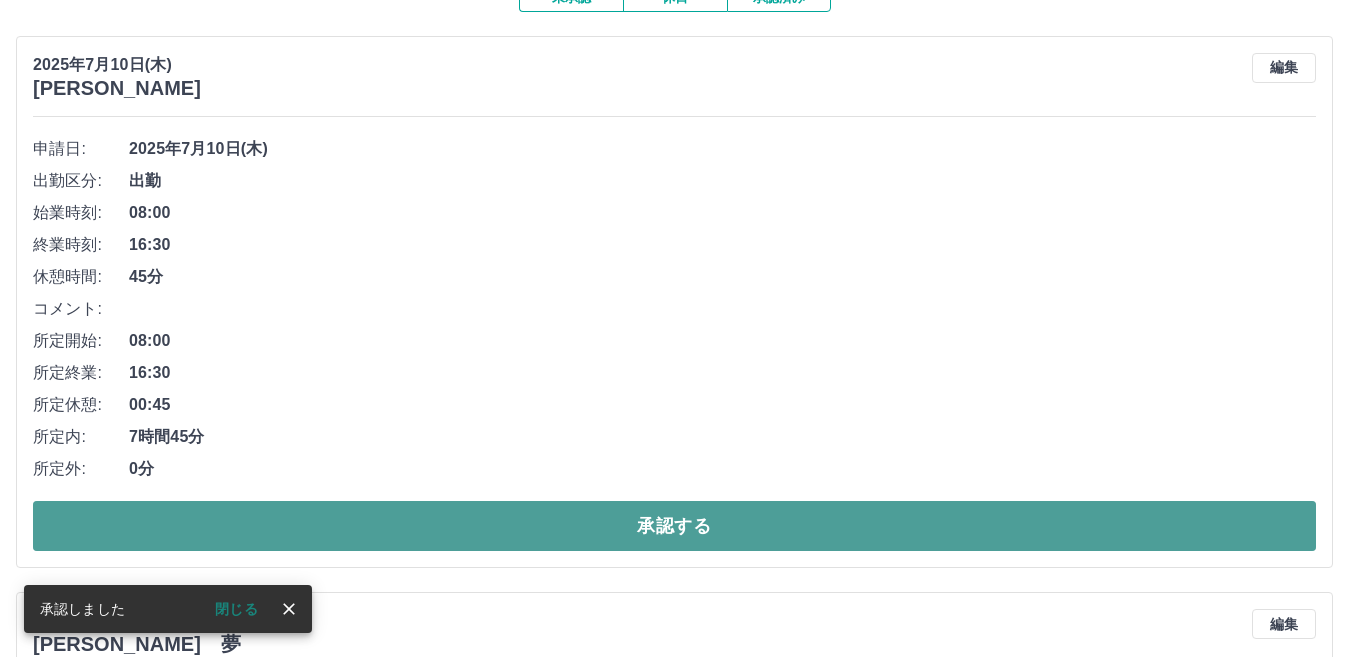 click on "承認する" at bounding box center (674, 526) 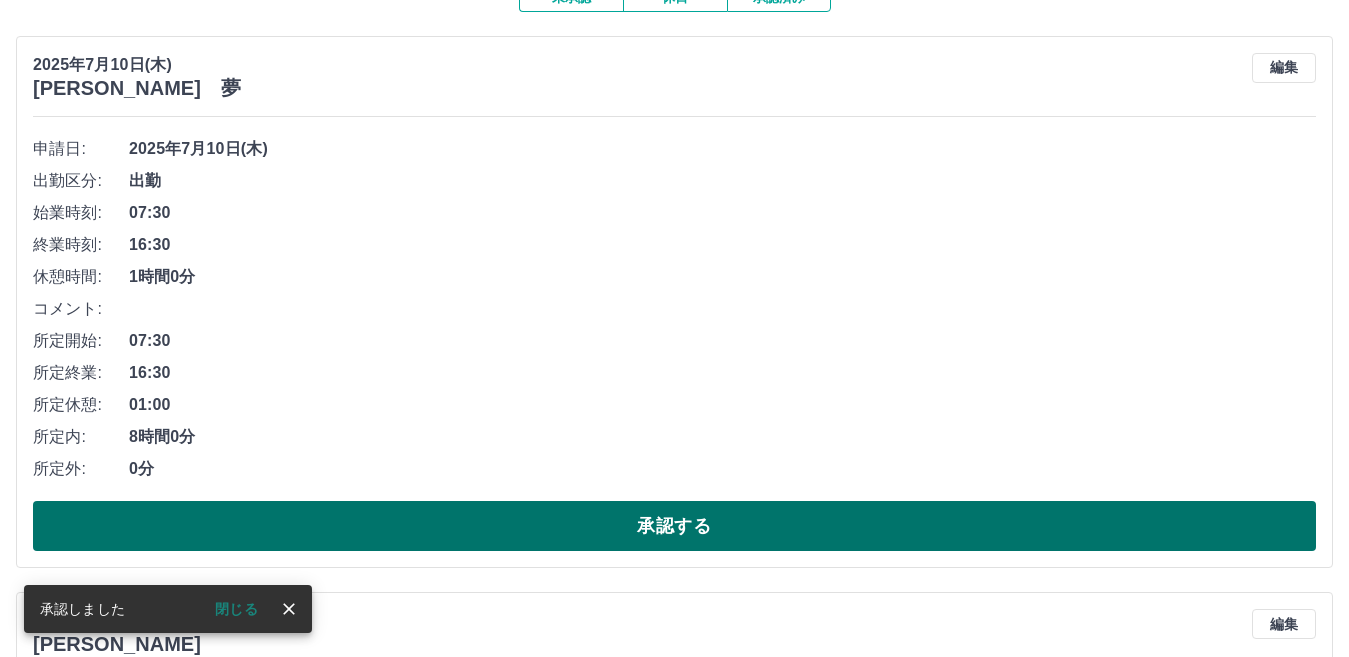 click on "承認する" at bounding box center (674, 526) 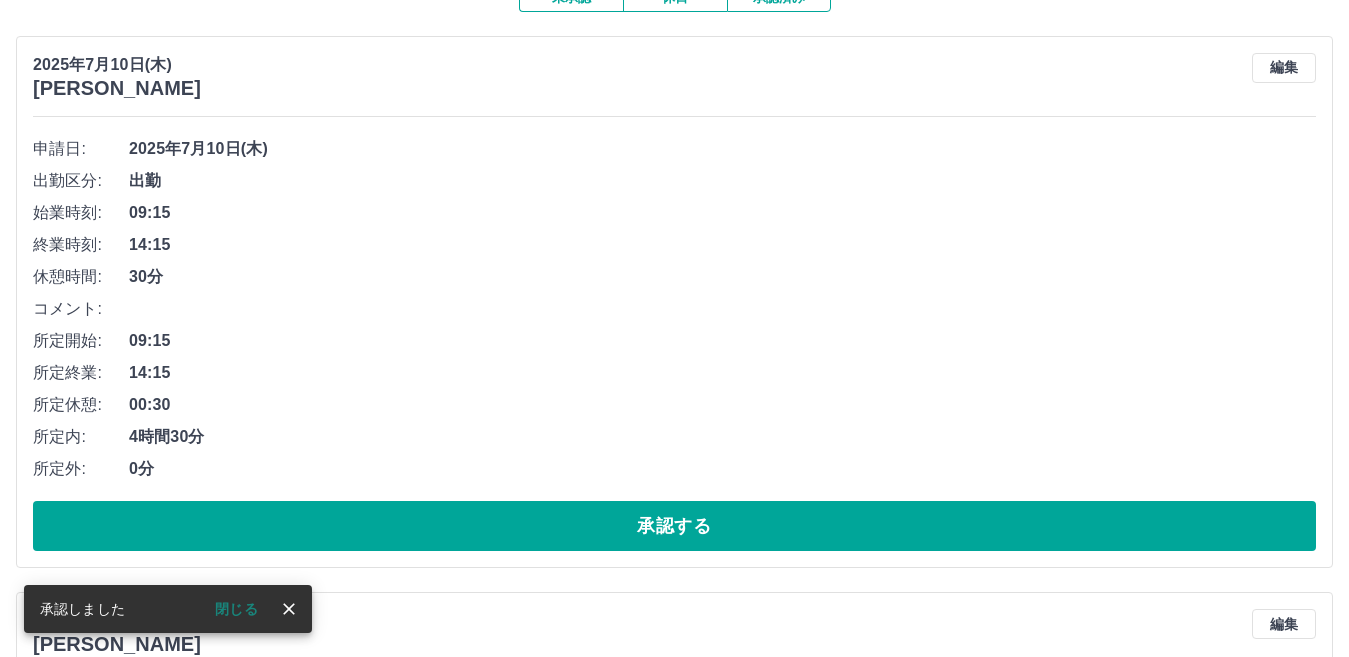 click on "承認する" at bounding box center (674, 526) 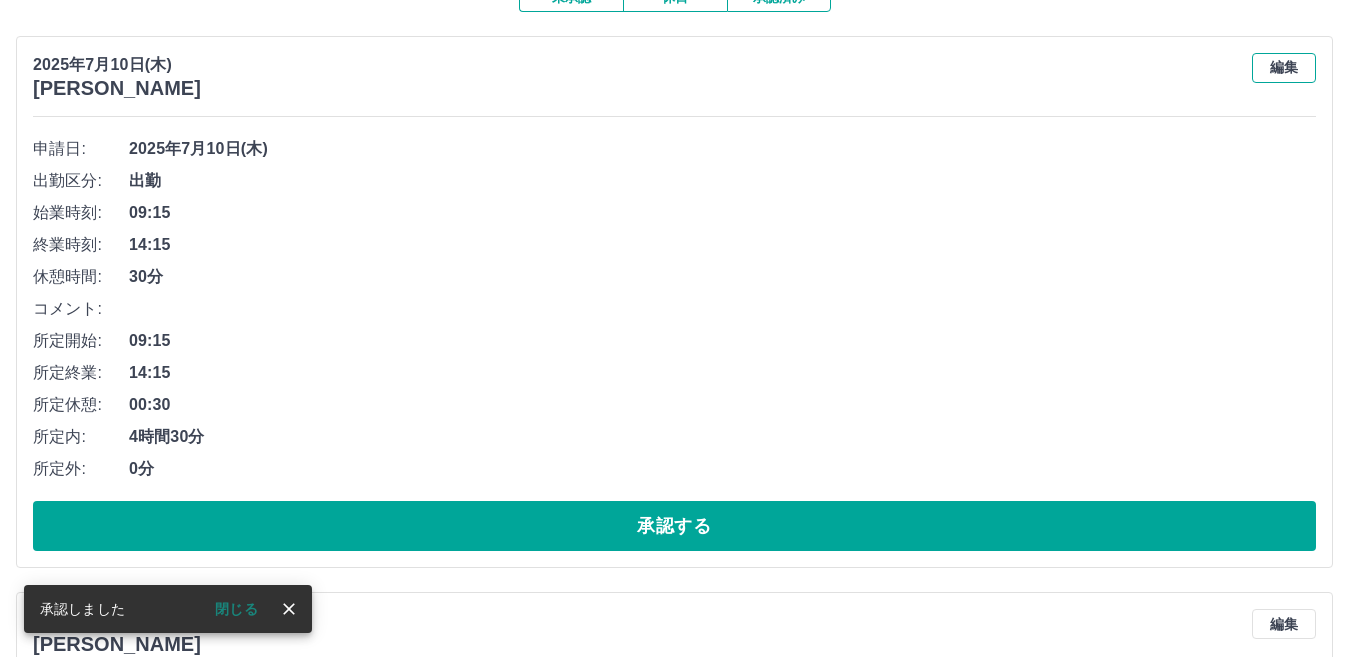 click on "編集" at bounding box center [1284, 68] 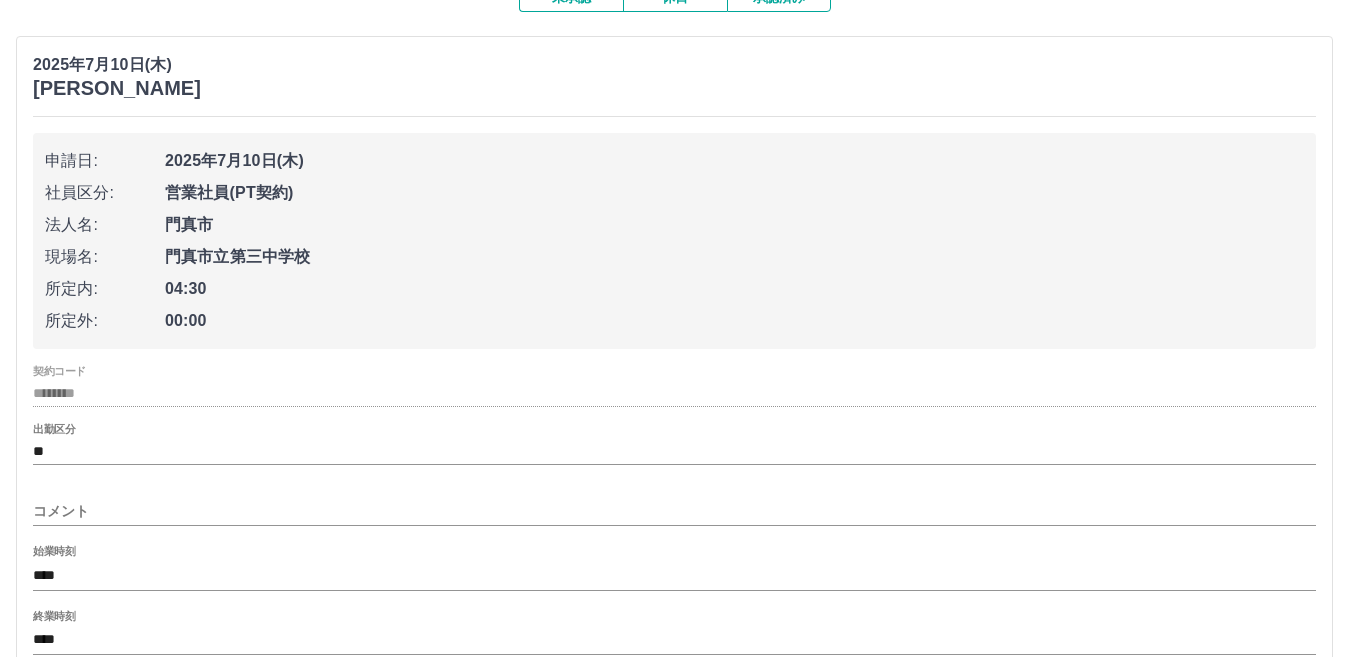click on "コメント" at bounding box center (674, 511) 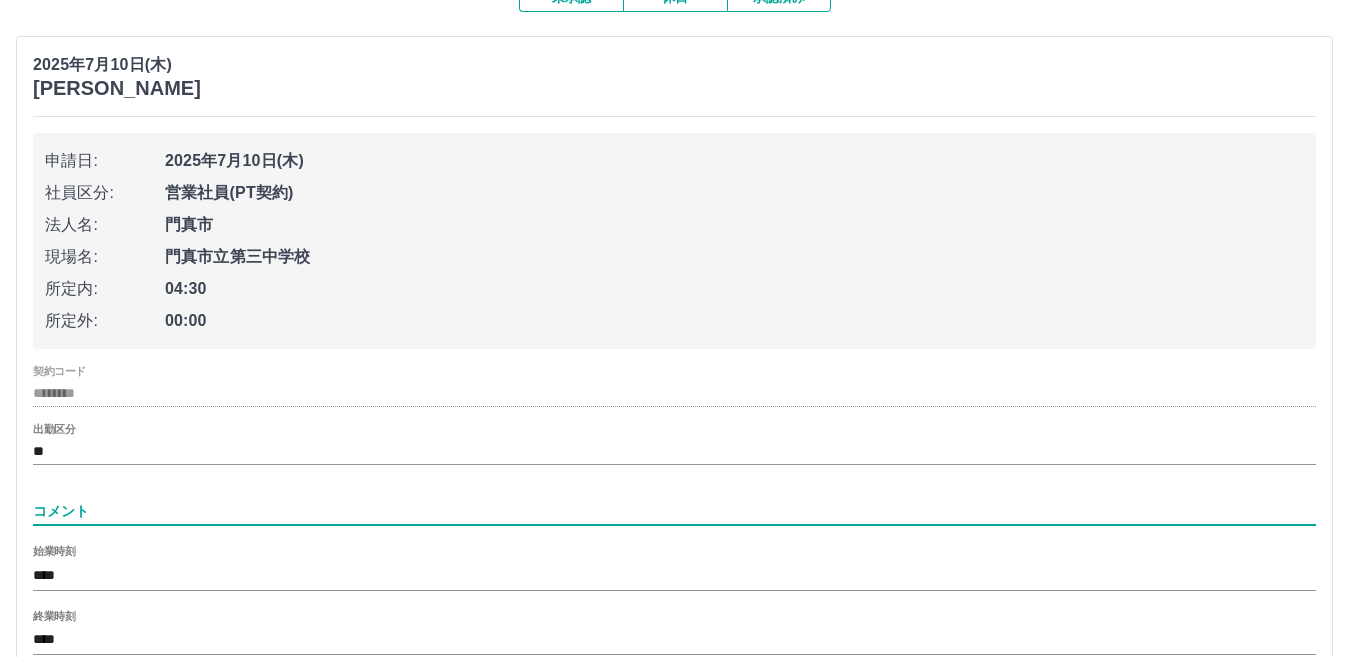 click on "コメント" at bounding box center [674, 505] 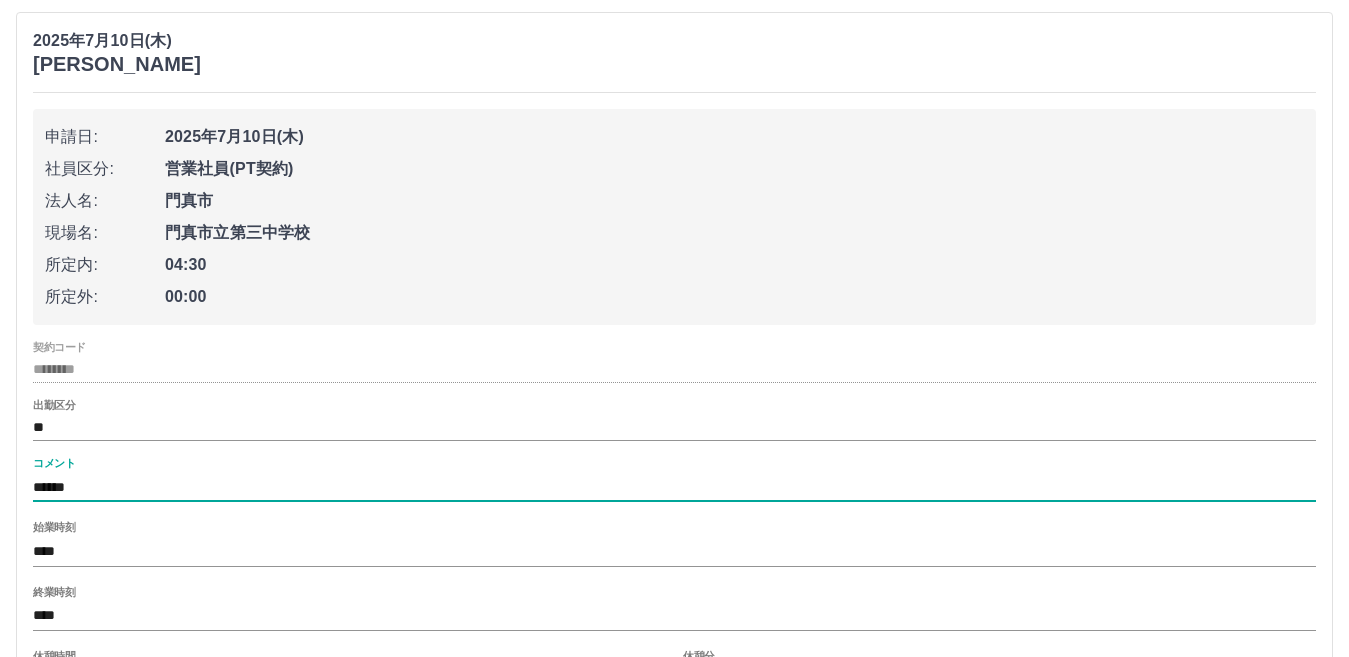 scroll, scrollTop: 225, scrollLeft: 0, axis: vertical 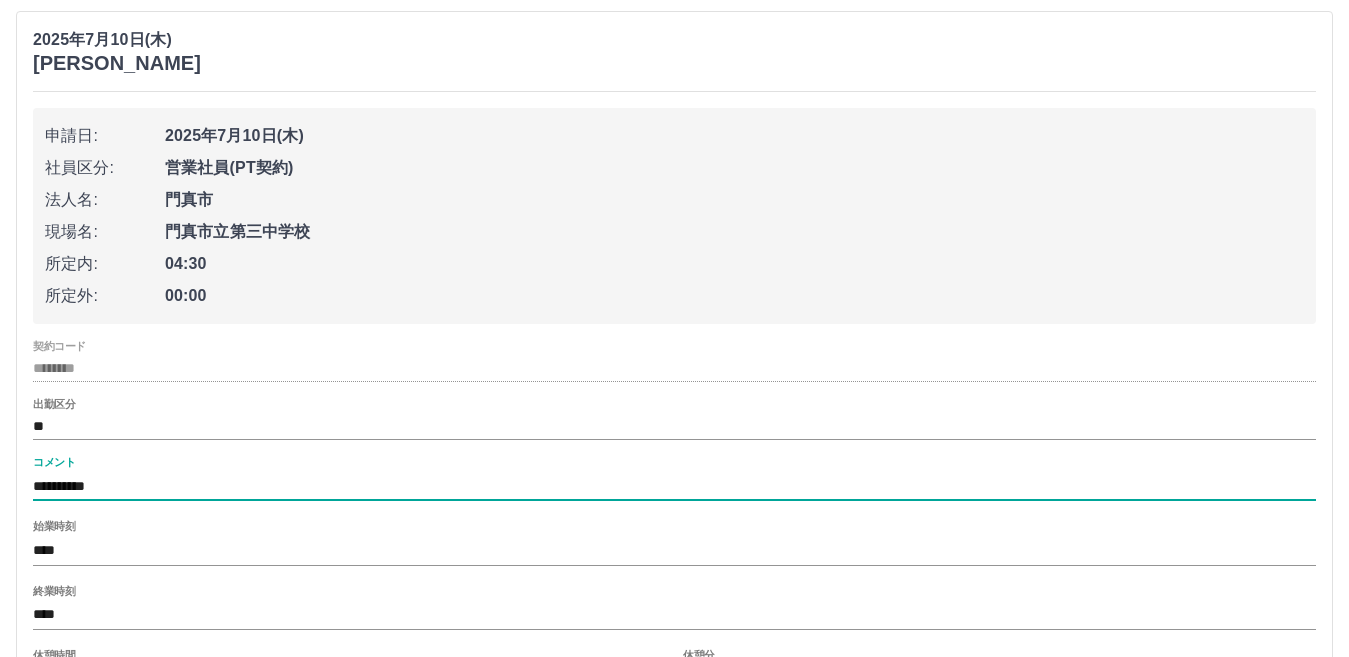 click on "**********" at bounding box center [674, 486] 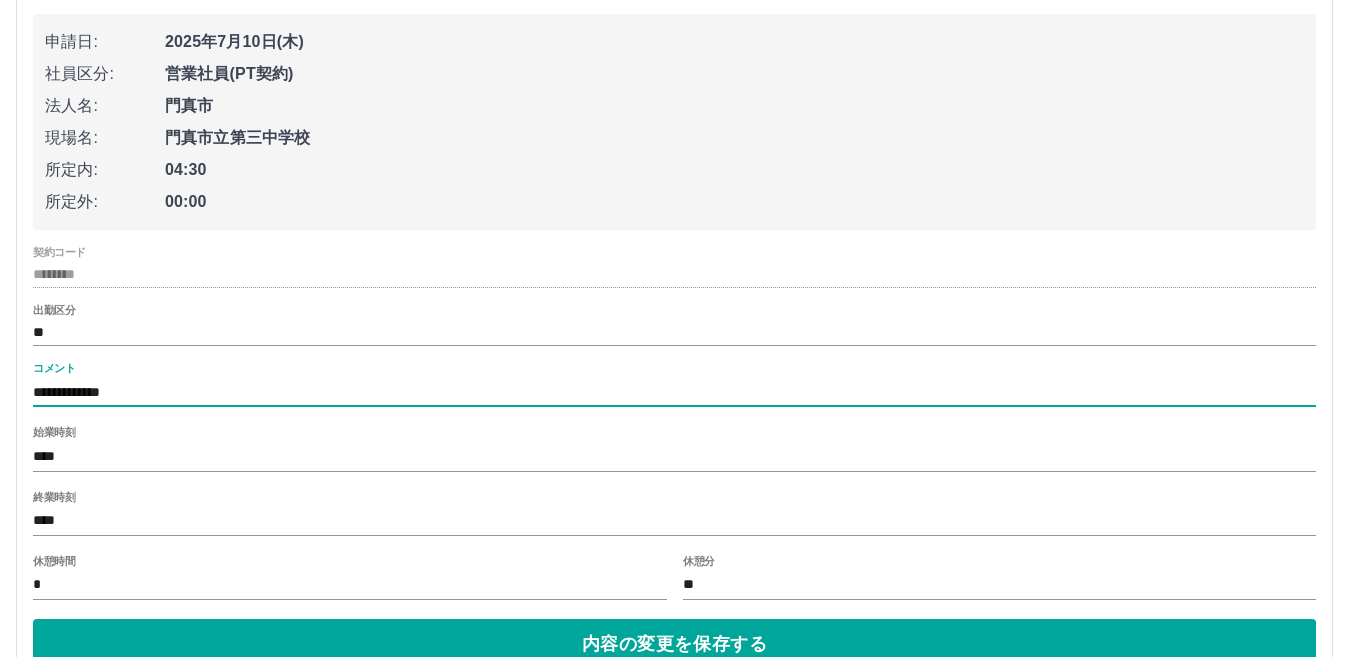 scroll, scrollTop: 419, scrollLeft: 0, axis: vertical 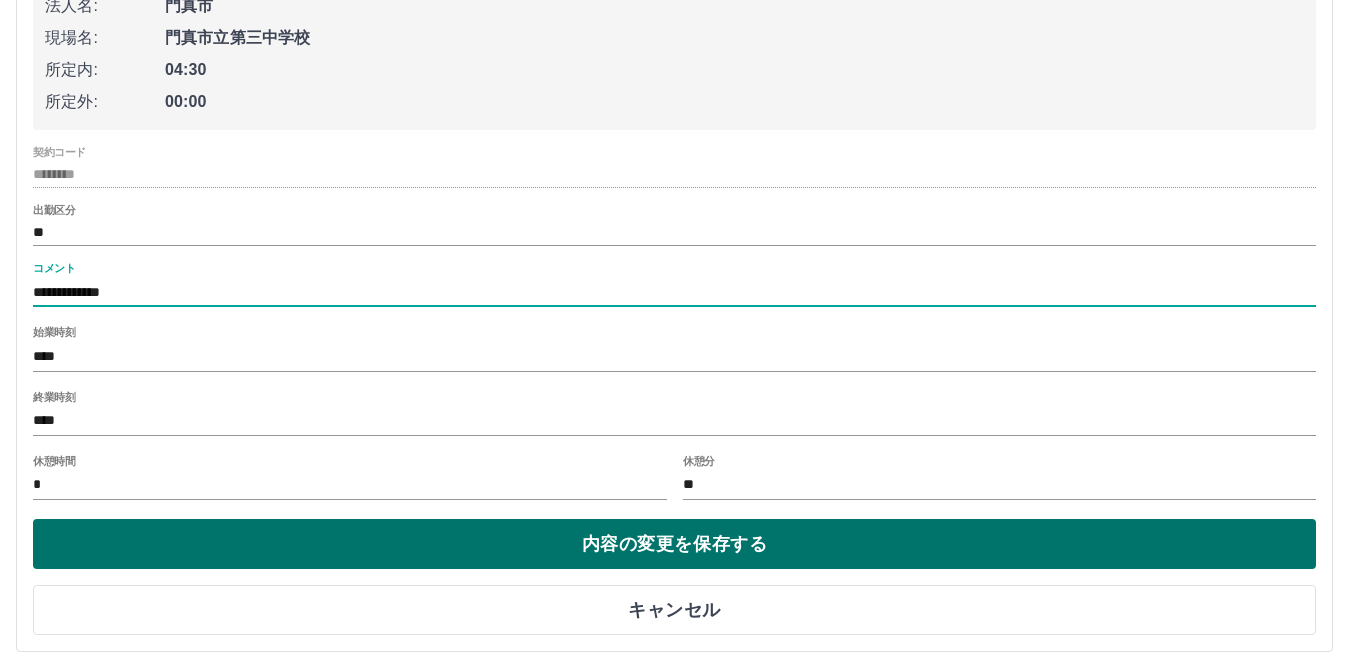 type on "**********" 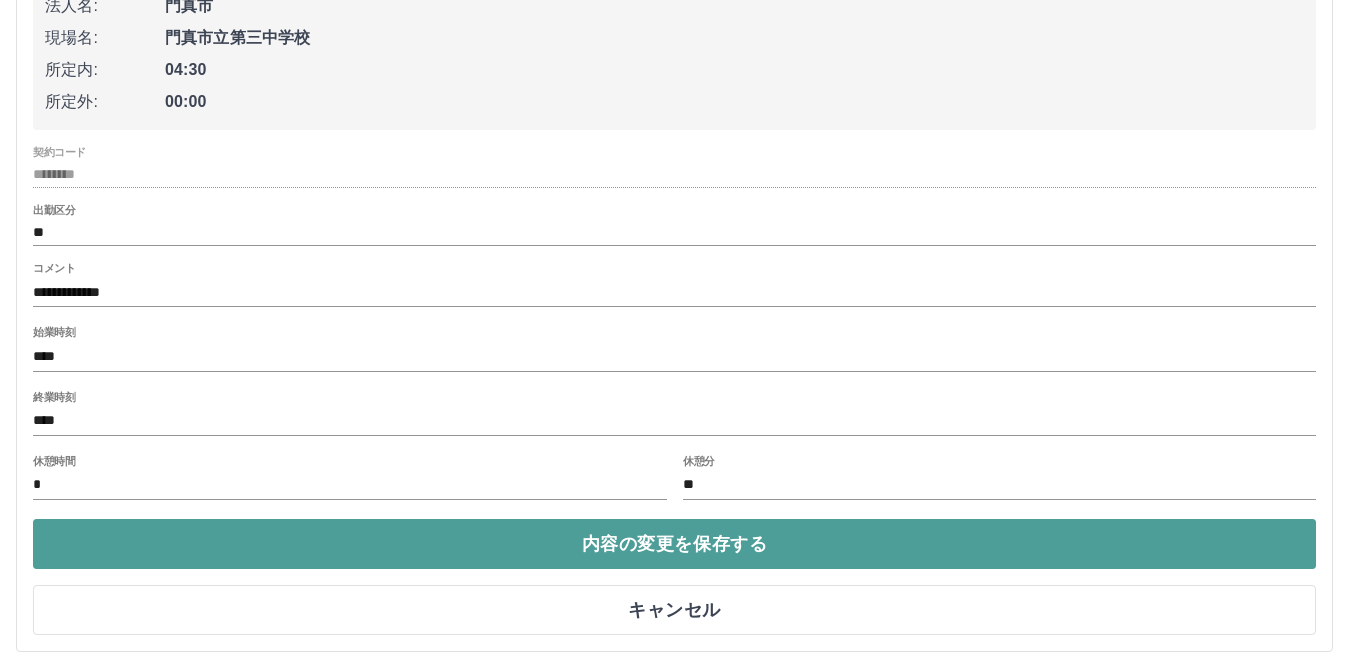 click on "内容の変更を保存する" at bounding box center (674, 544) 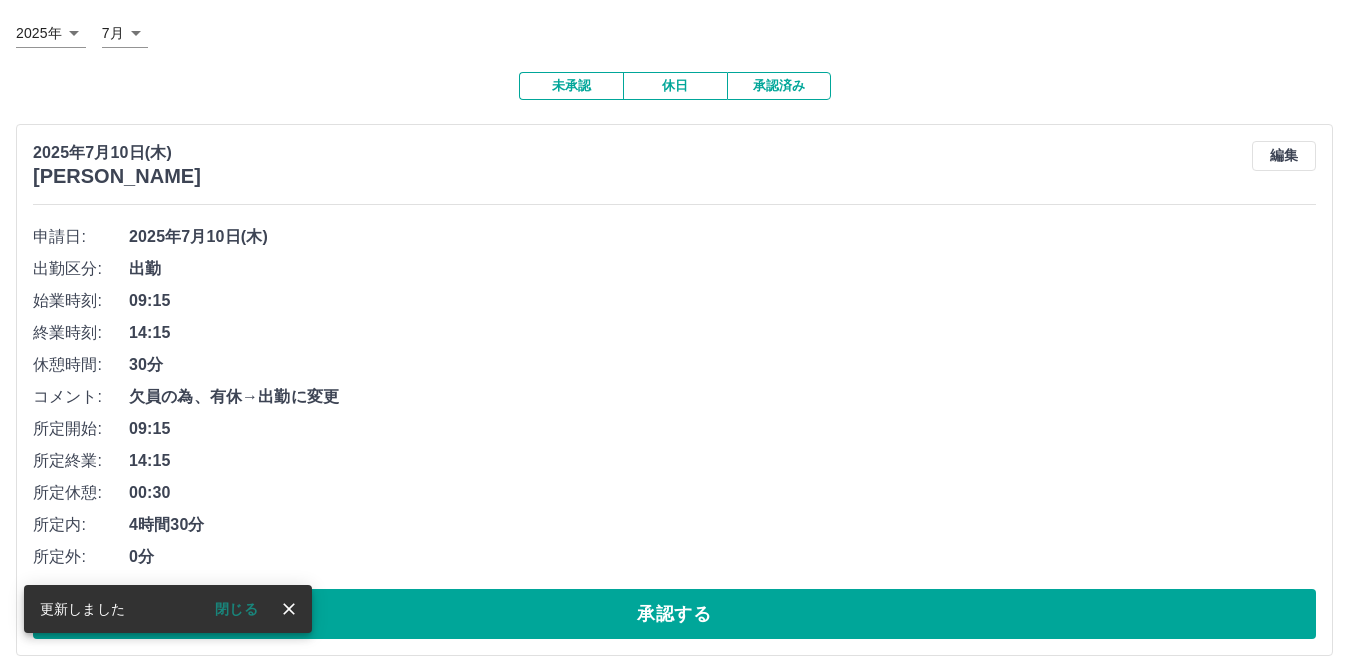 scroll, scrollTop: 219, scrollLeft: 0, axis: vertical 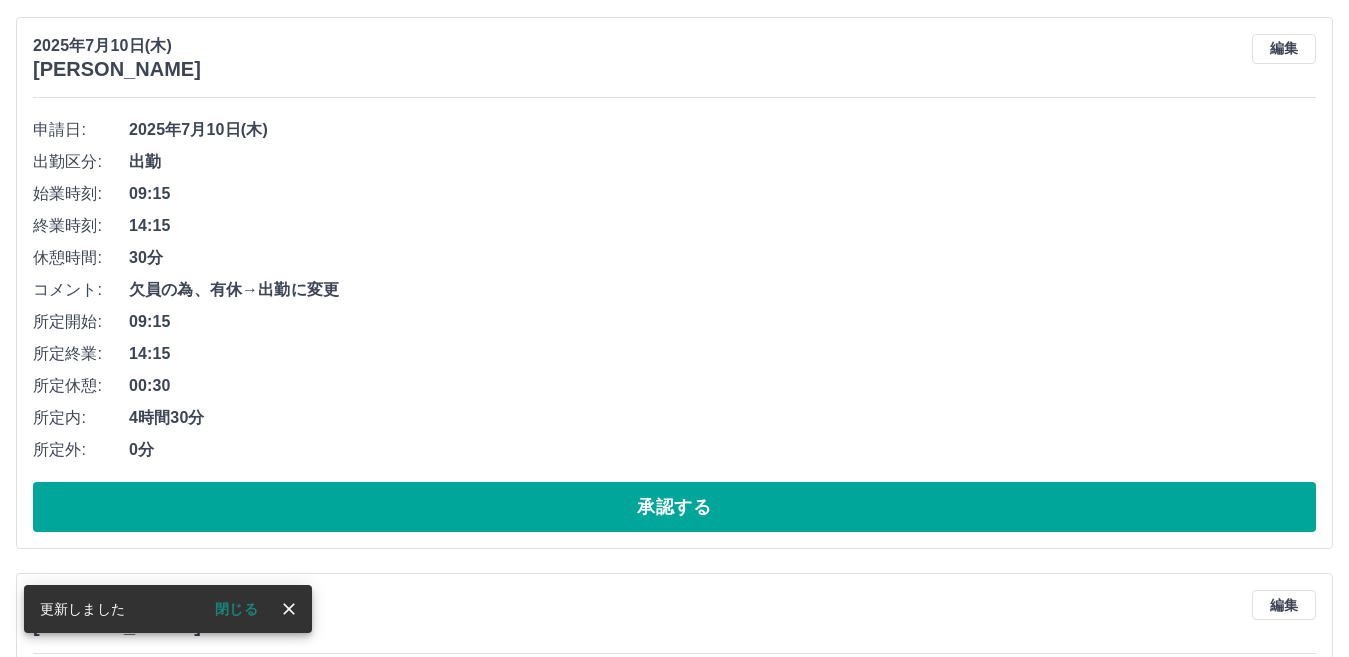 drag, startPoint x: 629, startPoint y: 516, endPoint x: 620, endPoint y: 539, distance: 24.698177 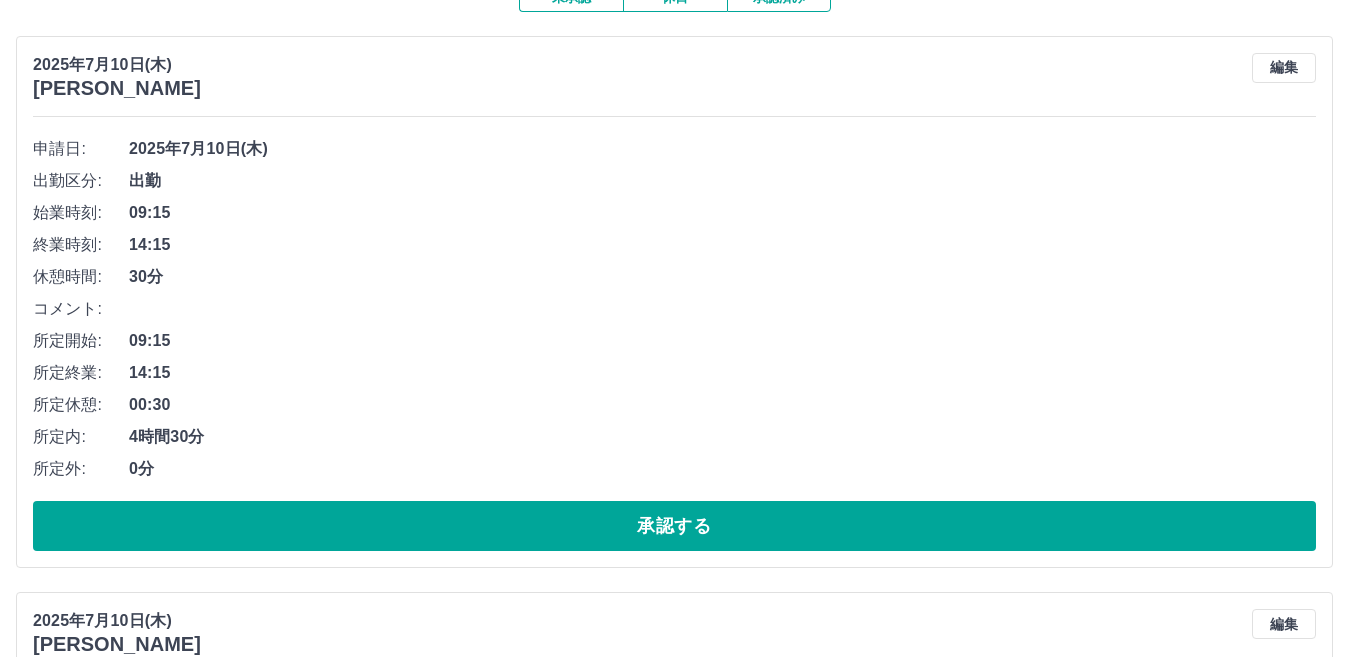 scroll, scrollTop: 300, scrollLeft: 0, axis: vertical 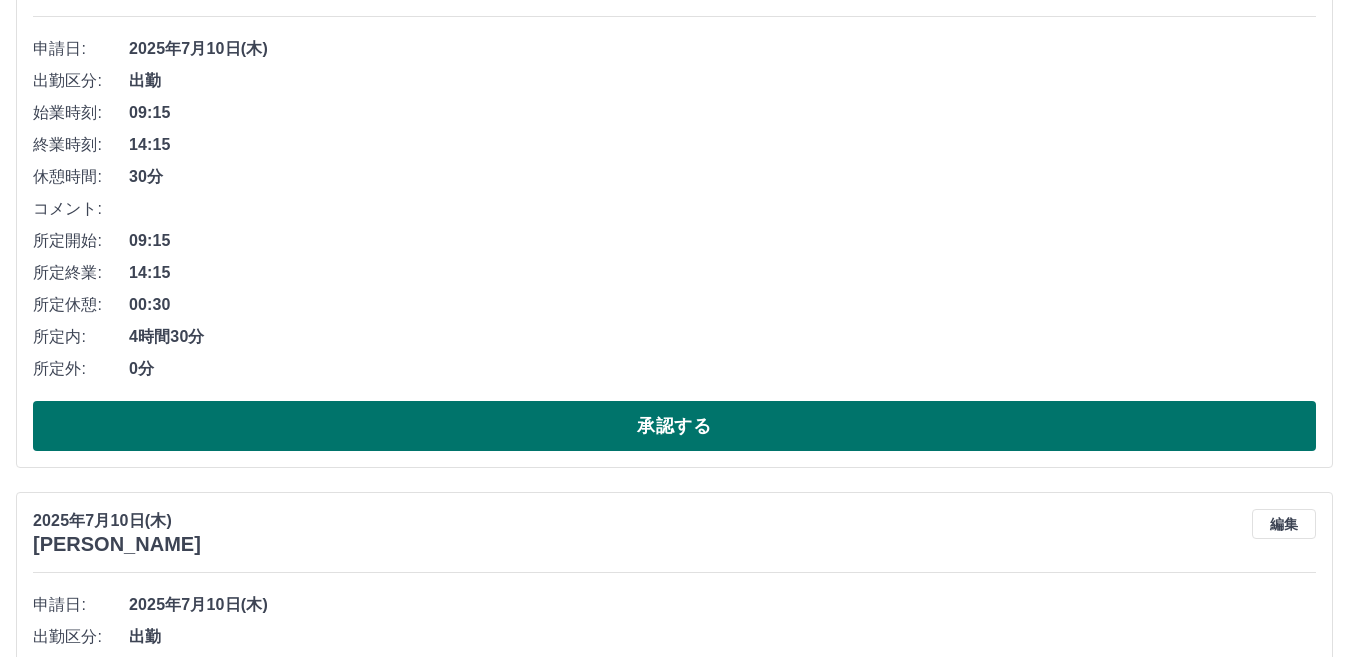 click on "承認する" at bounding box center (674, 426) 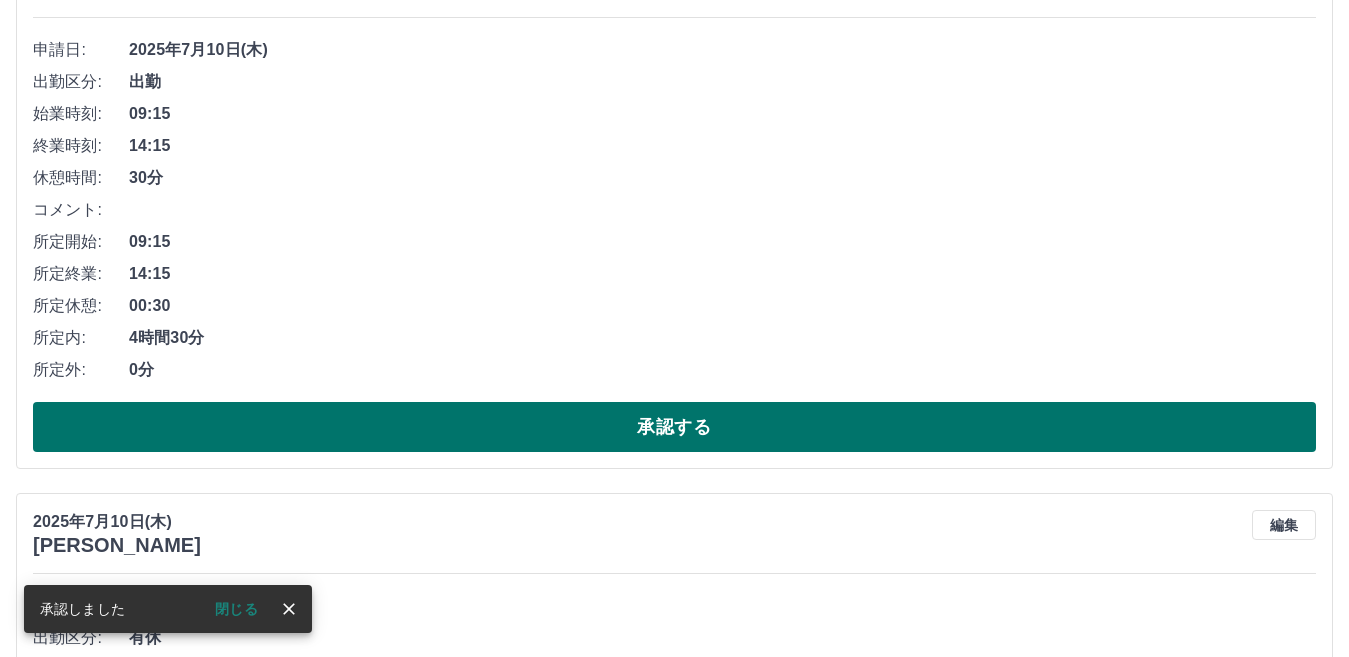 scroll, scrollTop: 300, scrollLeft: 0, axis: vertical 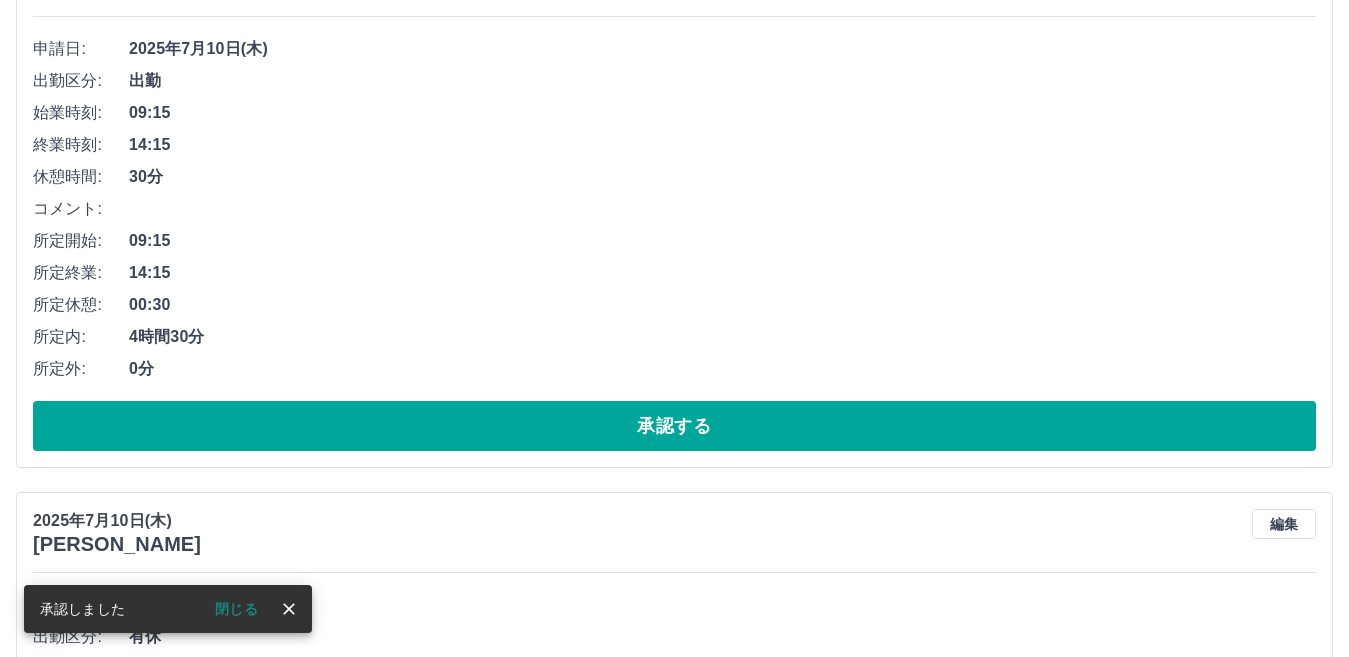 click on "申請日: 2025年7月10日(木) 出勤区分: 出勤 始業時刻: 09:15 終業時刻: 14:15 休憩時間: 30分 コメント: 所定開始: 09:15 所定終業: 14:15 所定休憩: 00:30 所定内: 4時間30分 所定外: 0分 承認する" at bounding box center [674, 242] 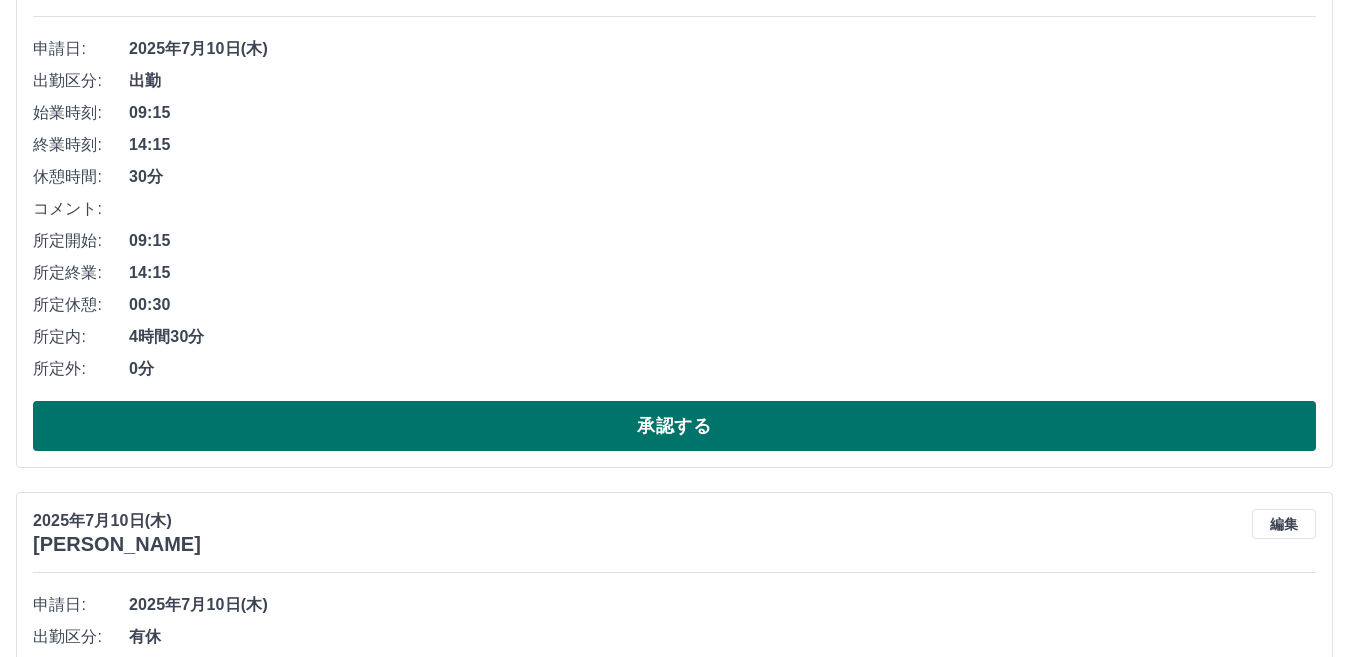 click on "承認する" at bounding box center (674, 426) 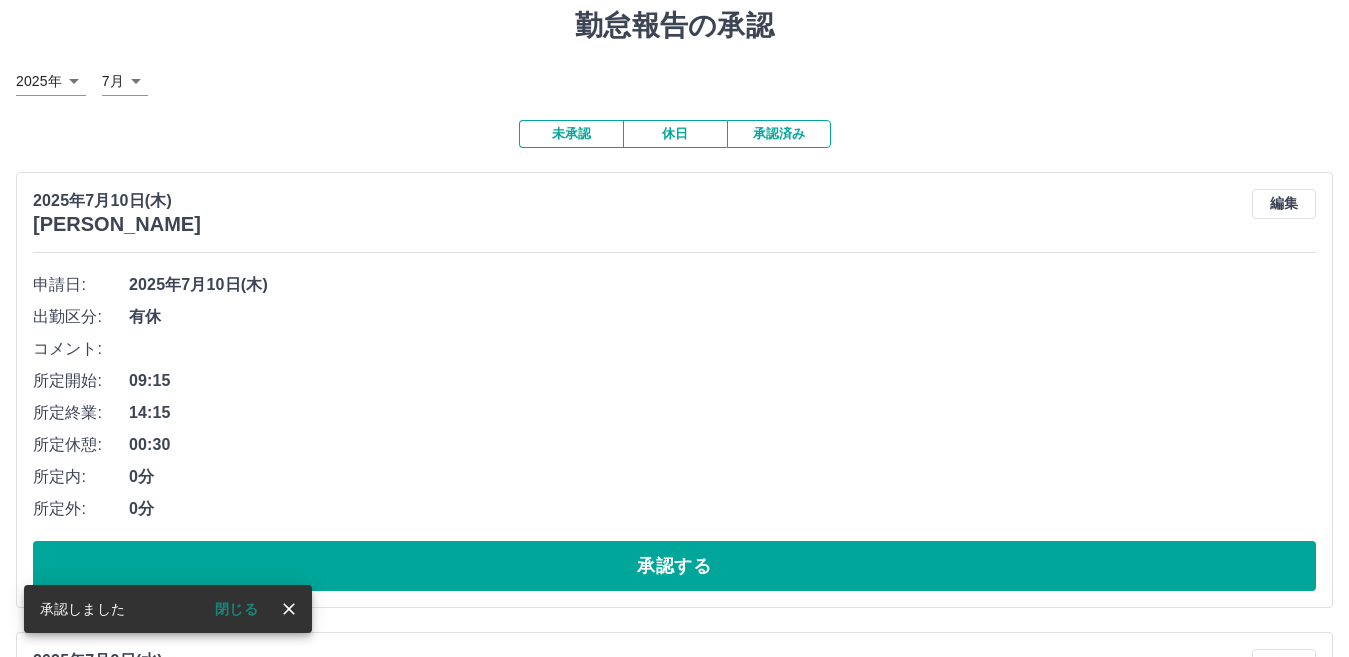 scroll, scrollTop: 100, scrollLeft: 0, axis: vertical 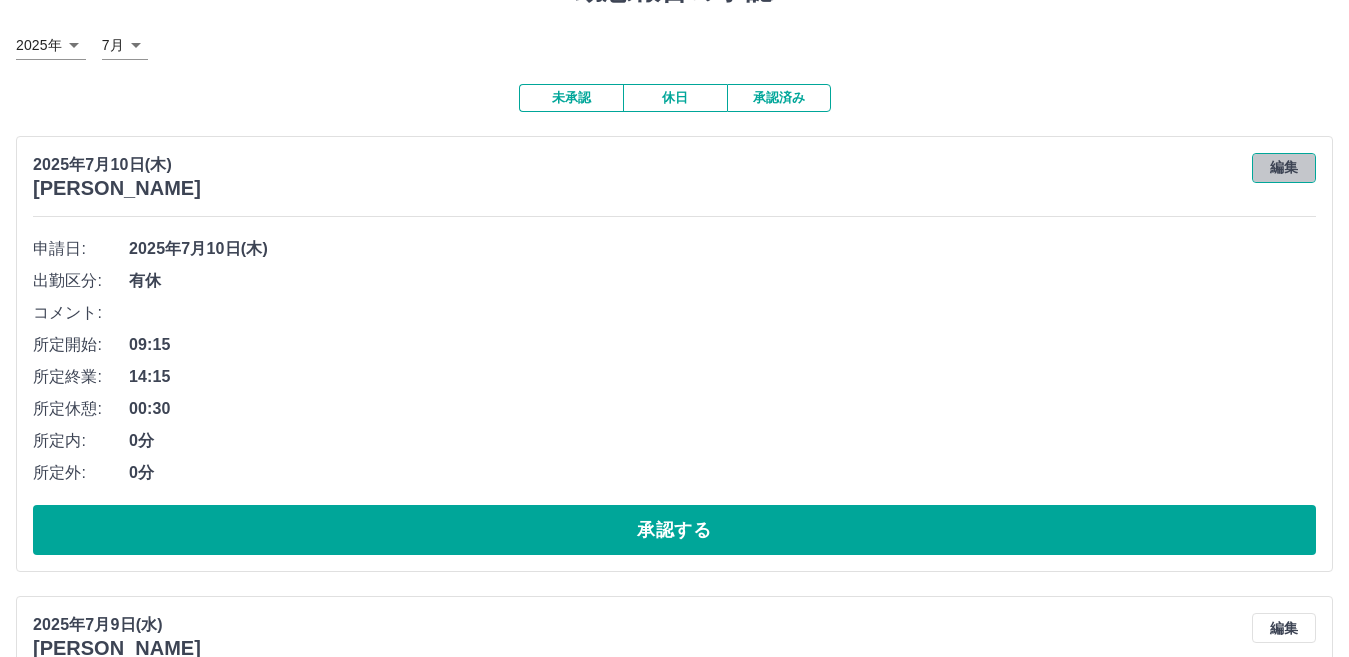 click on "編集" at bounding box center [1284, 168] 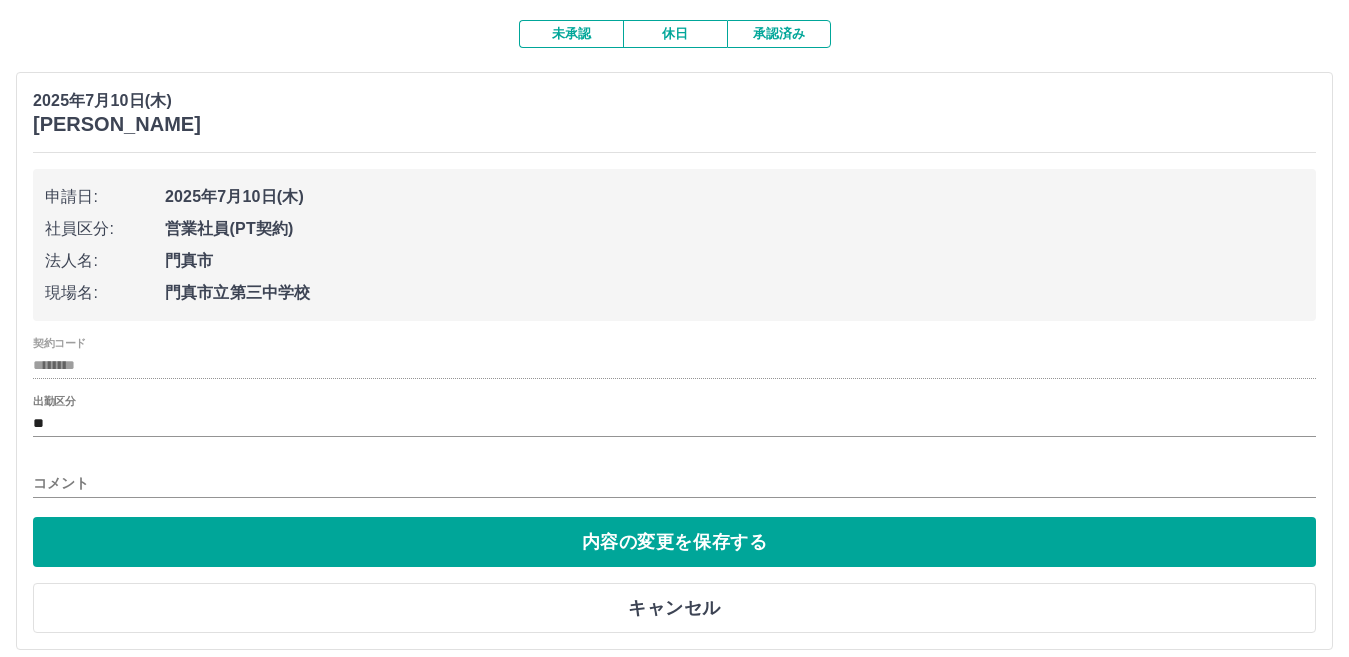 scroll, scrollTop: 200, scrollLeft: 0, axis: vertical 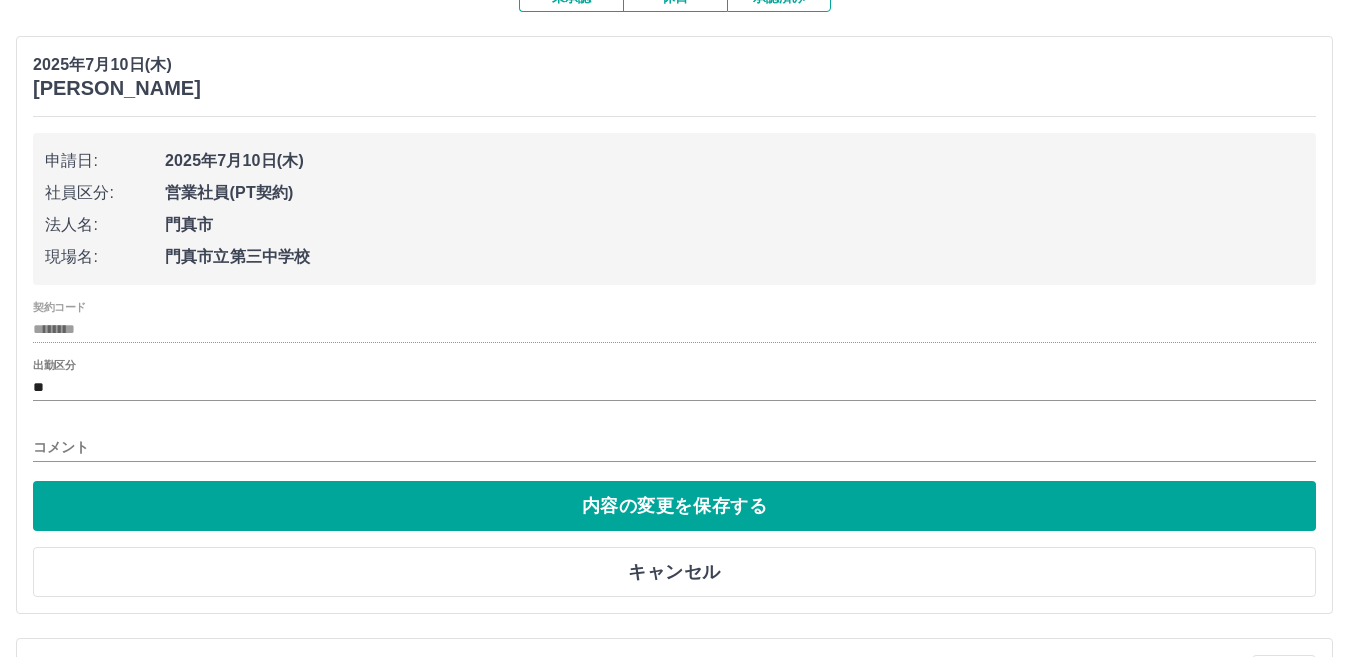 click on "コメント" at bounding box center [674, 447] 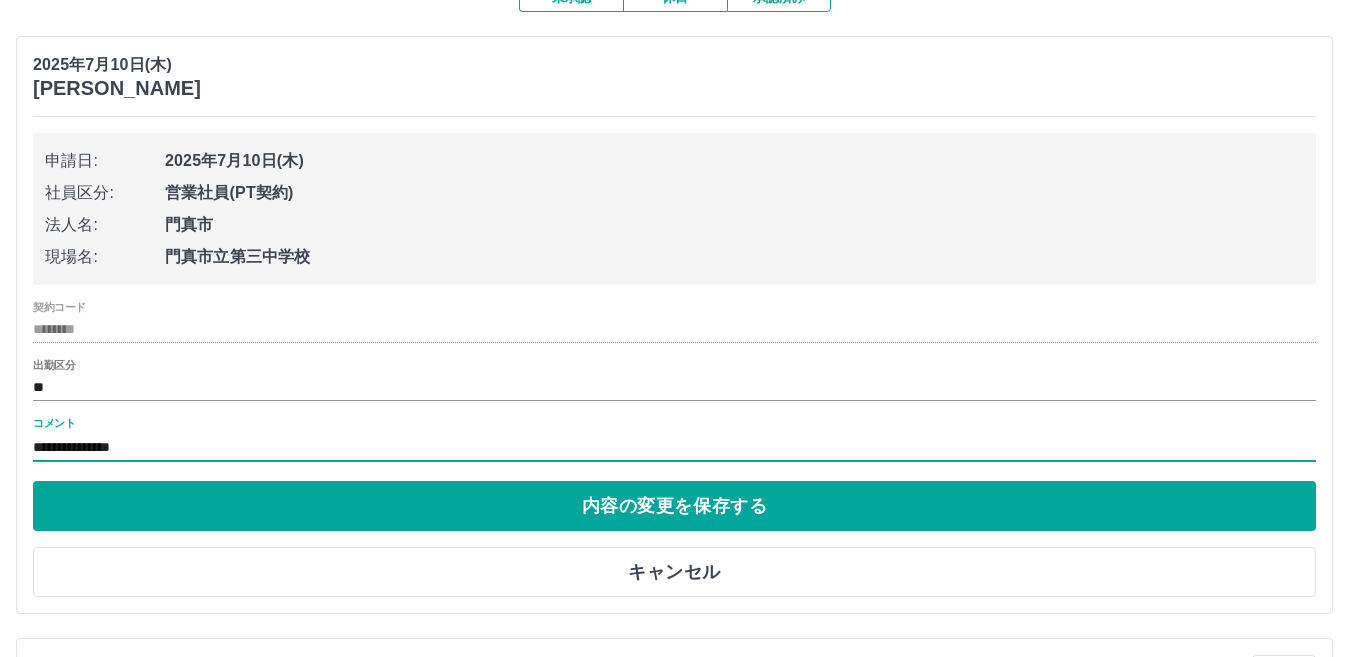 click on "**********" at bounding box center [674, 447] 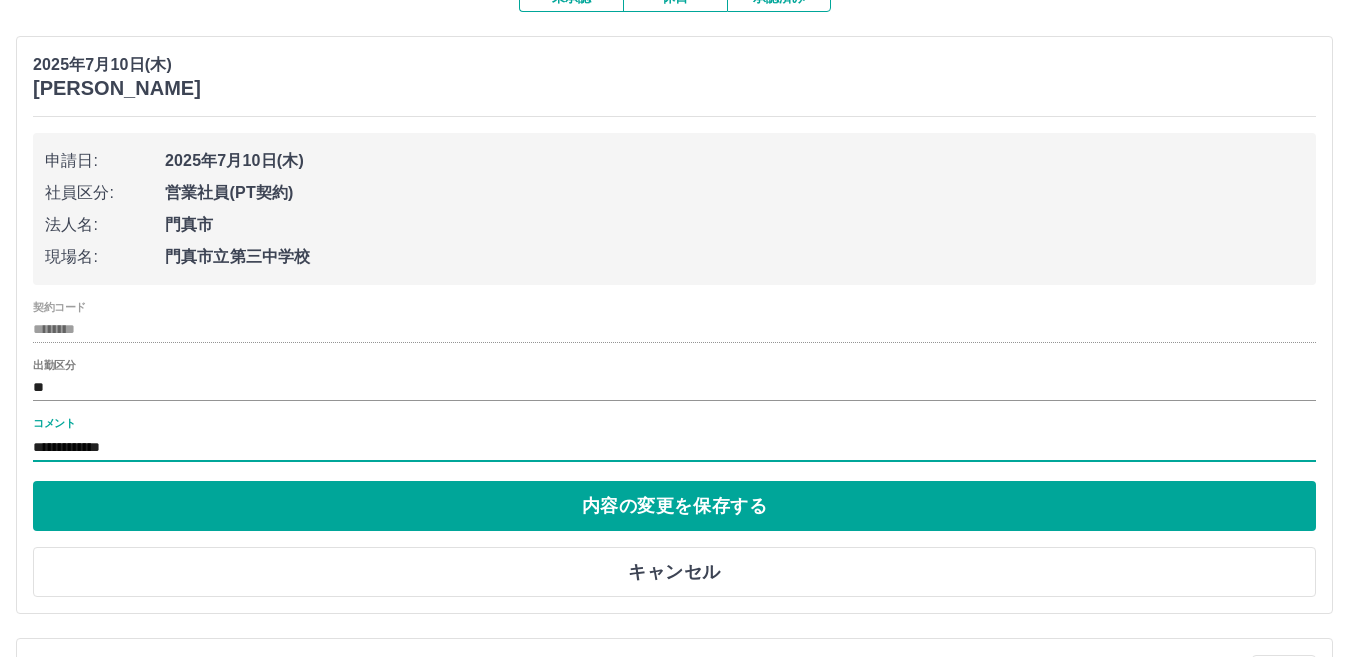 click on "**********" at bounding box center (674, 447) 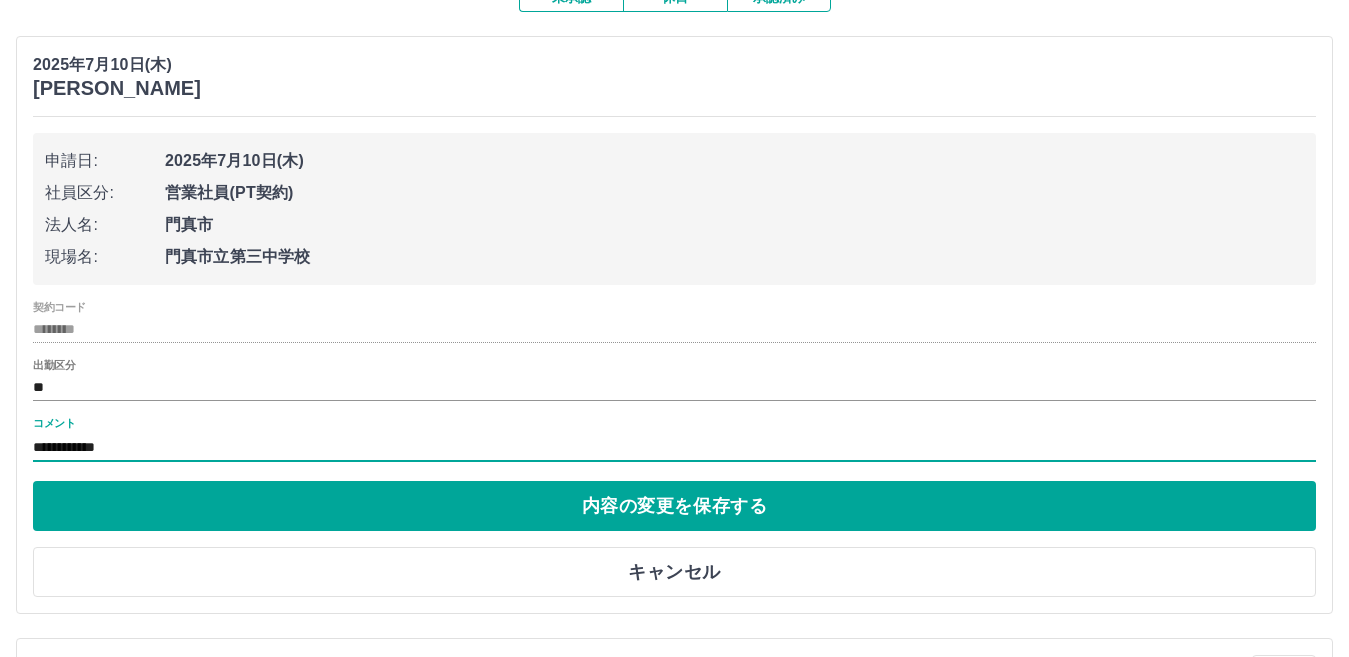 click on "**********" at bounding box center [674, 447] 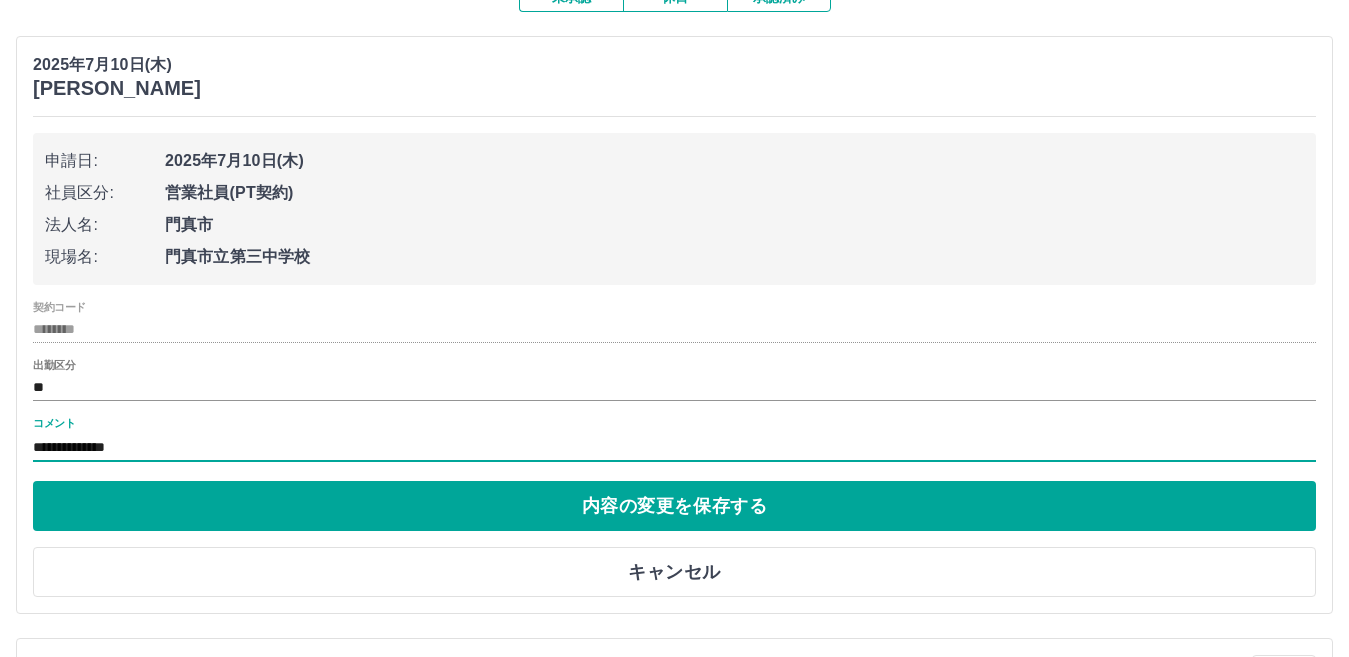 click on "**********" at bounding box center [674, 447] 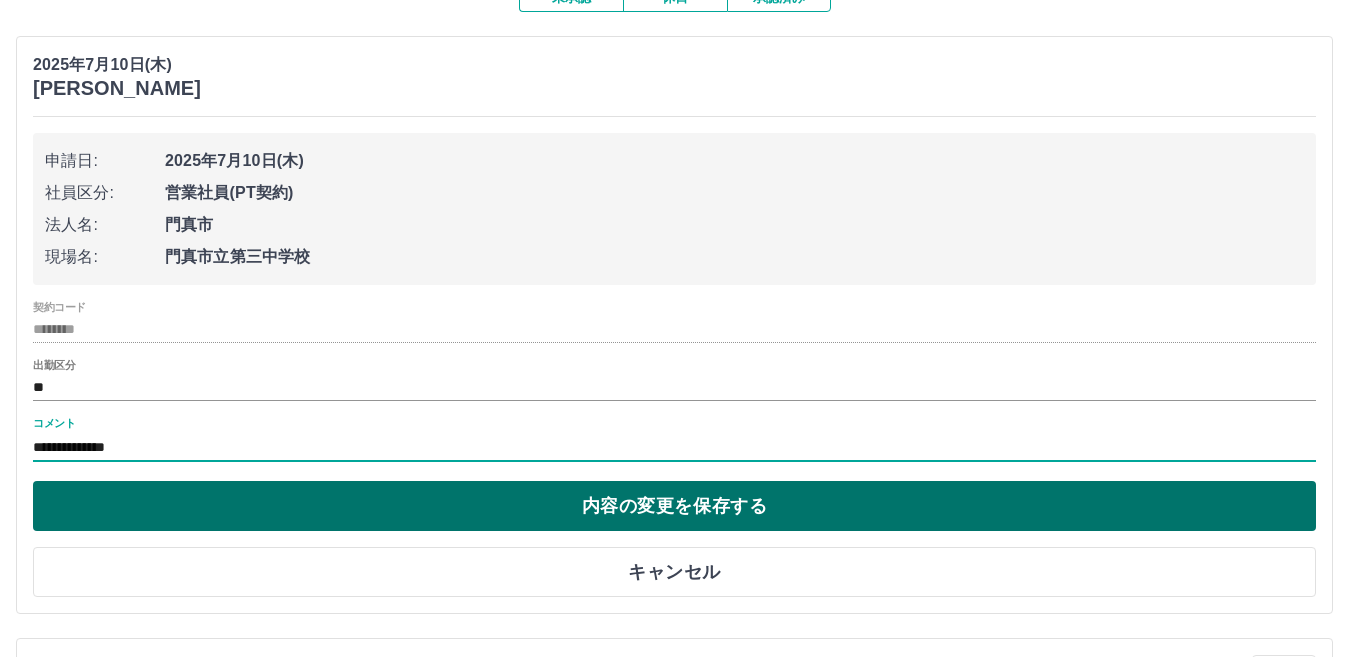 type on "**********" 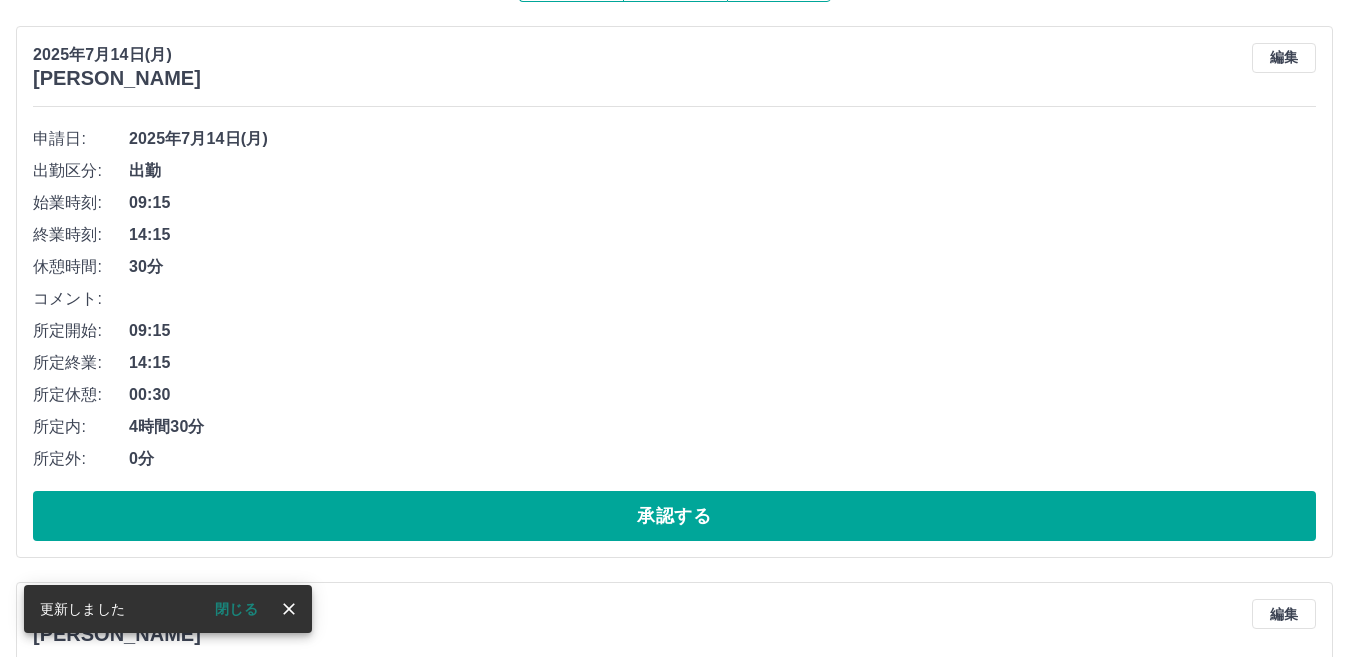 scroll, scrollTop: 200, scrollLeft: 0, axis: vertical 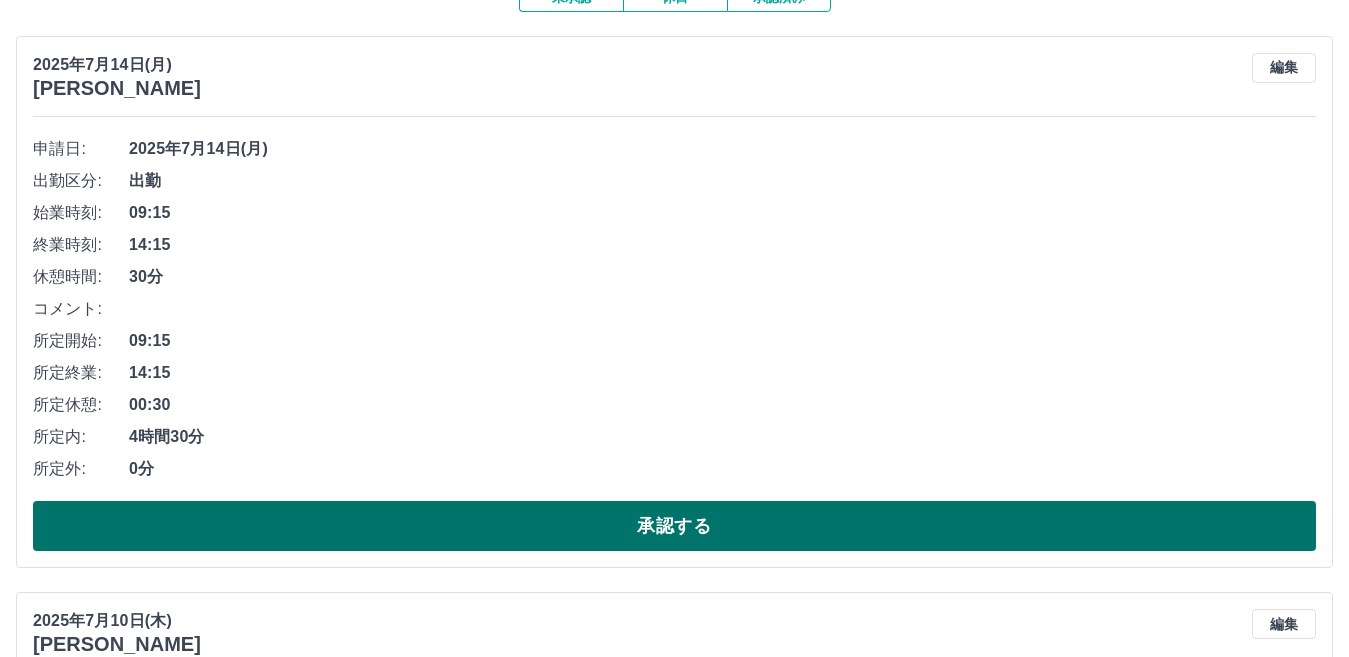 click on "承認する" at bounding box center [674, 526] 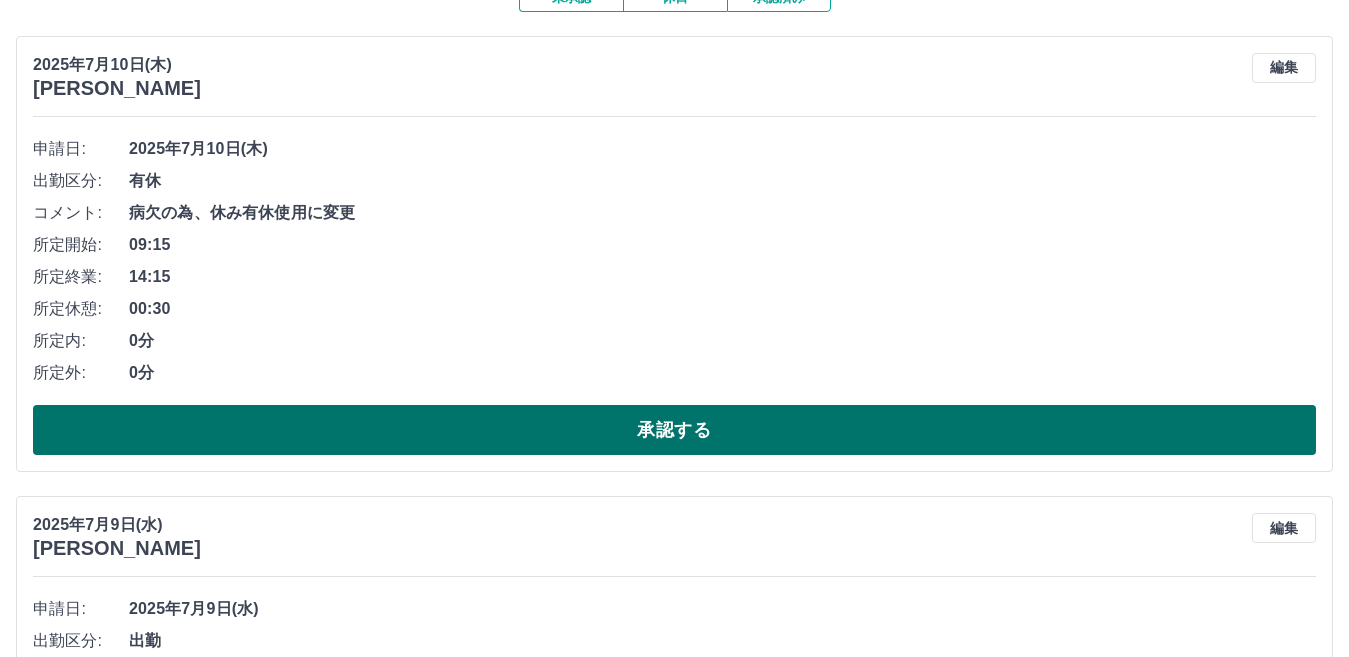 click on "承認する" at bounding box center [674, 430] 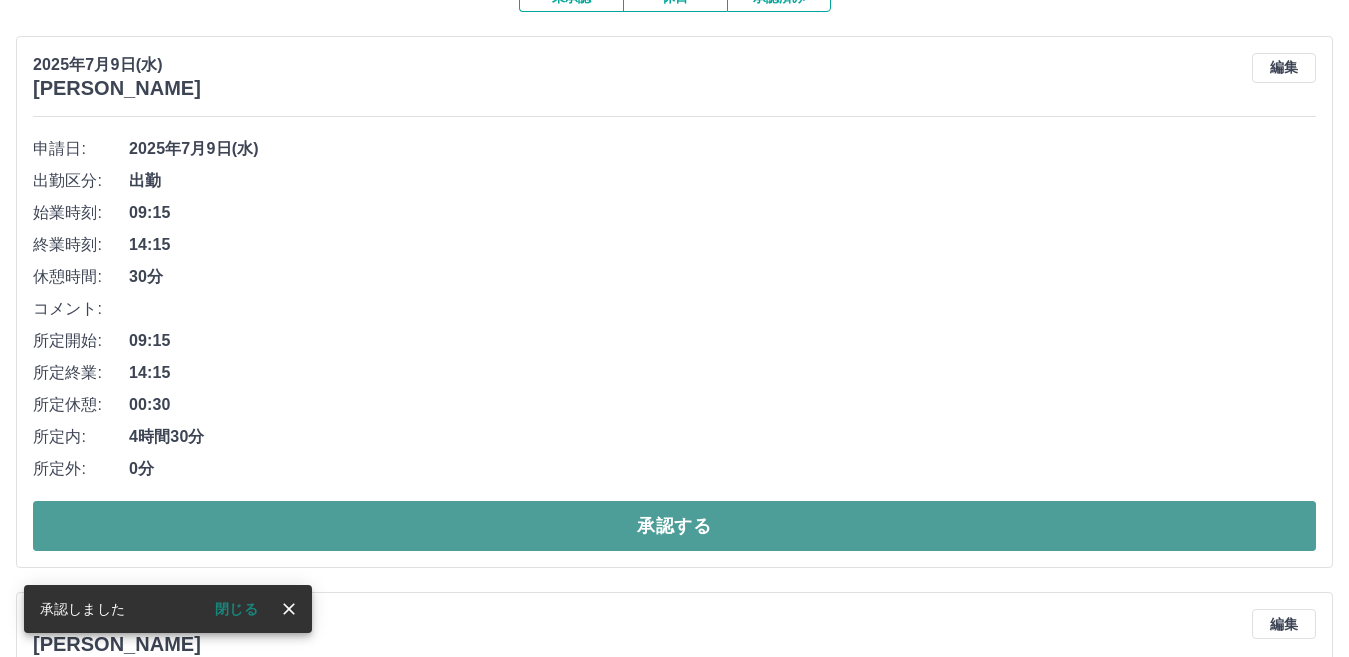 click on "承認する" at bounding box center [674, 526] 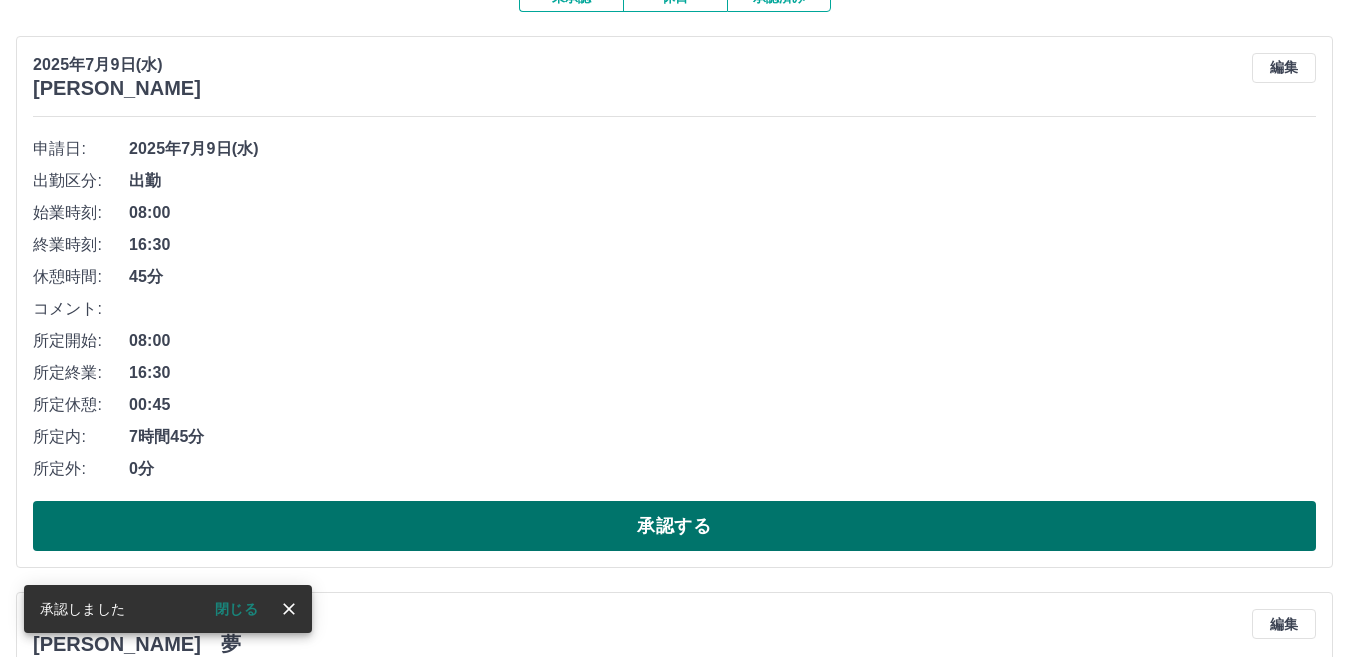 click on "承認する" at bounding box center [674, 526] 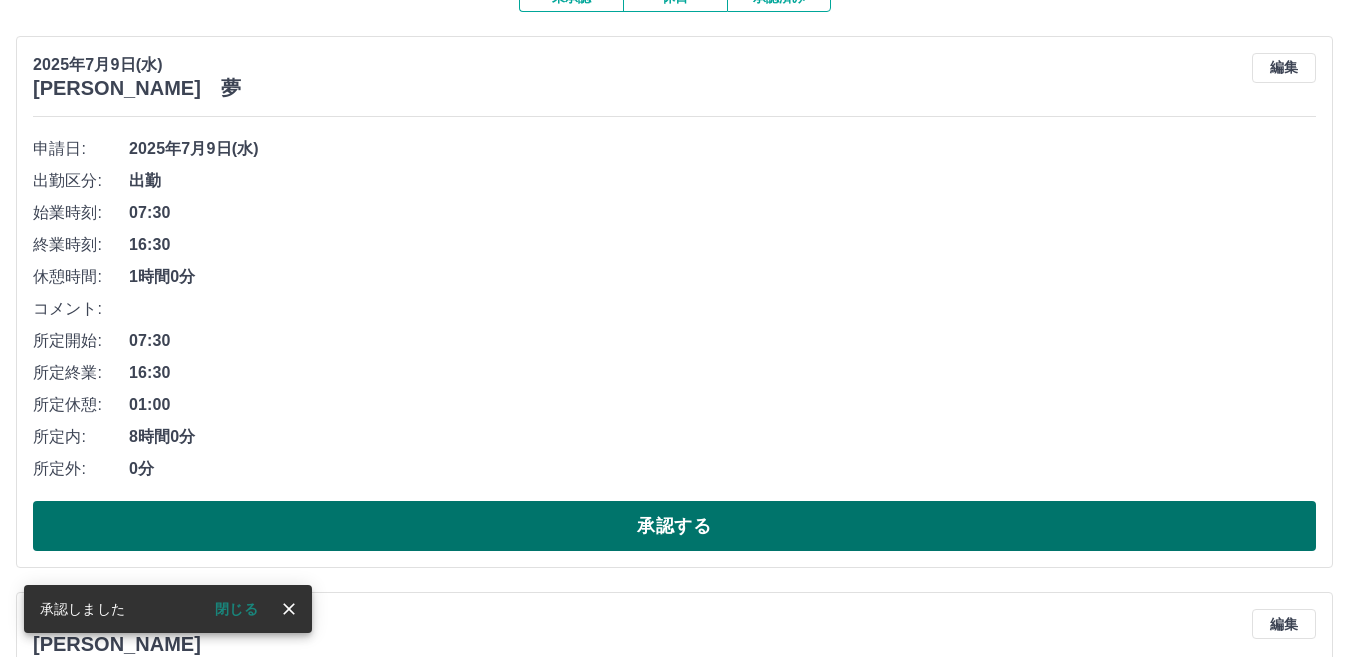 click on "承認する" at bounding box center (674, 526) 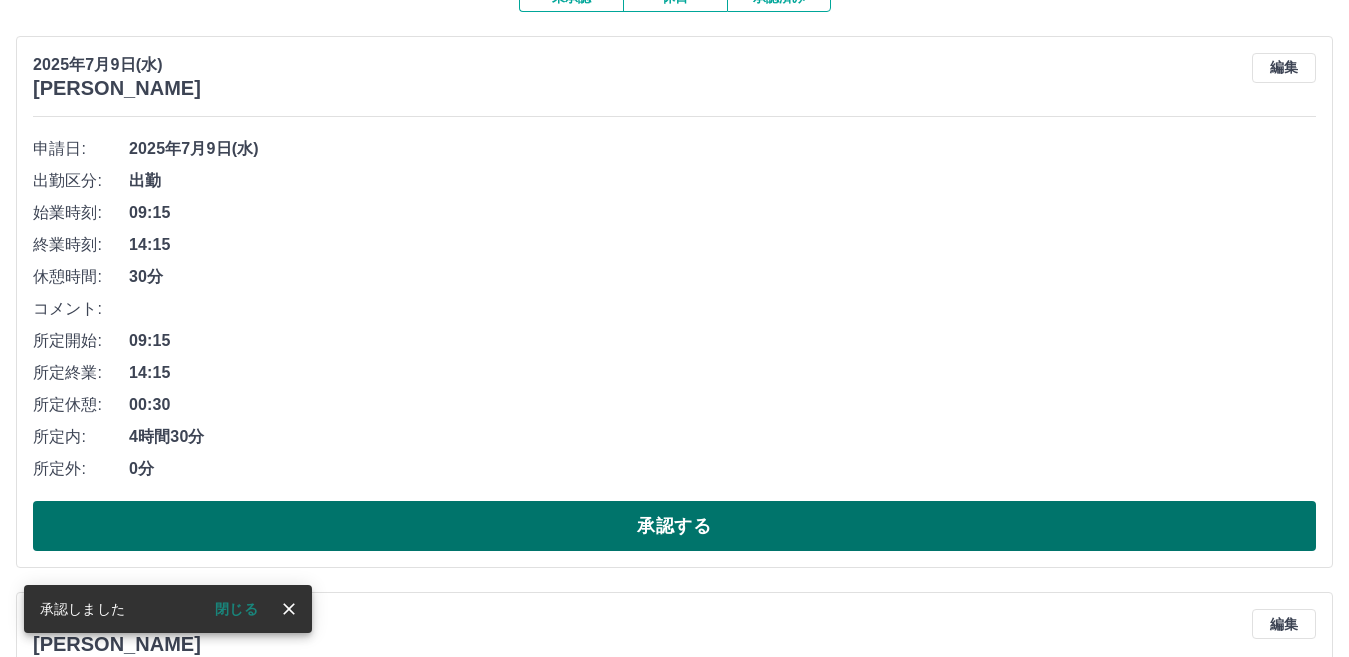 click on "承認する" at bounding box center [674, 526] 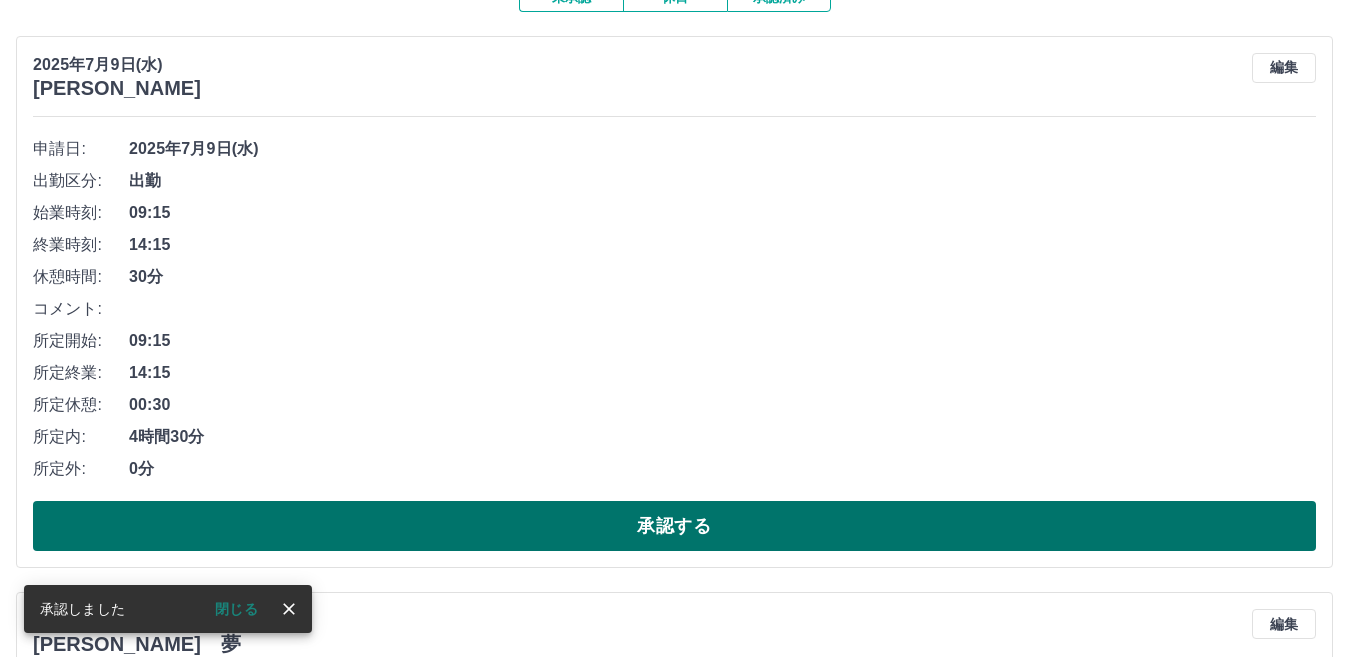 click on "承認する" at bounding box center (674, 526) 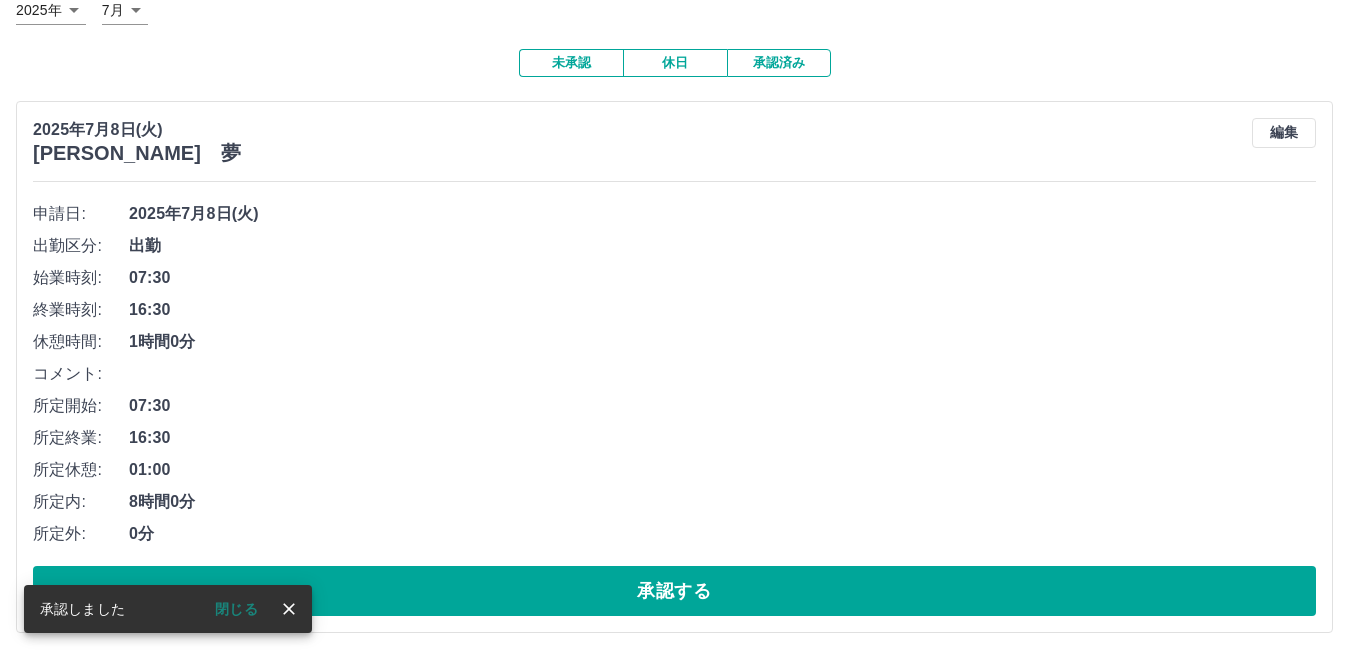 scroll, scrollTop: 137, scrollLeft: 0, axis: vertical 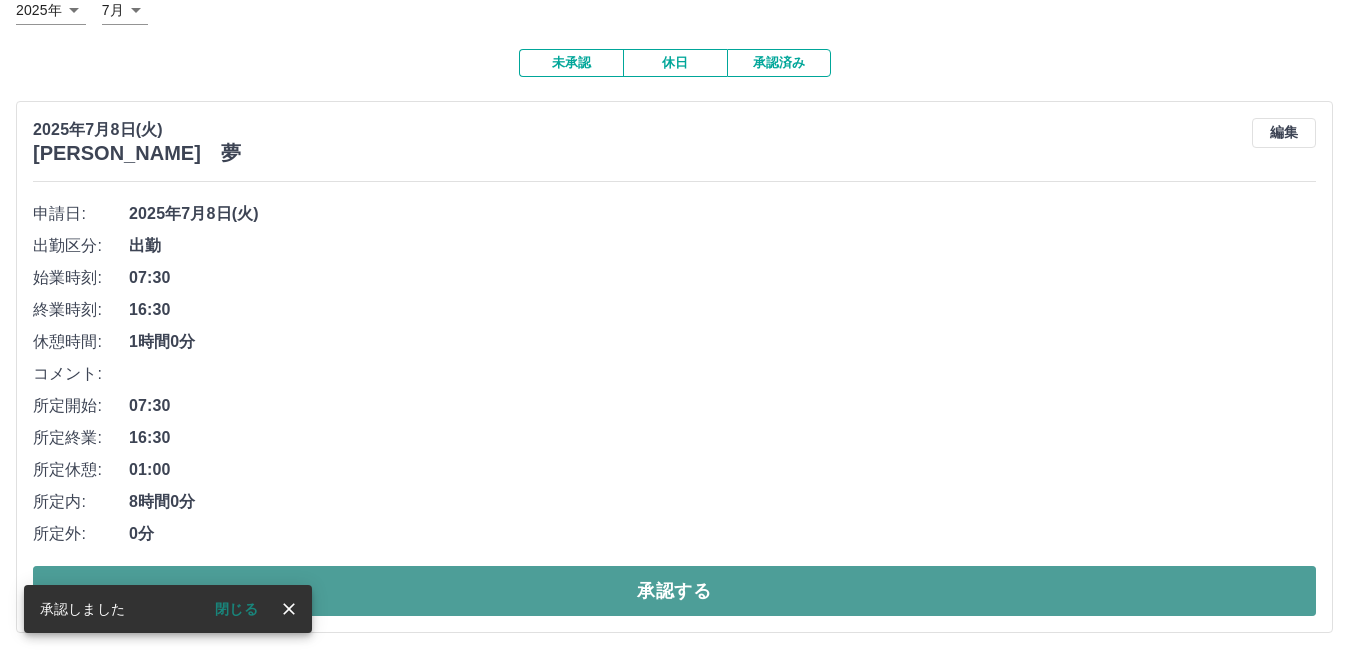 click on "承認する" at bounding box center (674, 591) 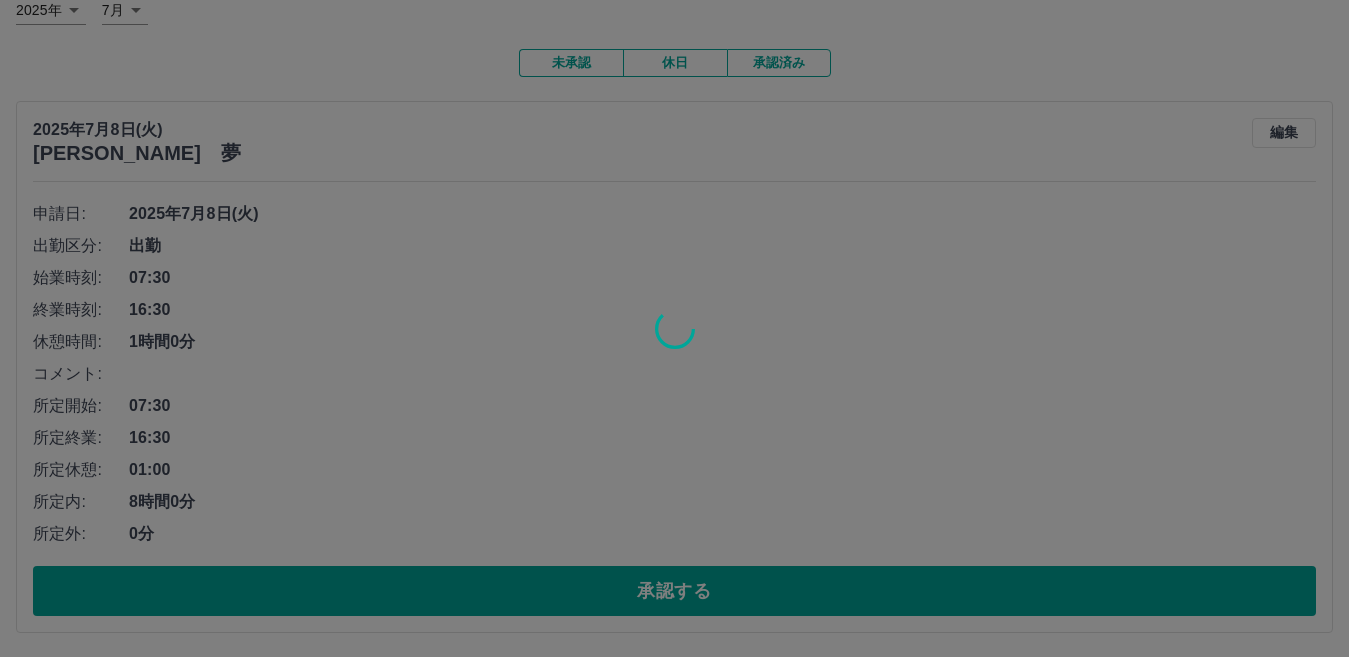 scroll, scrollTop: 0, scrollLeft: 0, axis: both 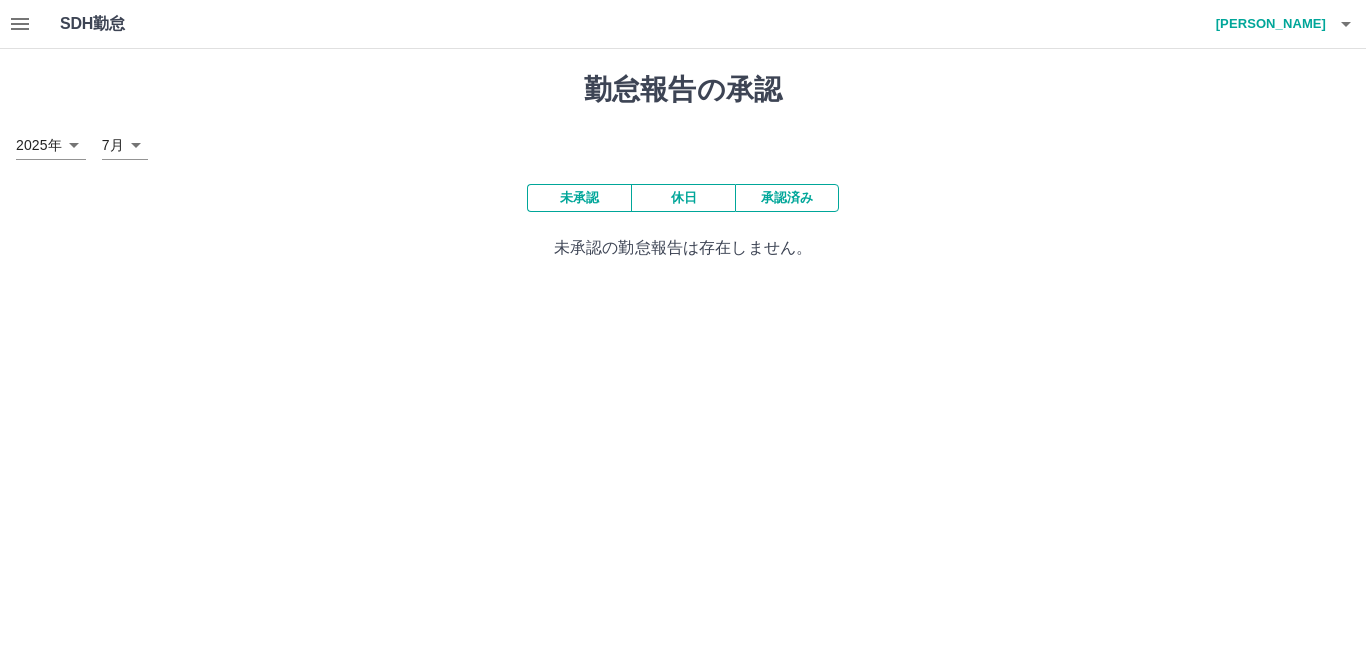 click on "承認済み" at bounding box center (787, 198) 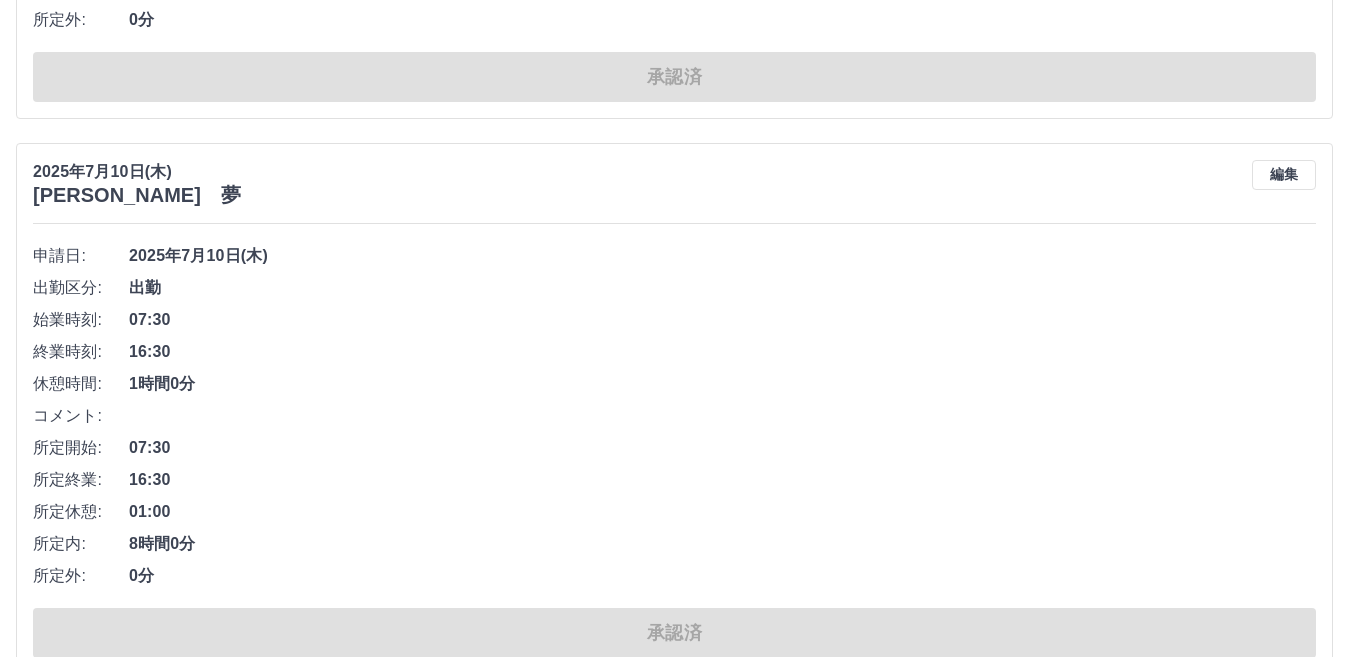 scroll, scrollTop: 9435, scrollLeft: 0, axis: vertical 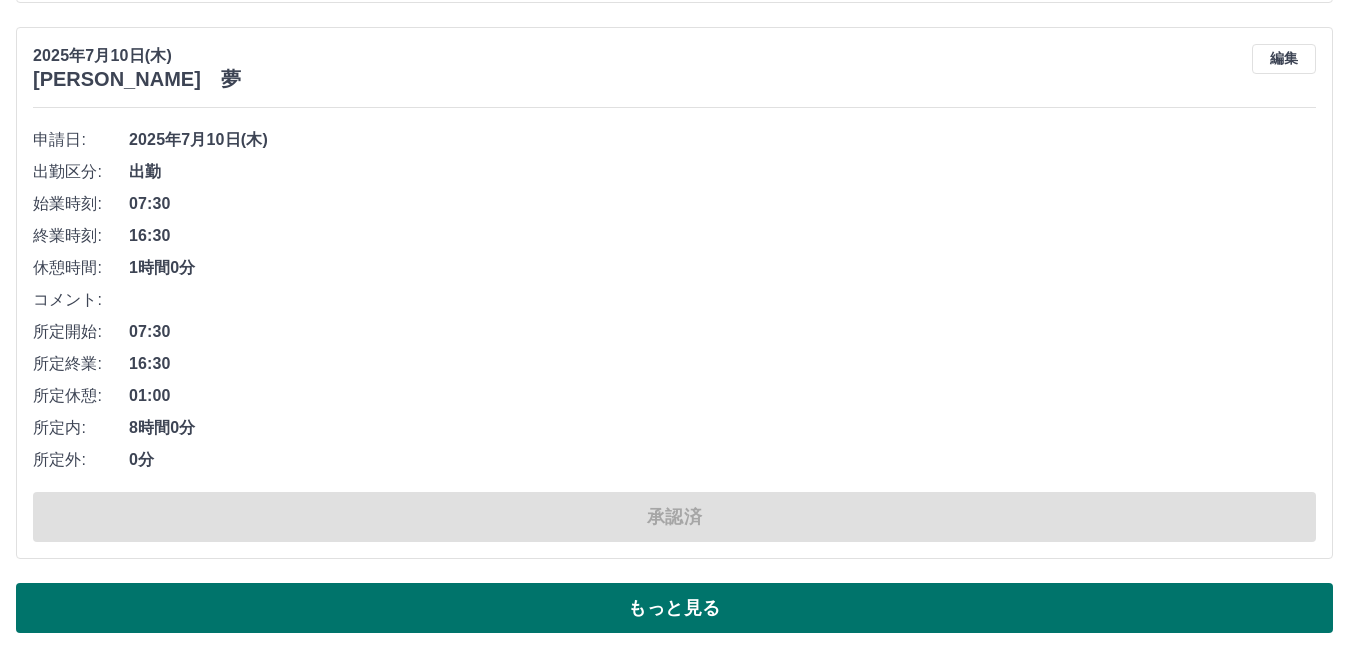 click on "もっと見る" at bounding box center (674, 608) 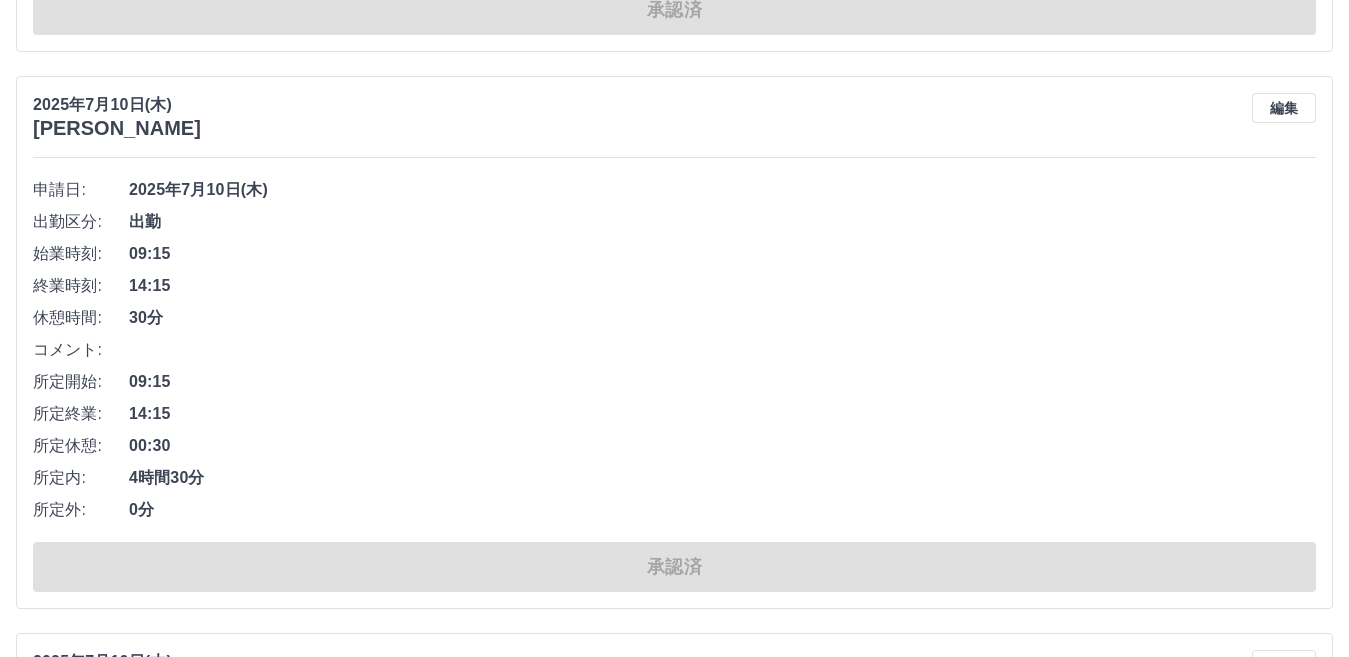 scroll, scrollTop: 10235, scrollLeft: 0, axis: vertical 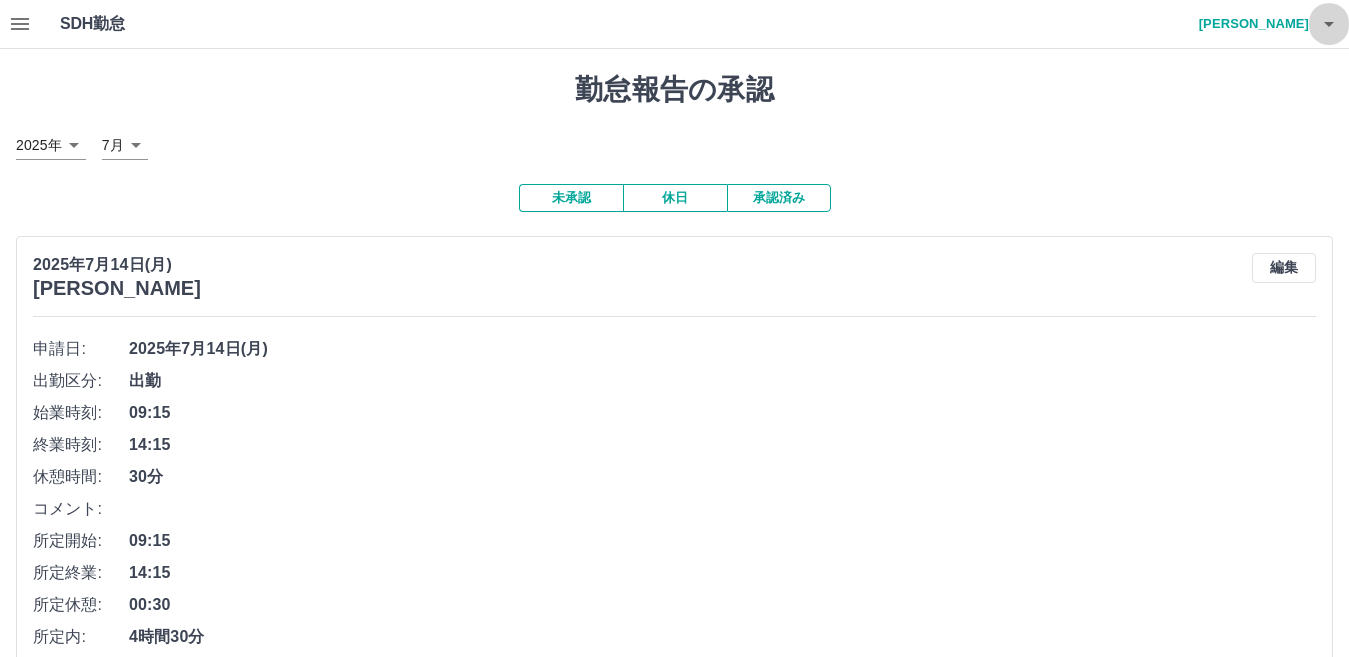 click 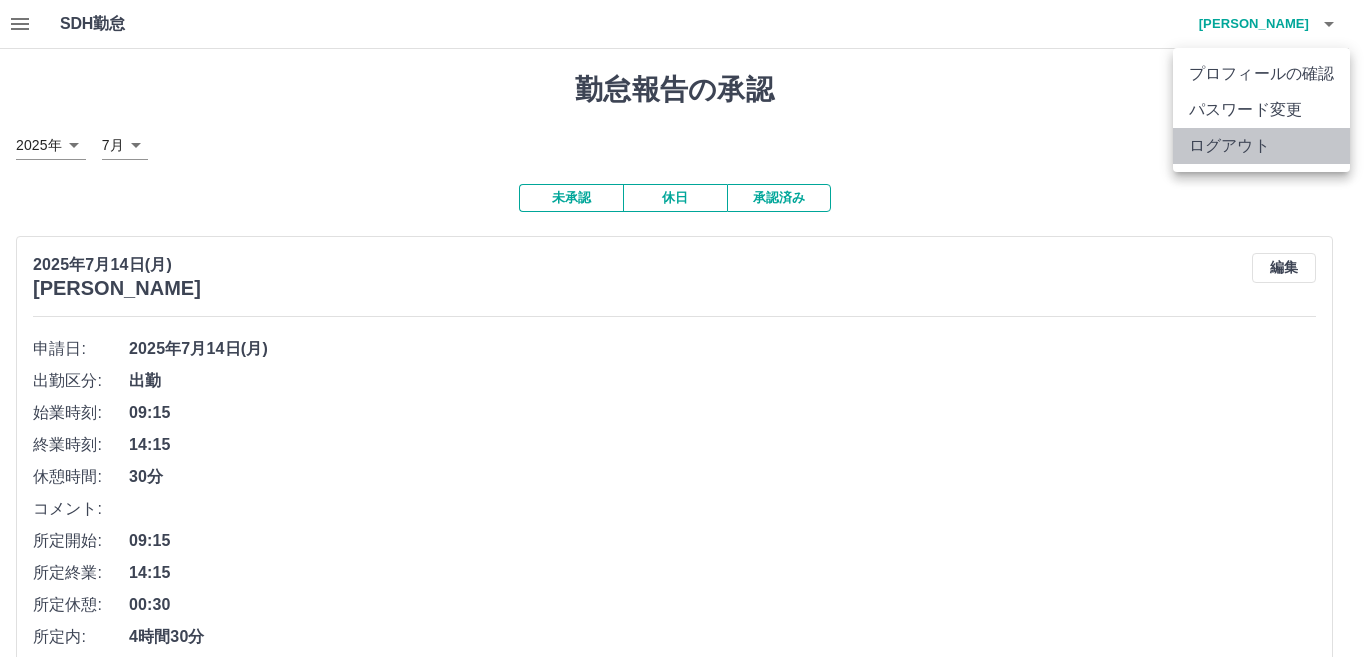 click on "ログアウト" at bounding box center [1261, 146] 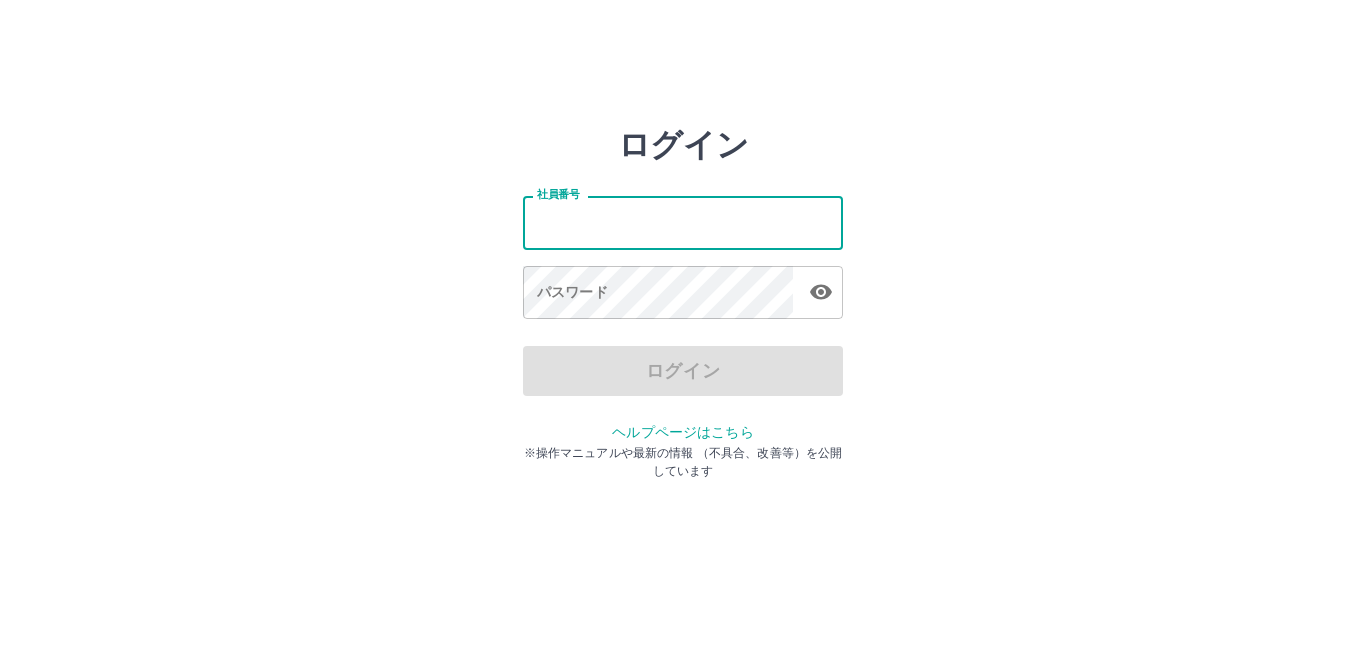 scroll, scrollTop: 0, scrollLeft: 0, axis: both 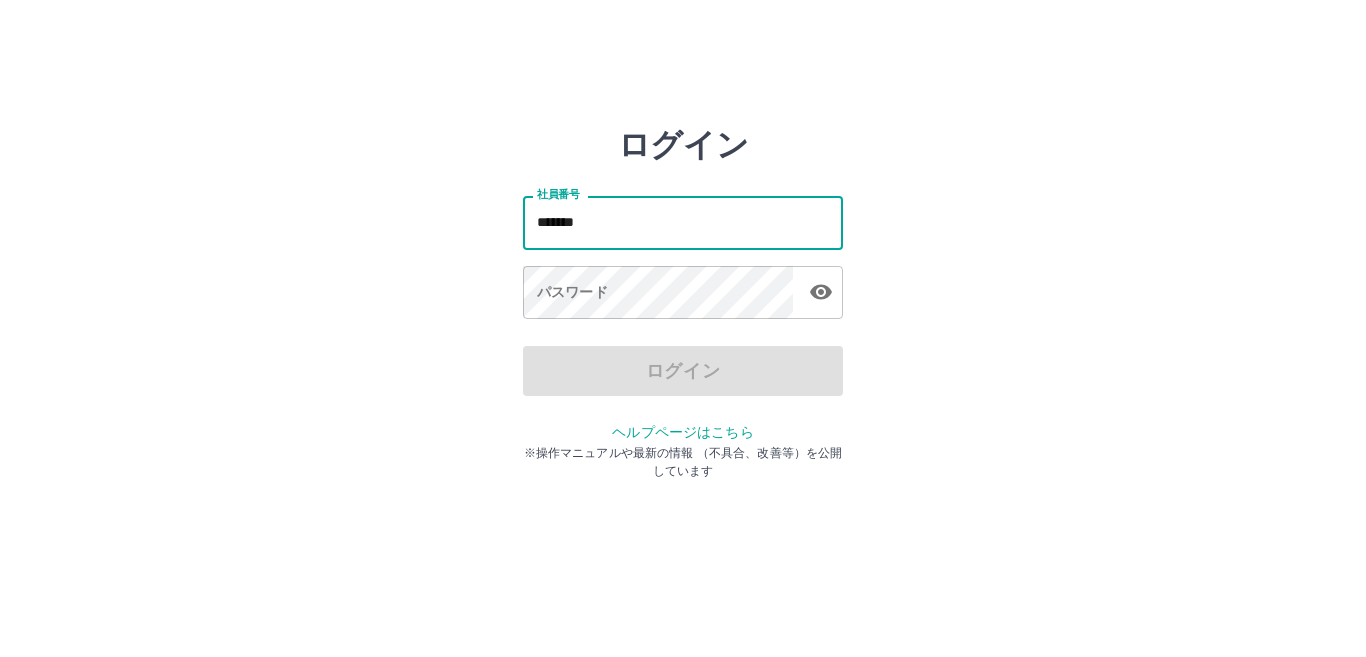 type on "*******" 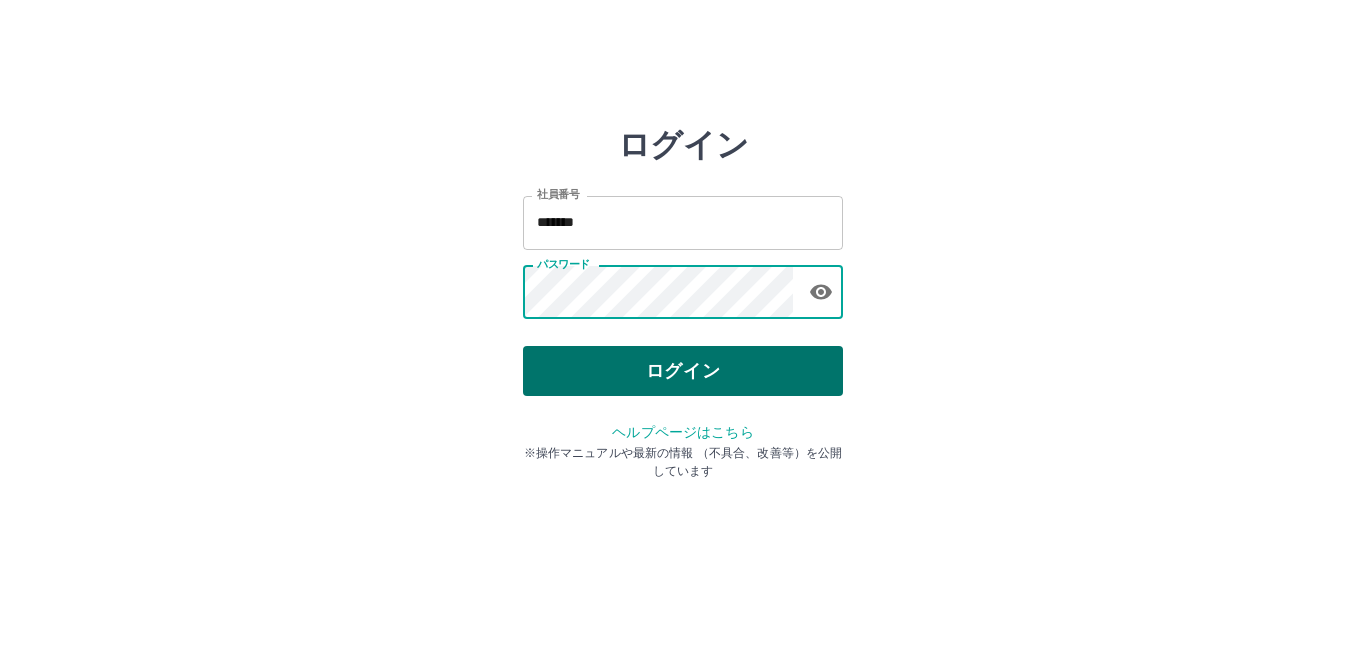 click on "ログイン" at bounding box center (683, 371) 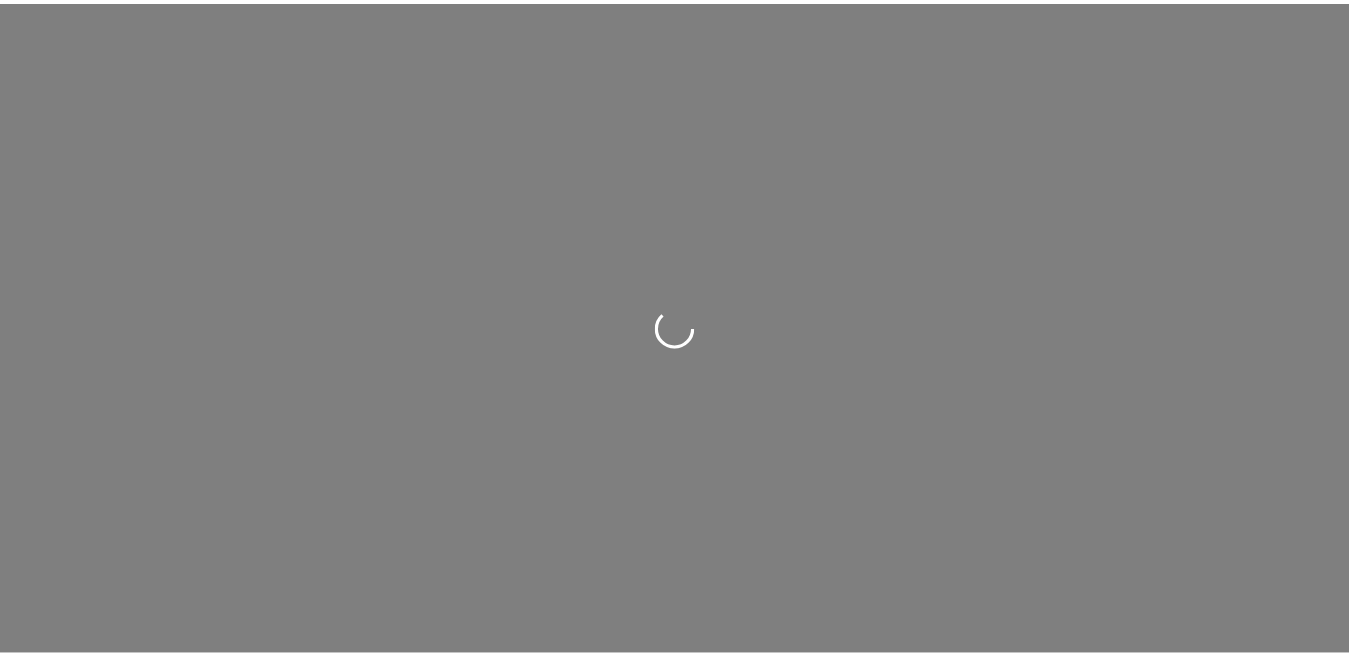 scroll, scrollTop: 0, scrollLeft: 0, axis: both 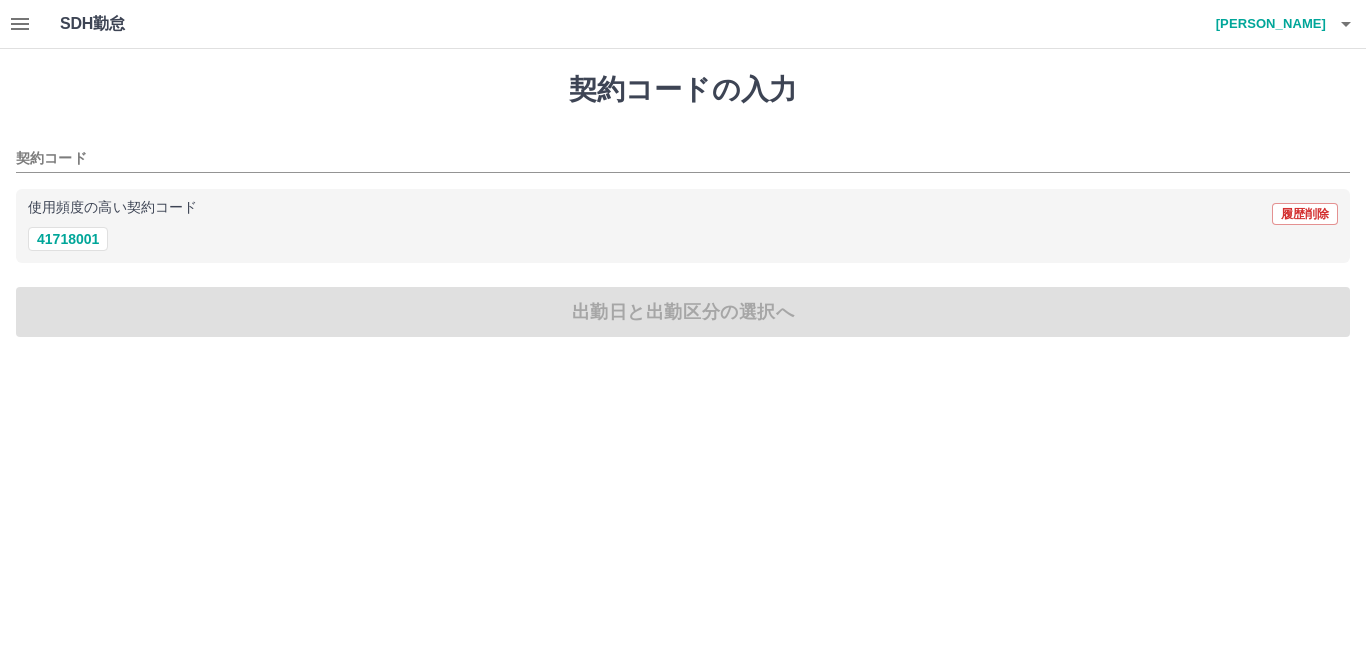 click 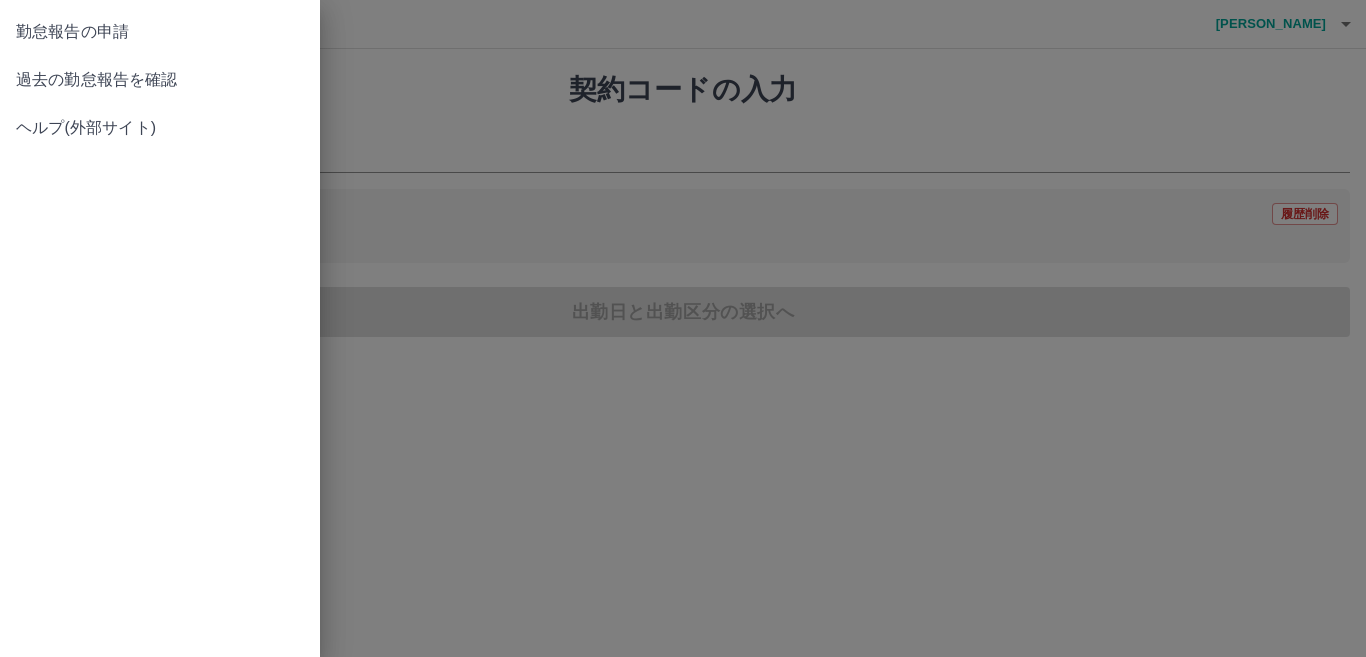 click on "過去の勤怠報告を確認" at bounding box center [160, 80] 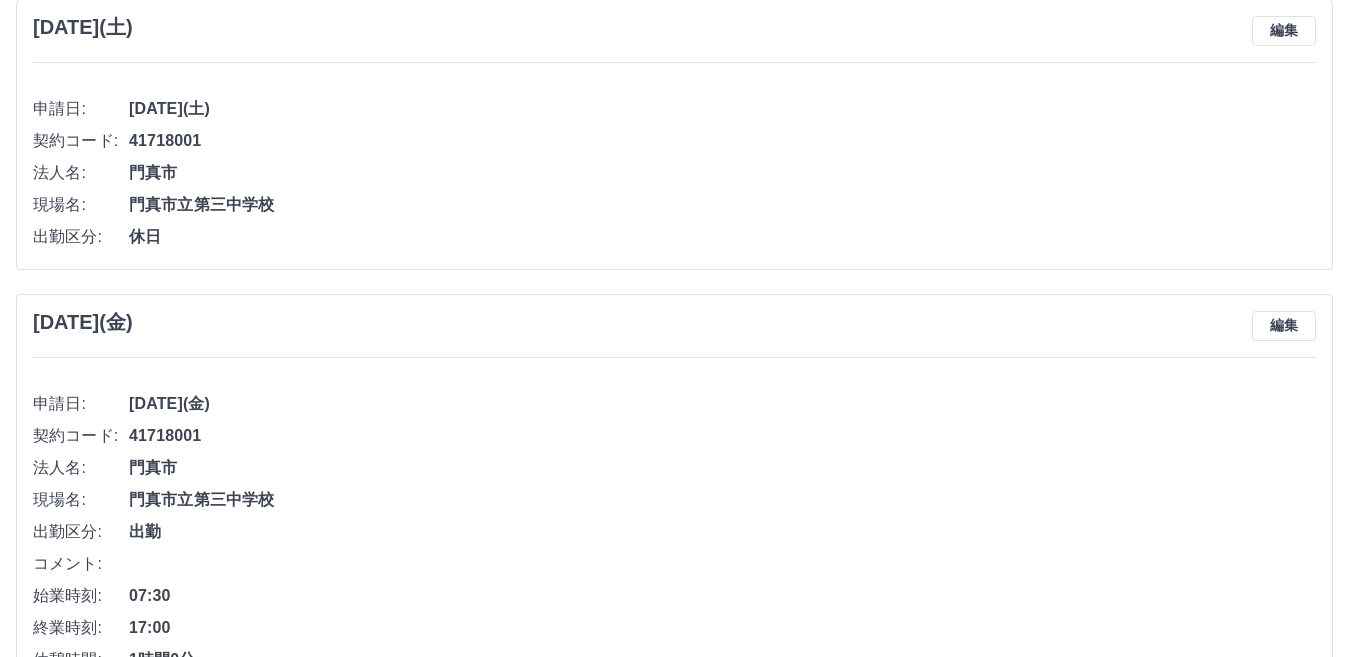 scroll, scrollTop: 0, scrollLeft: 0, axis: both 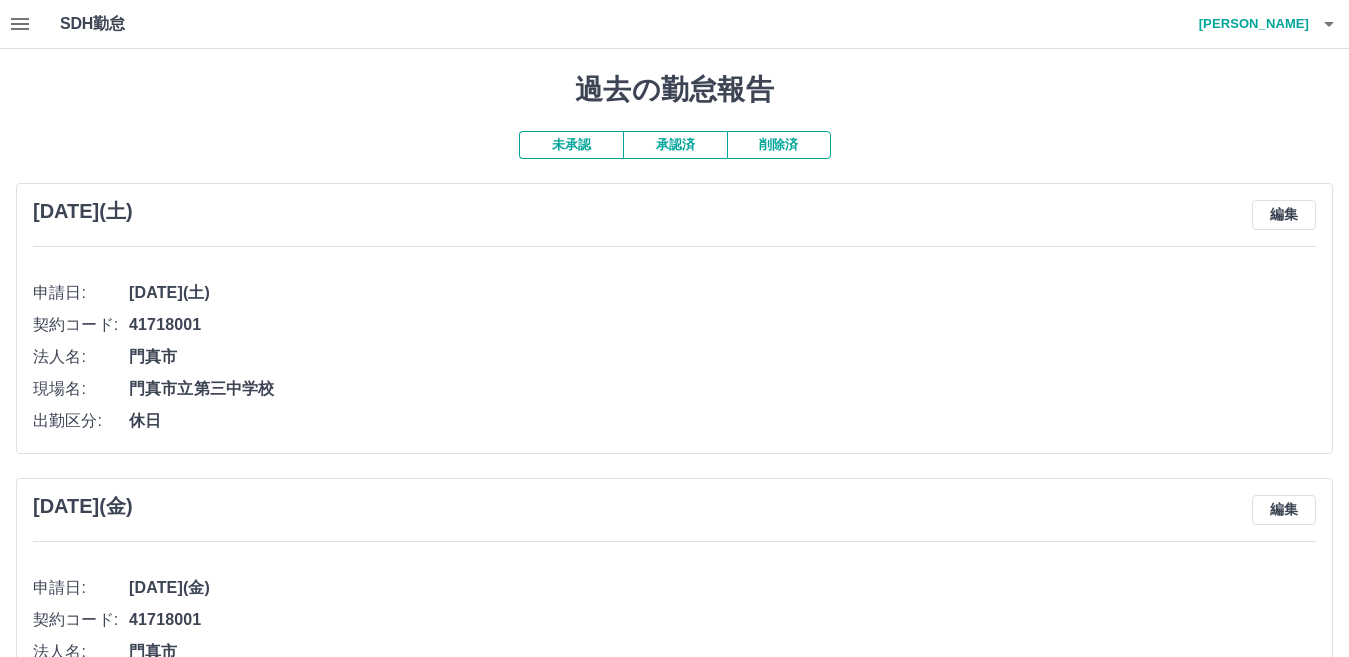 click on "承認済" at bounding box center [675, 145] 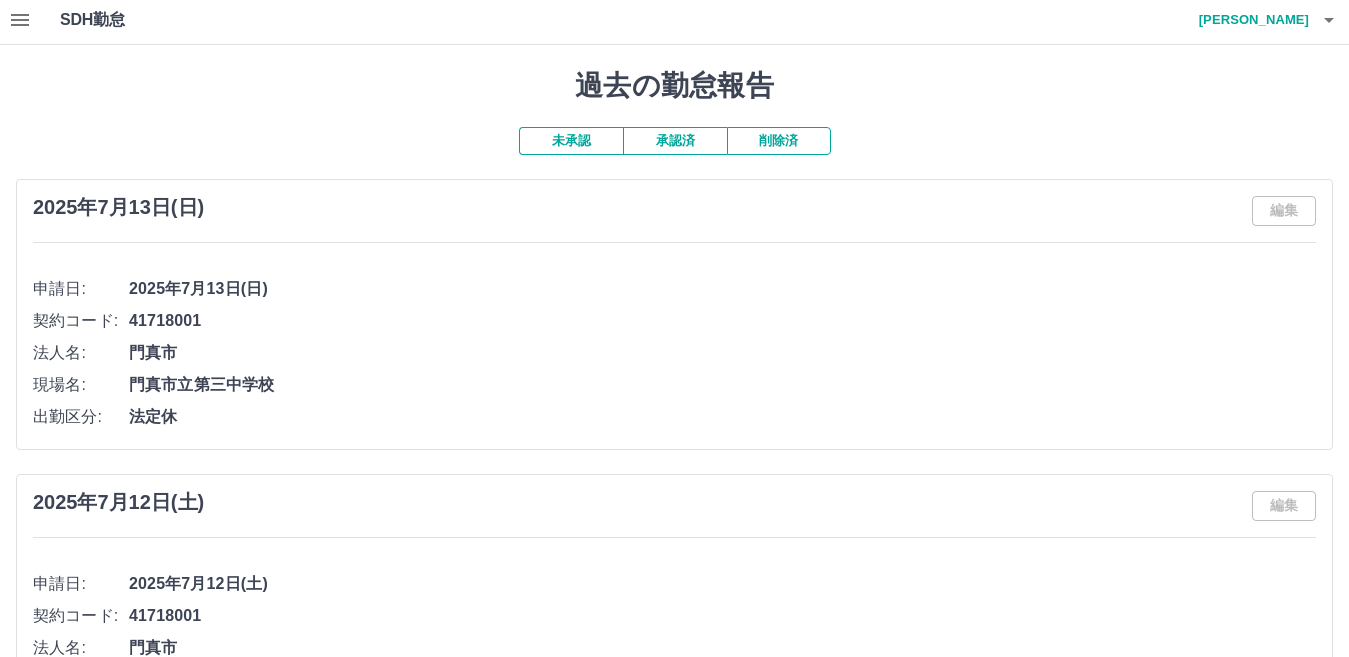 scroll, scrollTop: 0, scrollLeft: 0, axis: both 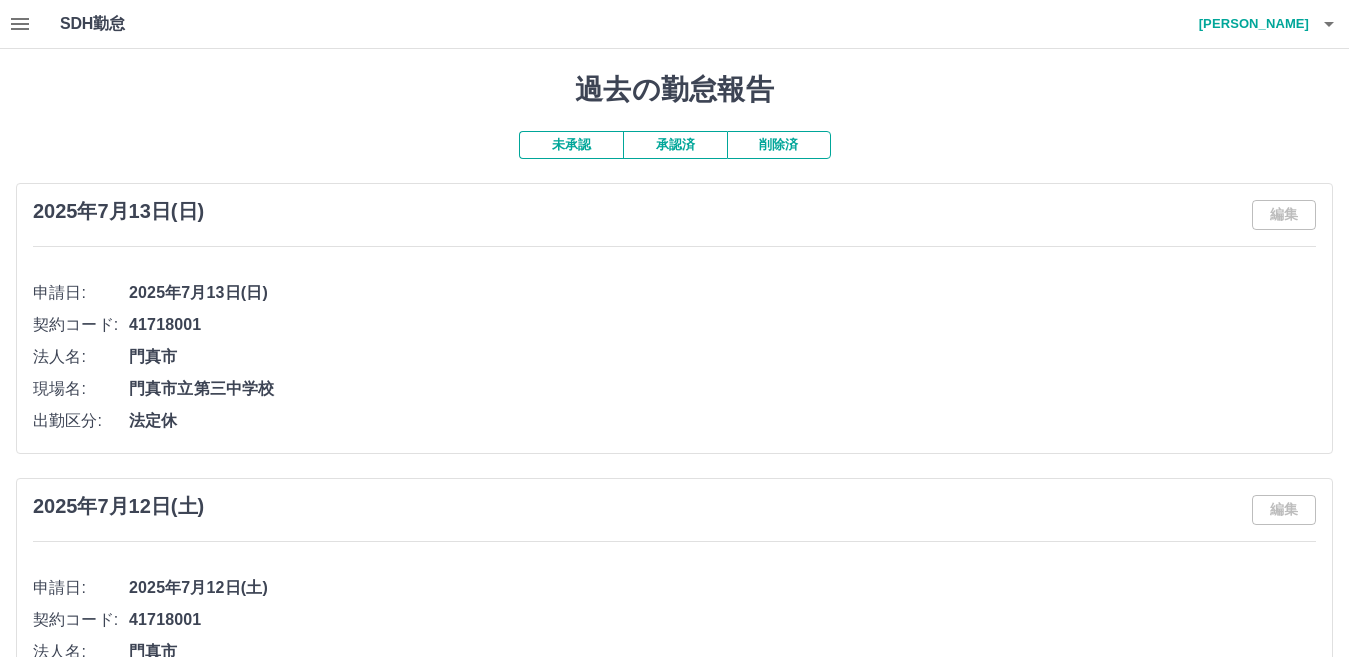 click on "未承認" at bounding box center [571, 145] 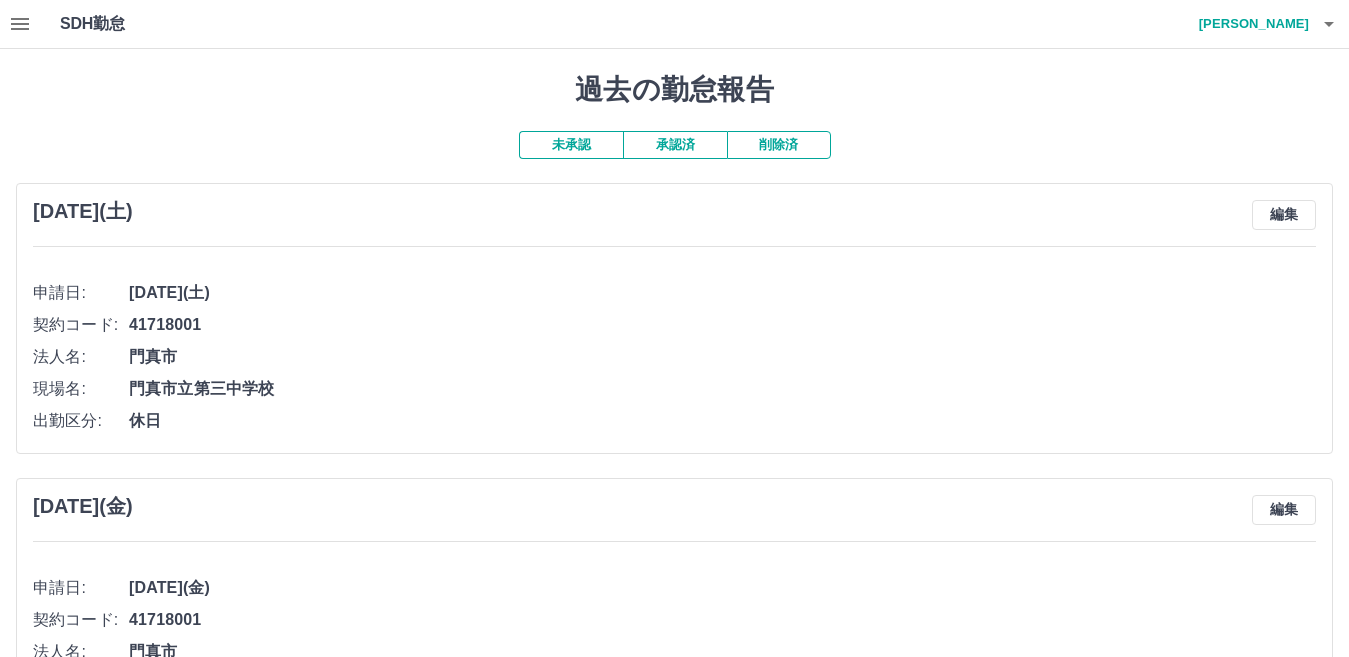click on "承認済" at bounding box center [675, 145] 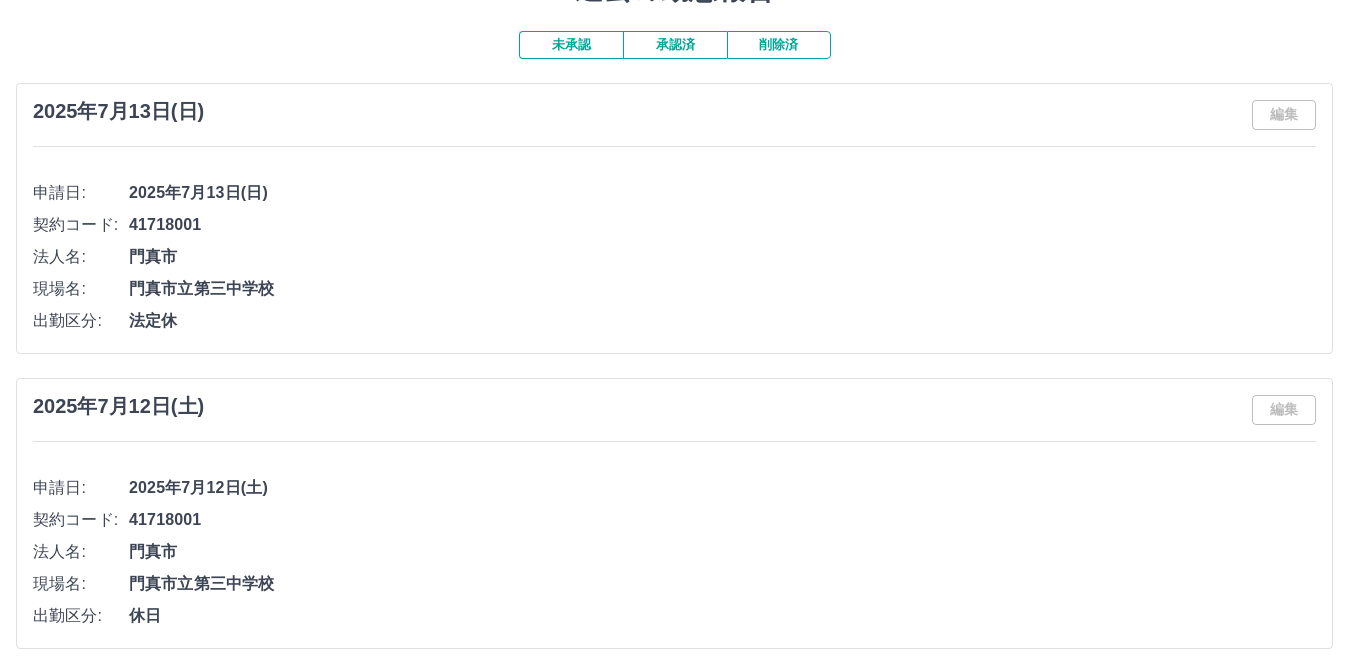scroll, scrollTop: 0, scrollLeft: 0, axis: both 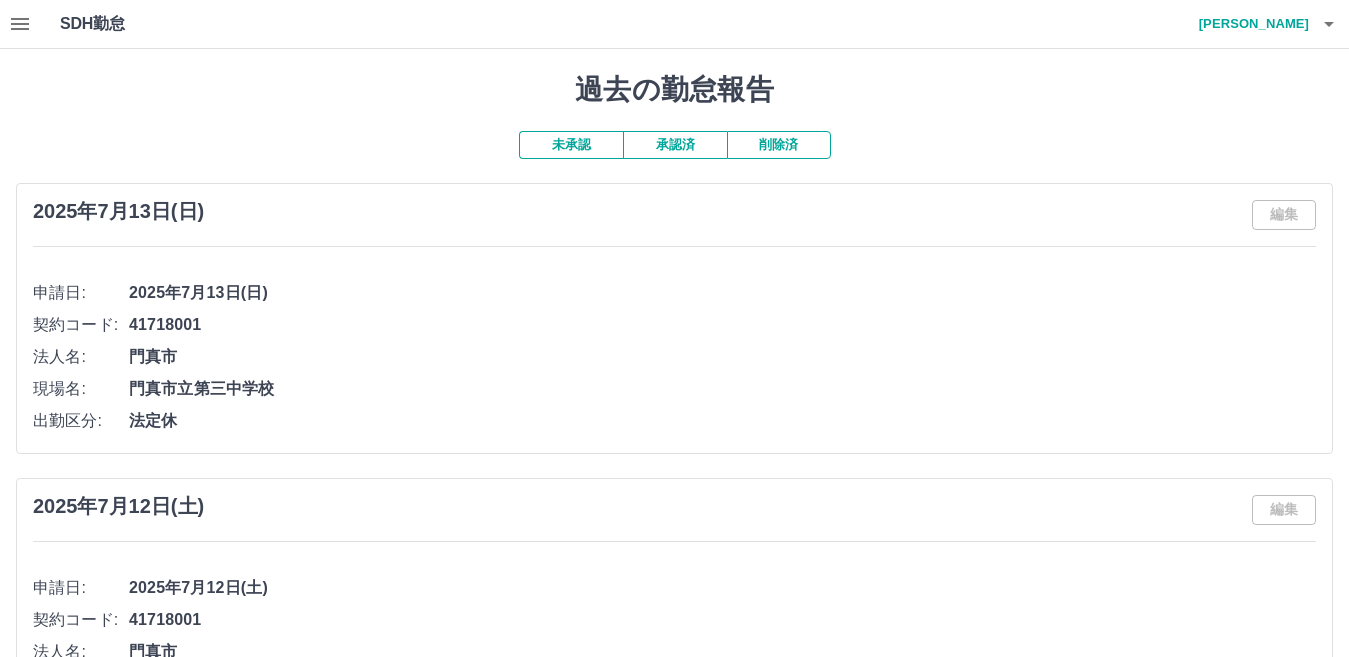 click on "未承認" at bounding box center [571, 145] 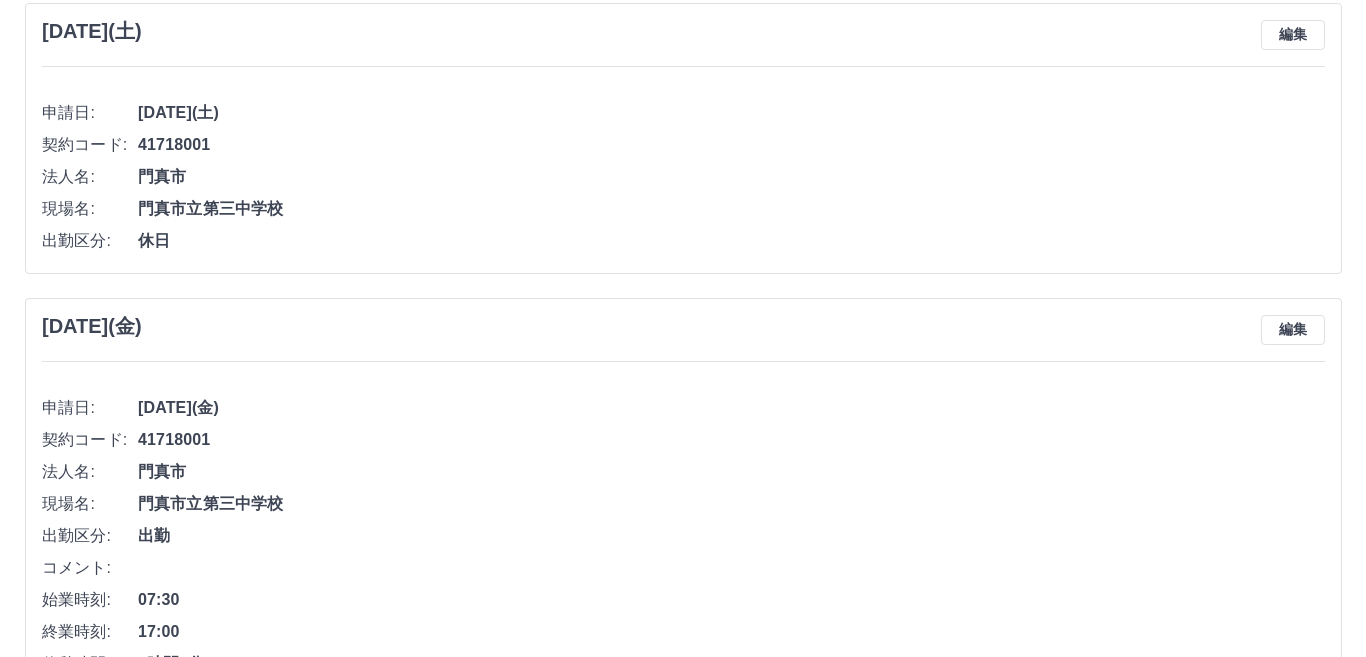 scroll, scrollTop: 0, scrollLeft: 0, axis: both 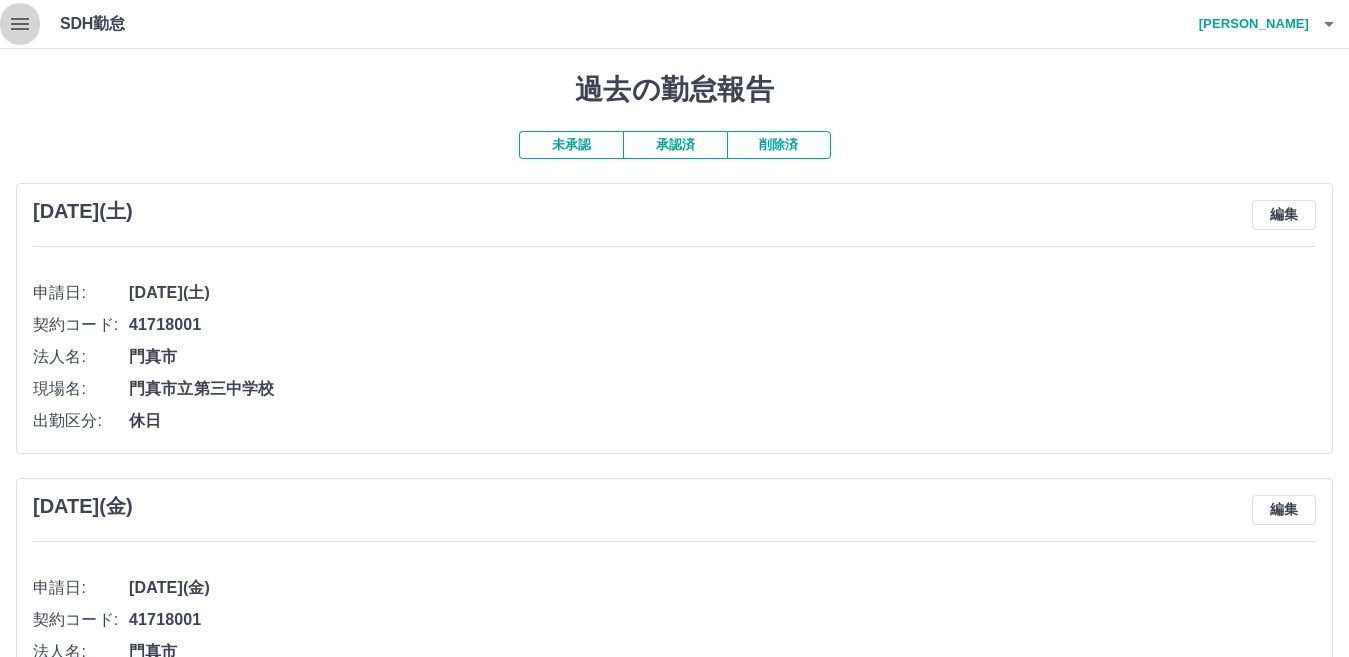 click 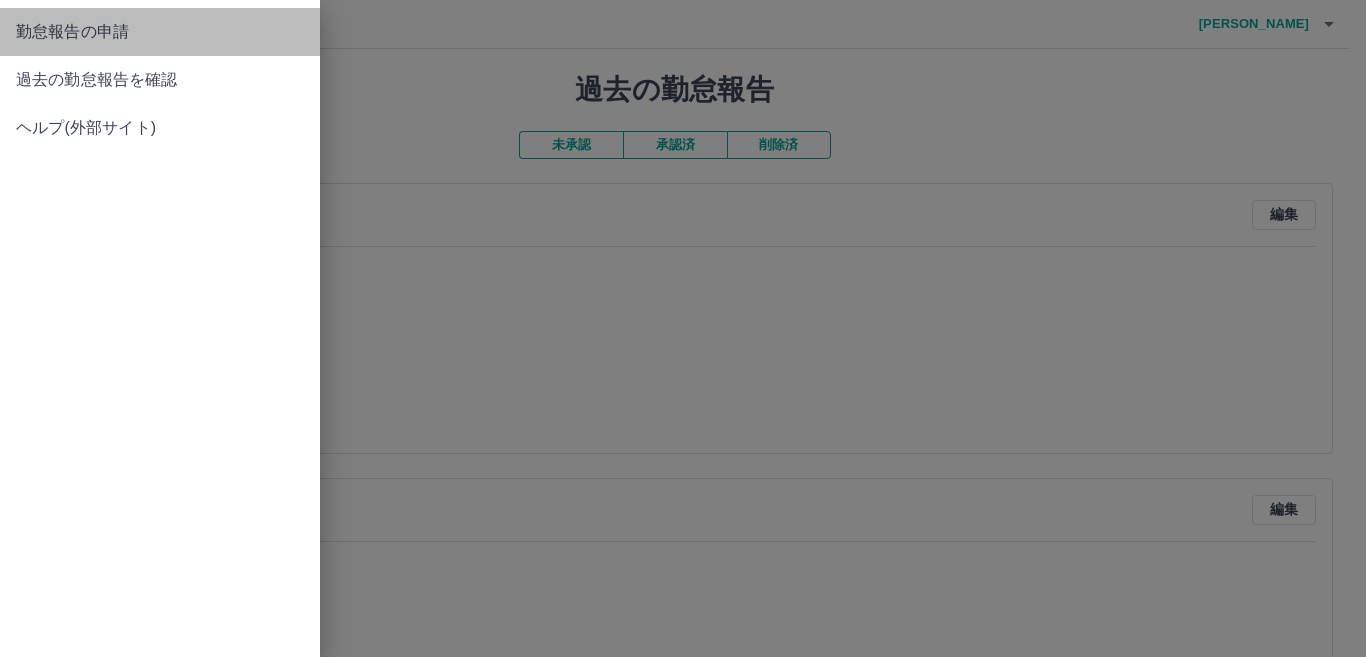 click on "勤怠報告の申請" at bounding box center [160, 32] 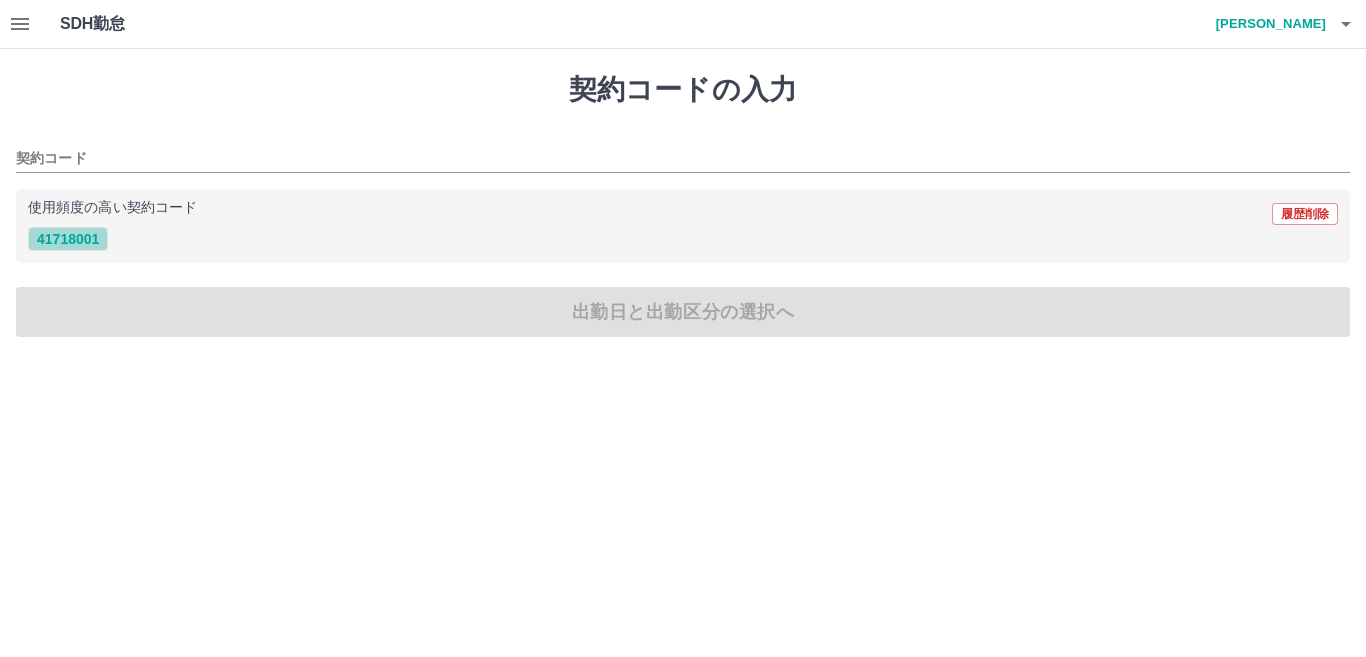 click on "41718001" at bounding box center (68, 239) 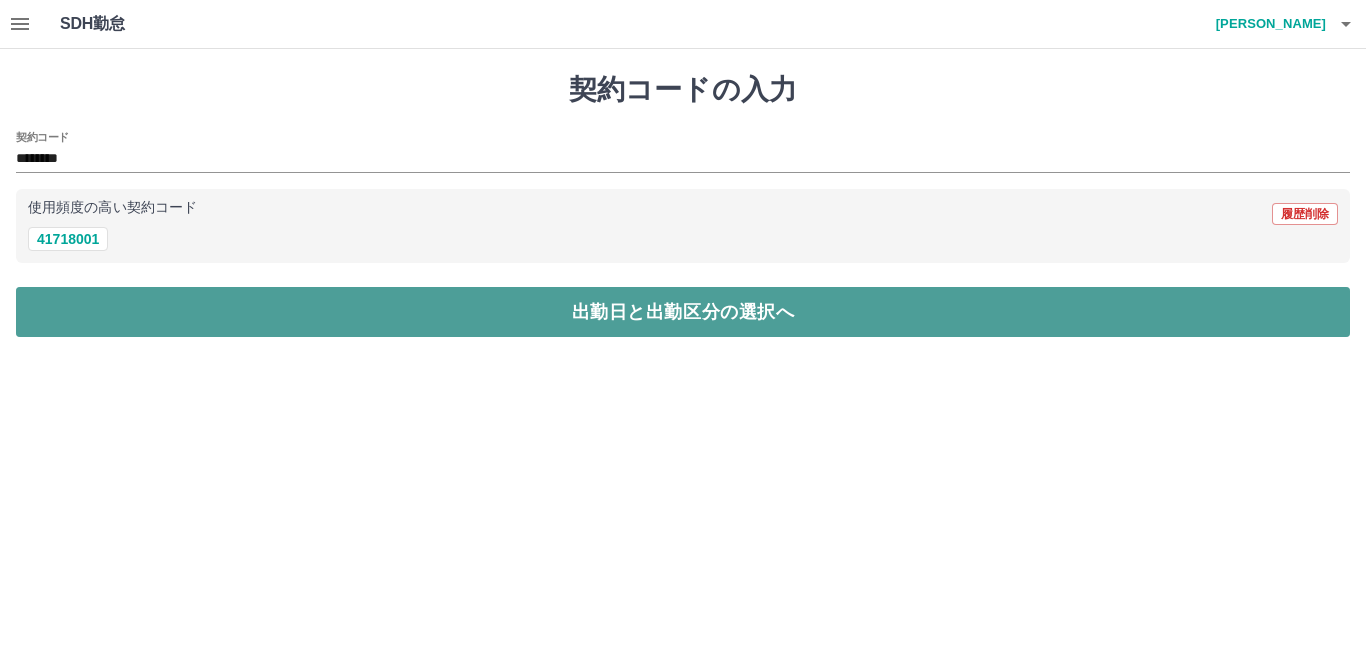 click on "出勤日と出勤区分の選択へ" at bounding box center [683, 312] 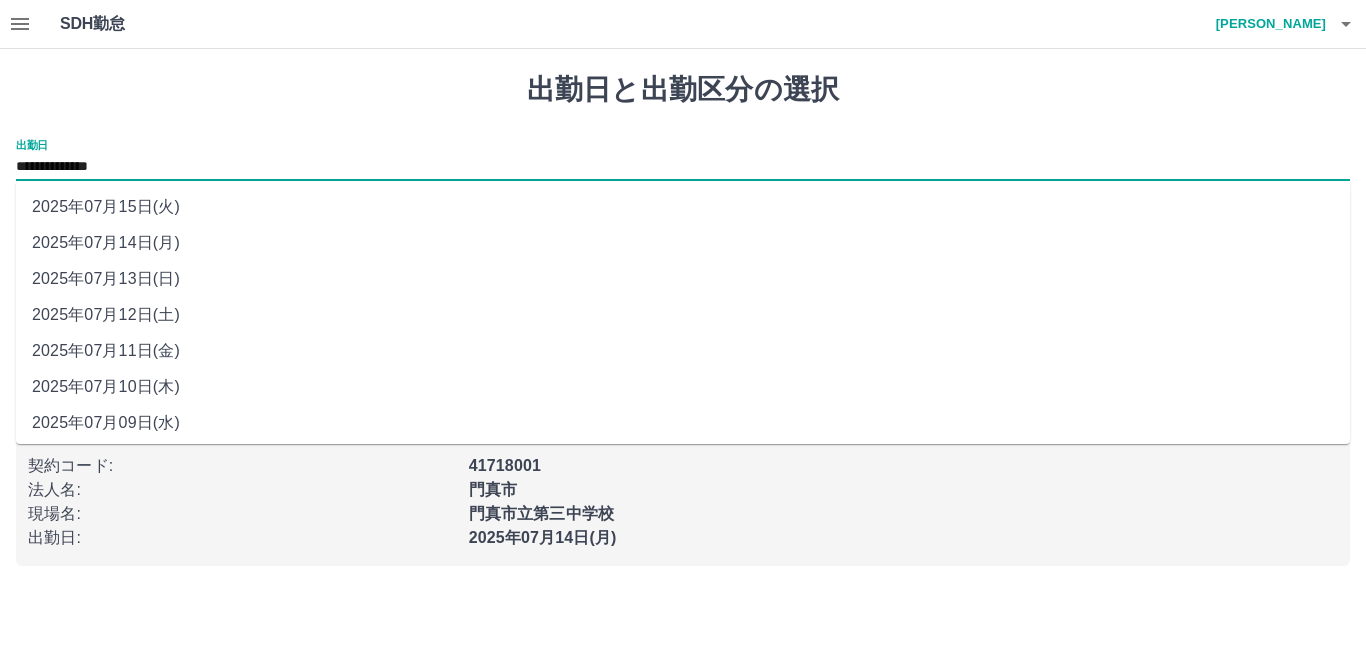 click on "**********" at bounding box center (683, 167) 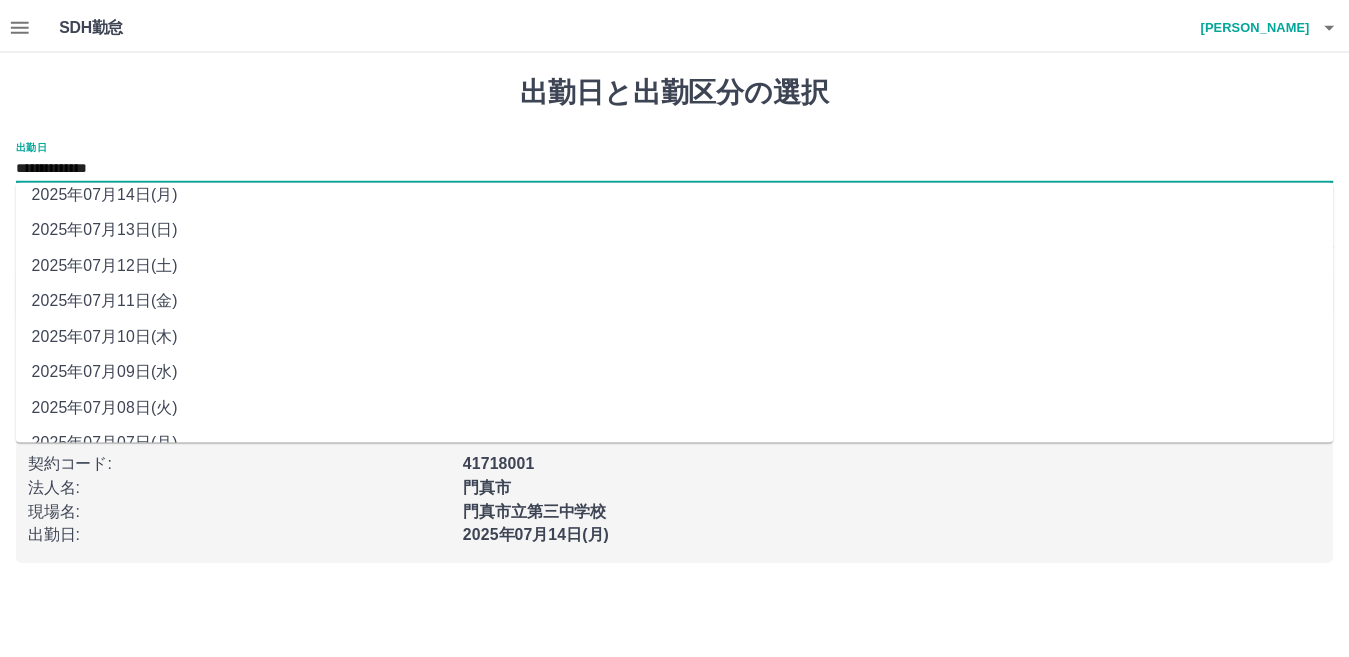 scroll, scrollTop: 77, scrollLeft: 0, axis: vertical 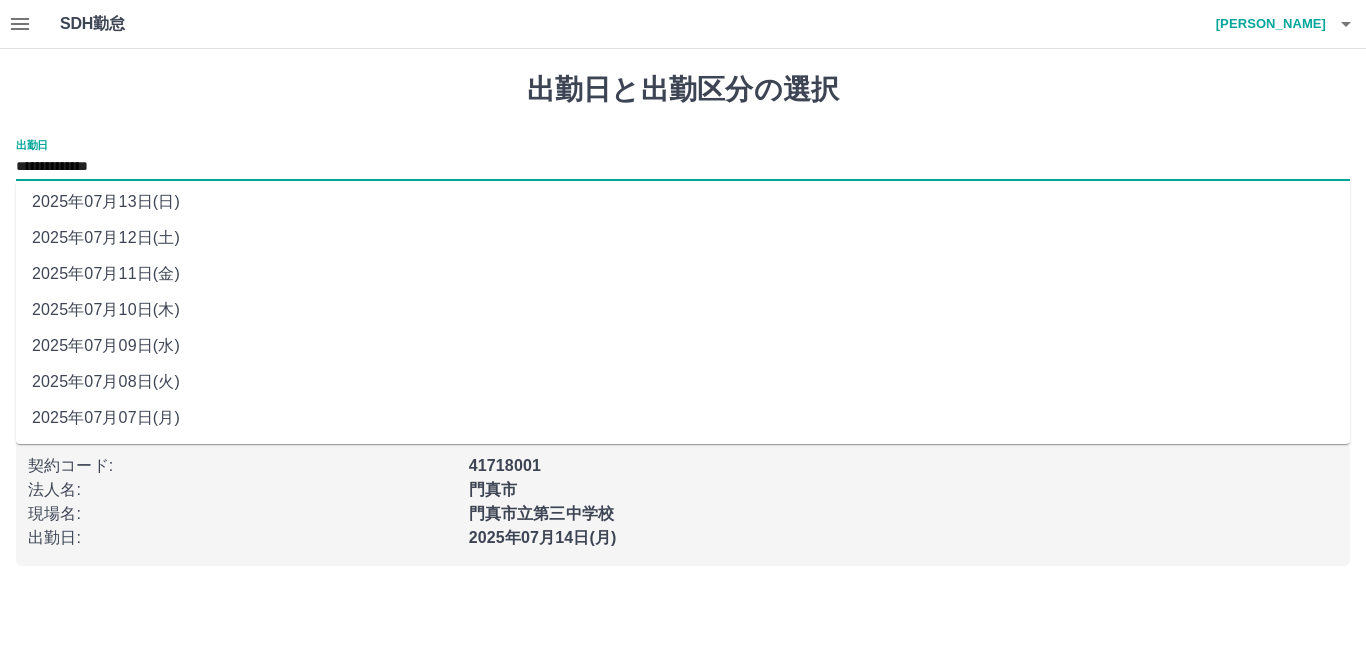 click on "2025年07月08日(火)" at bounding box center [683, 382] 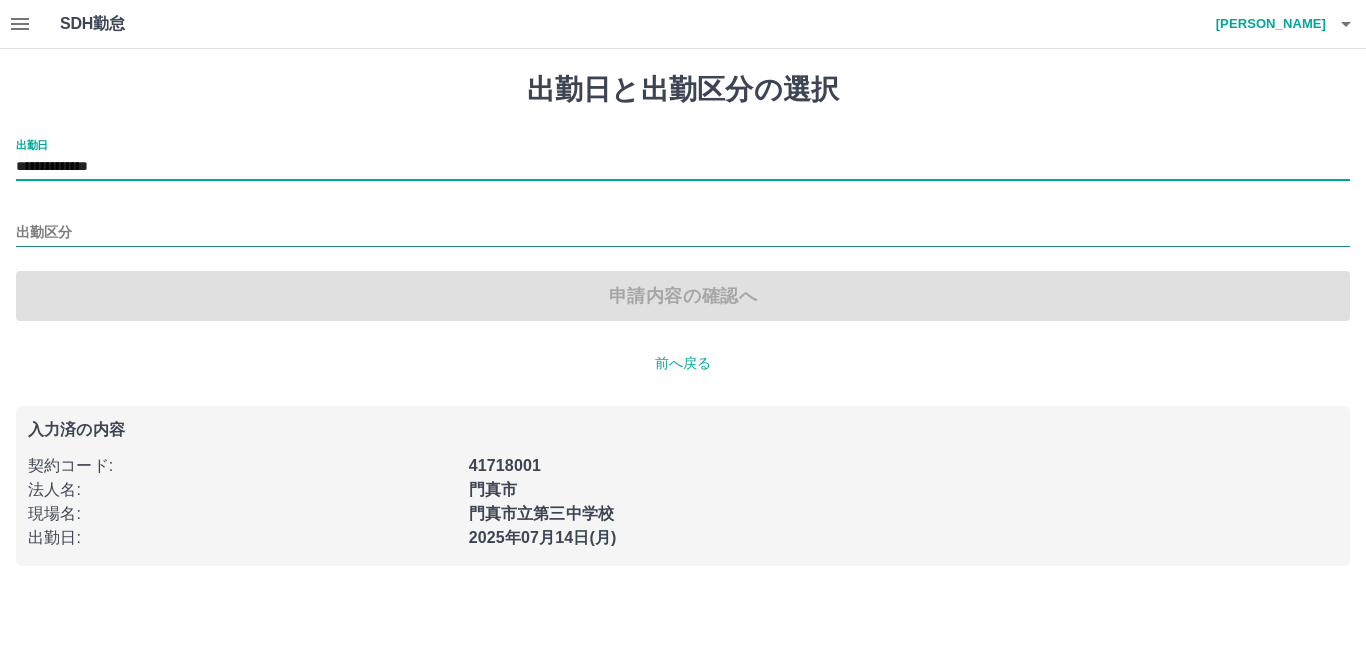 click on "出勤区分" at bounding box center (683, 233) 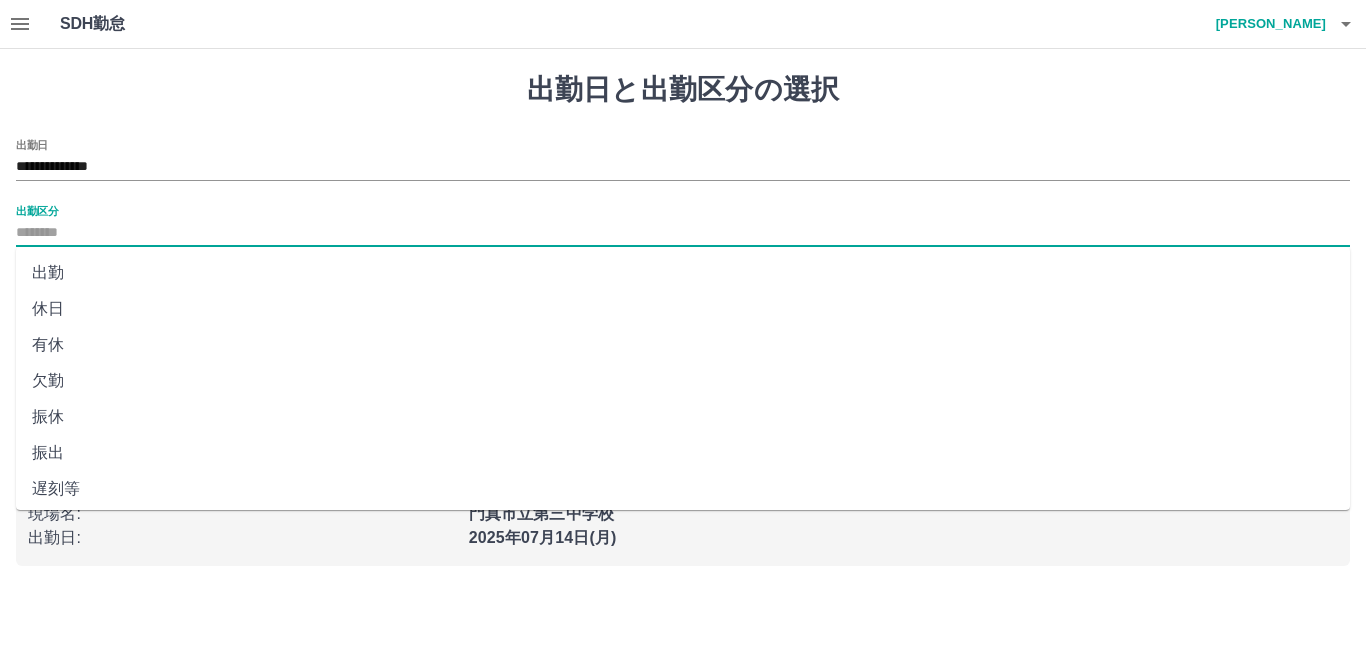 click on "出勤" at bounding box center [683, 273] 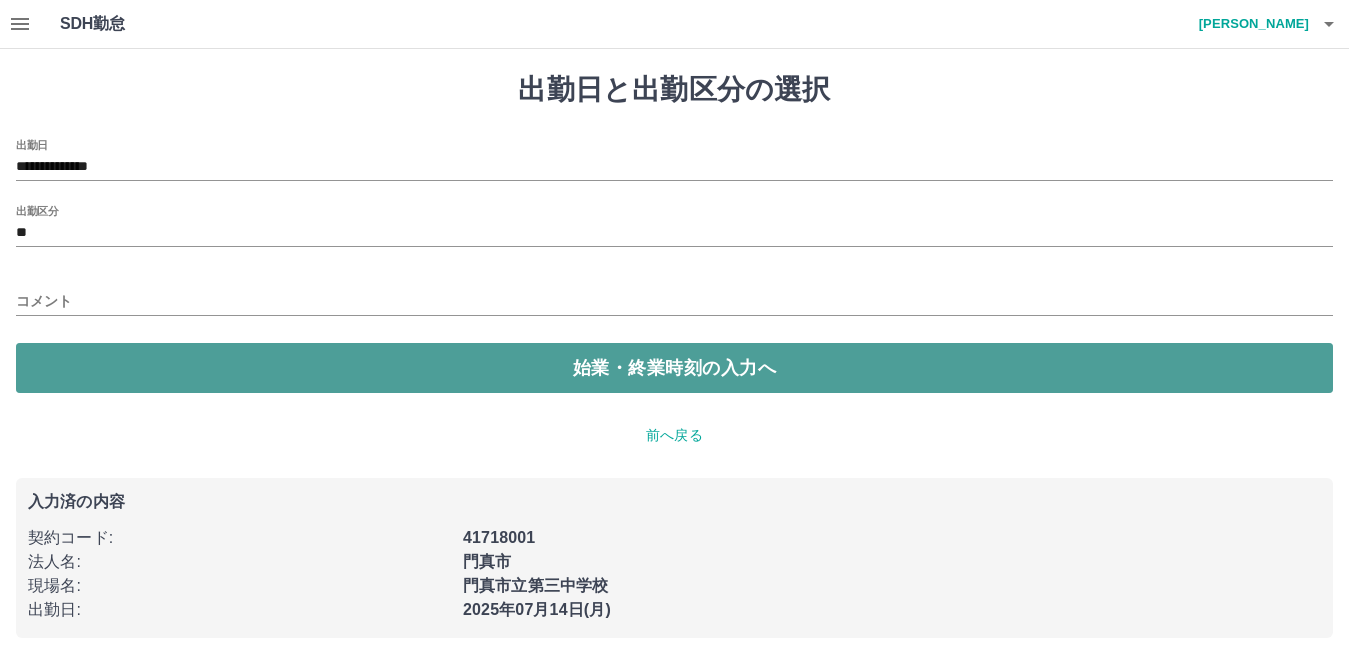 click on "始業・終業時刻の入力へ" at bounding box center (674, 368) 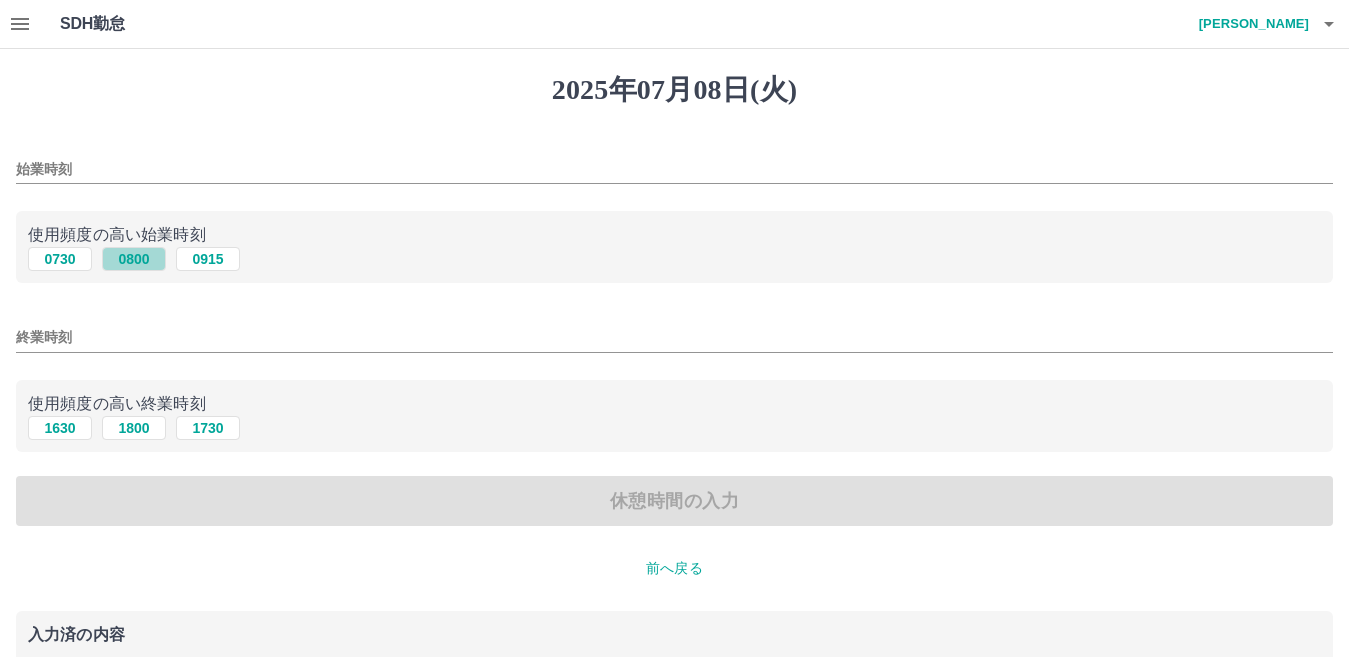 click on "0800" at bounding box center (134, 259) 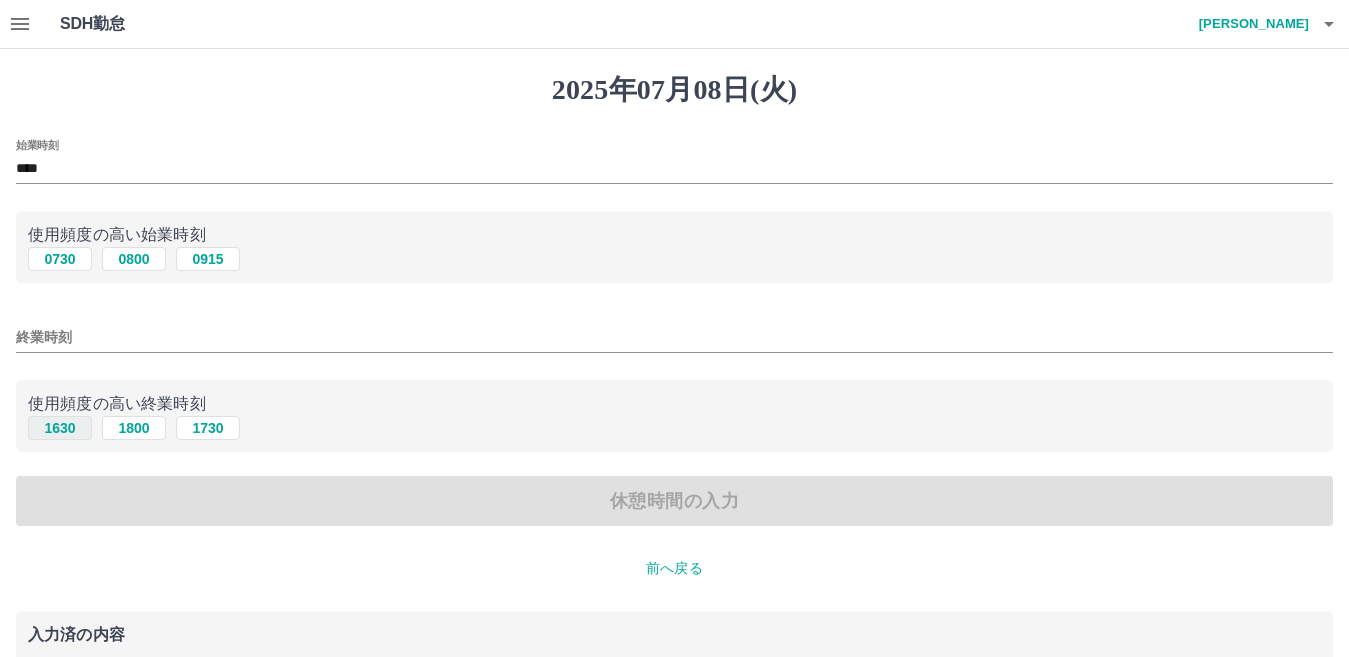 click on "1630" at bounding box center [60, 428] 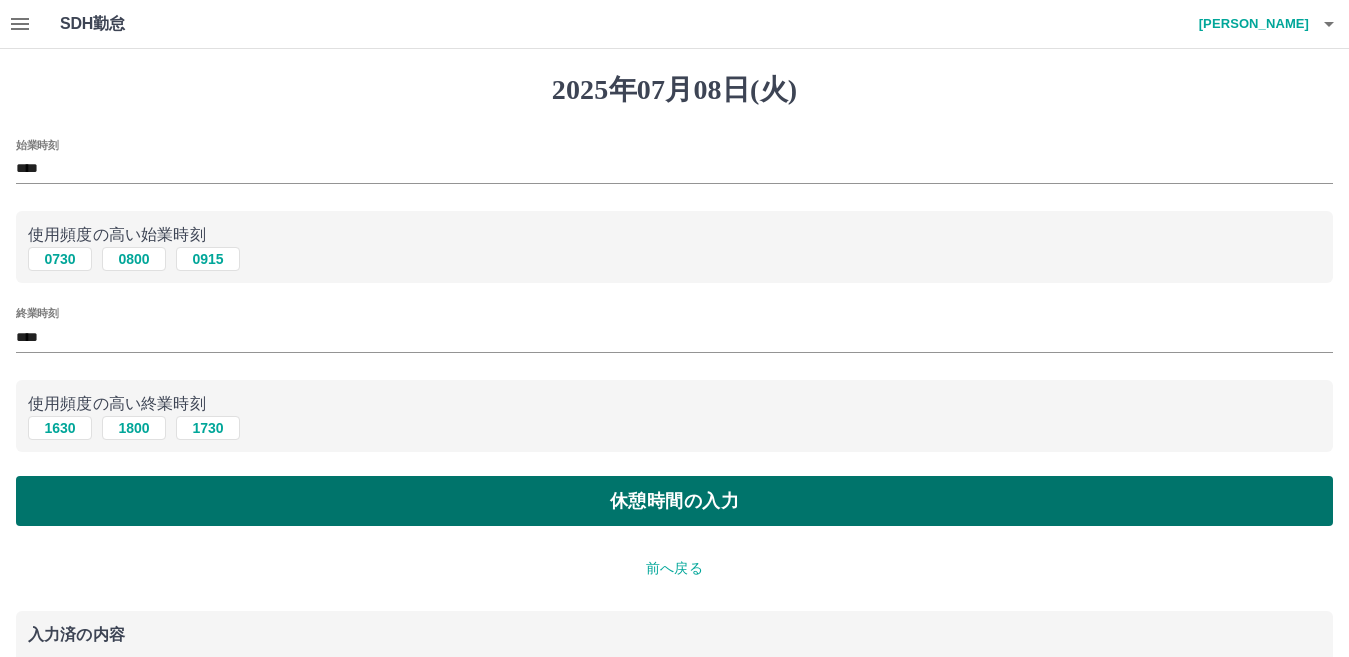 click on "休憩時間の入力" at bounding box center [674, 501] 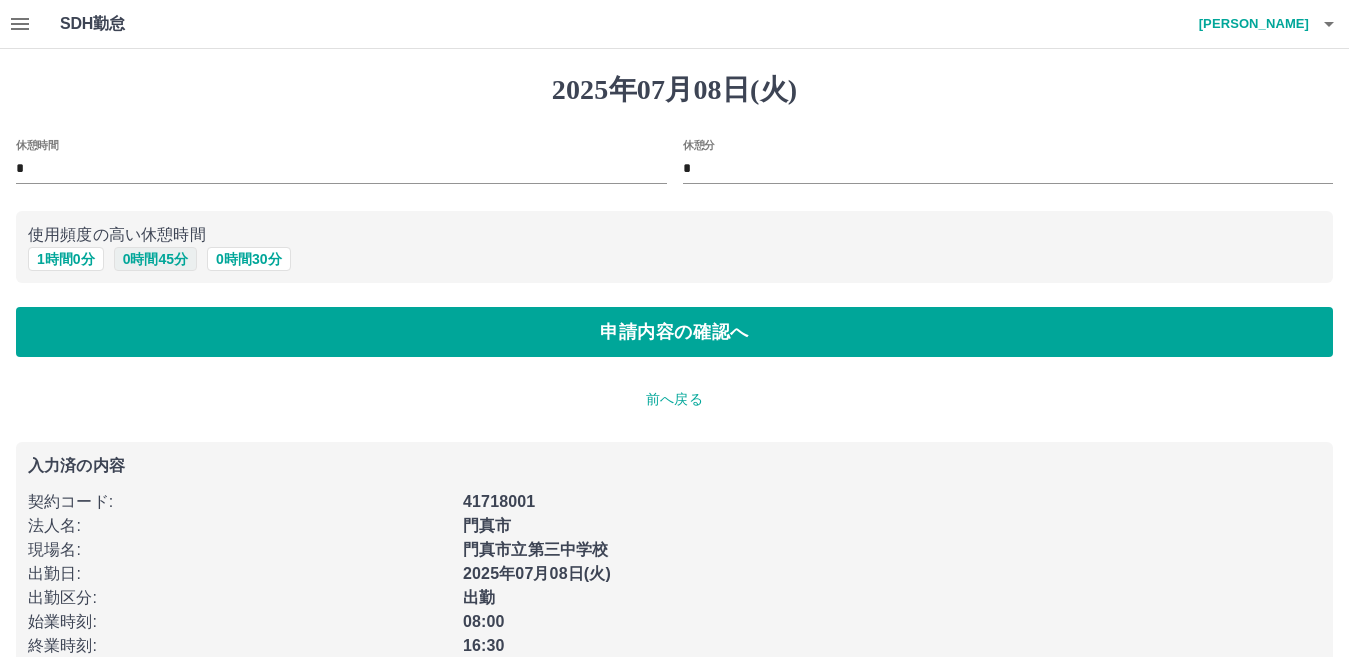 click on "0 時間 45 分" at bounding box center (155, 259) 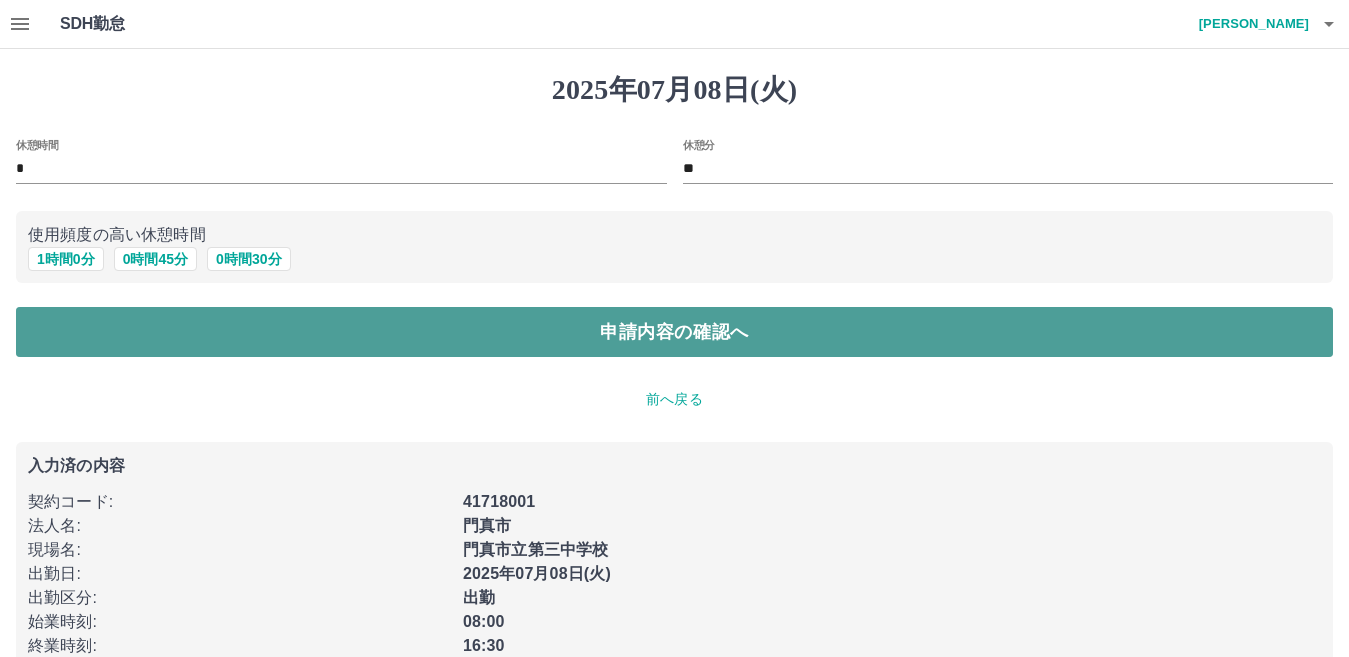 click on "申請内容の確認へ" at bounding box center [674, 332] 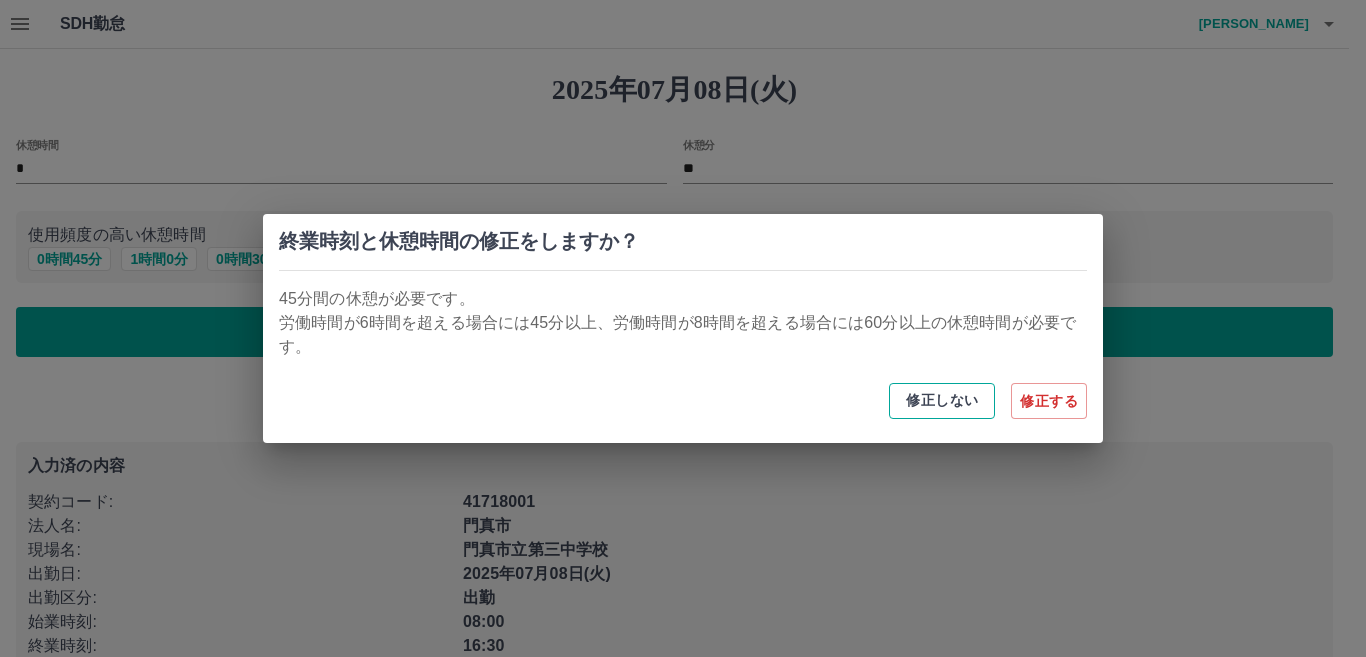 click on "修正しない" at bounding box center [942, 401] 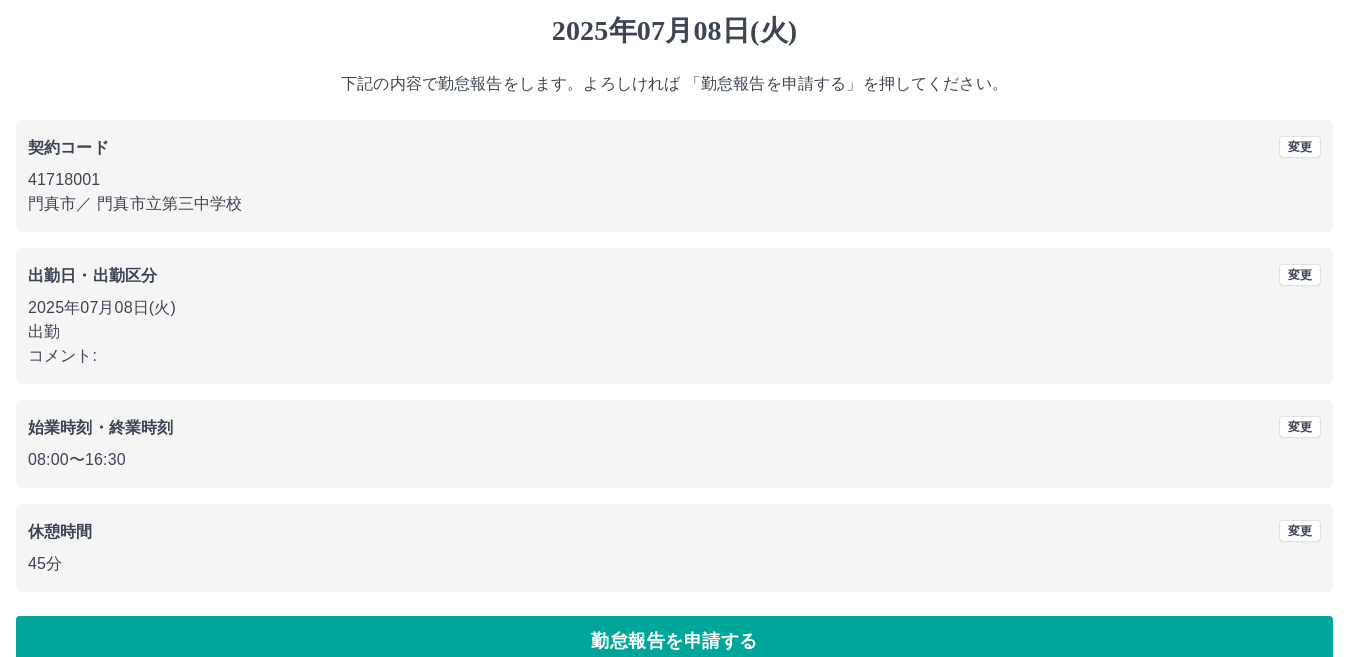 scroll, scrollTop: 92, scrollLeft: 0, axis: vertical 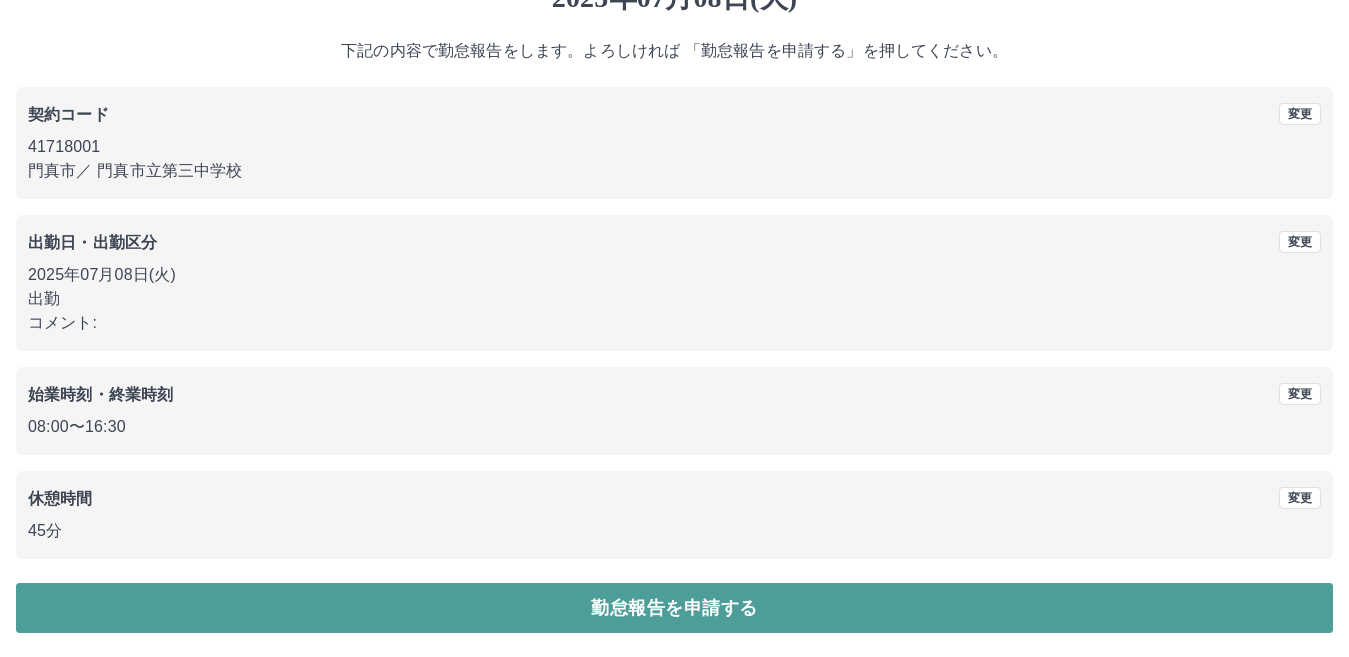 click on "勤怠報告を申請する" at bounding box center [674, 608] 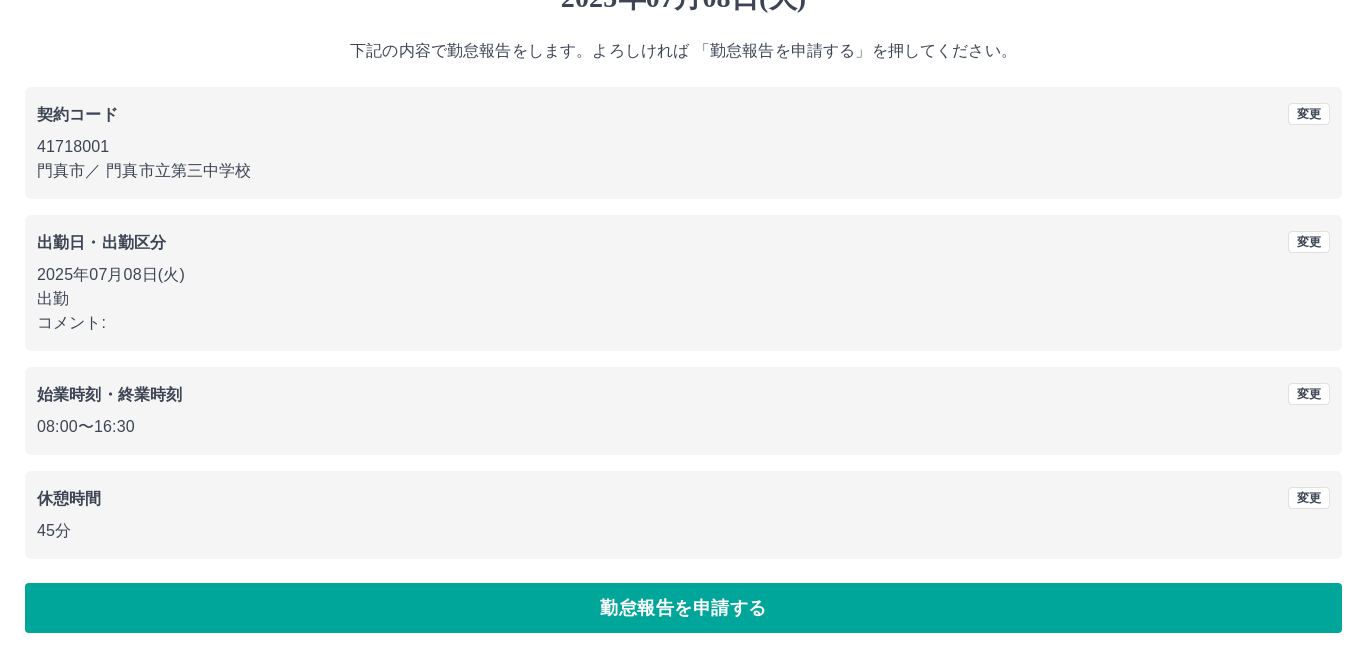 scroll, scrollTop: 0, scrollLeft: 0, axis: both 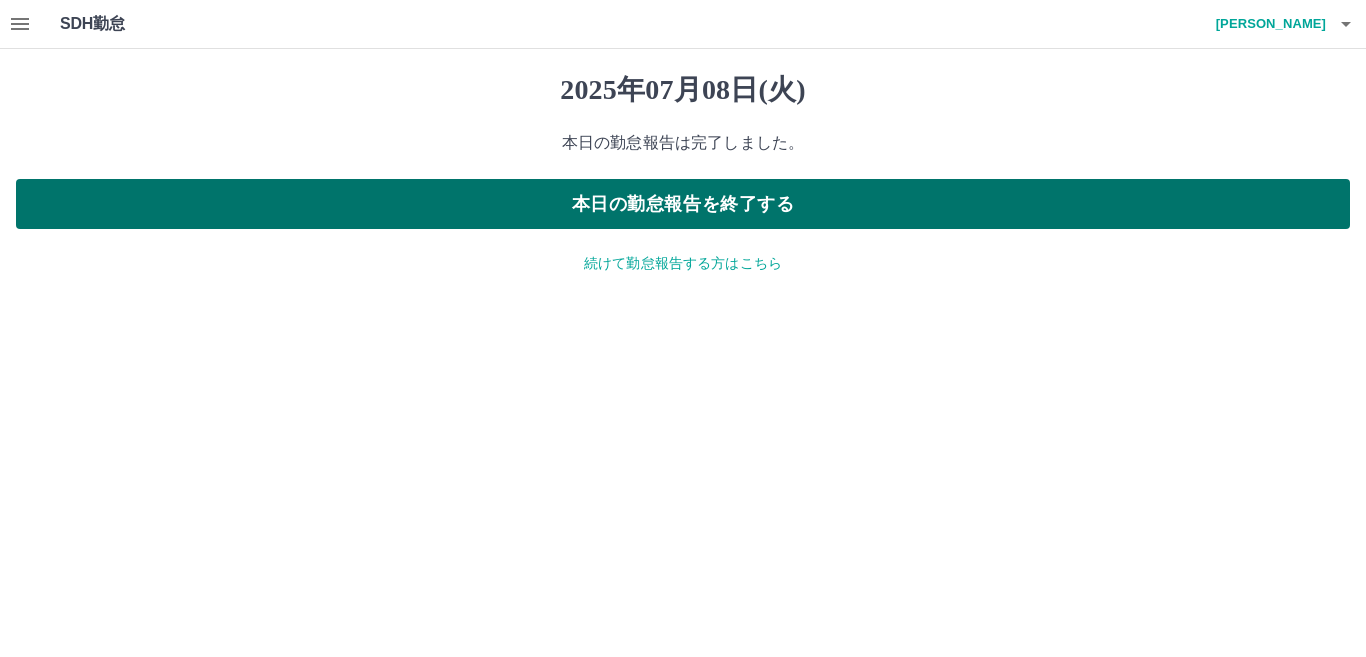 click on "本日の勤怠報告を終了する" at bounding box center [683, 204] 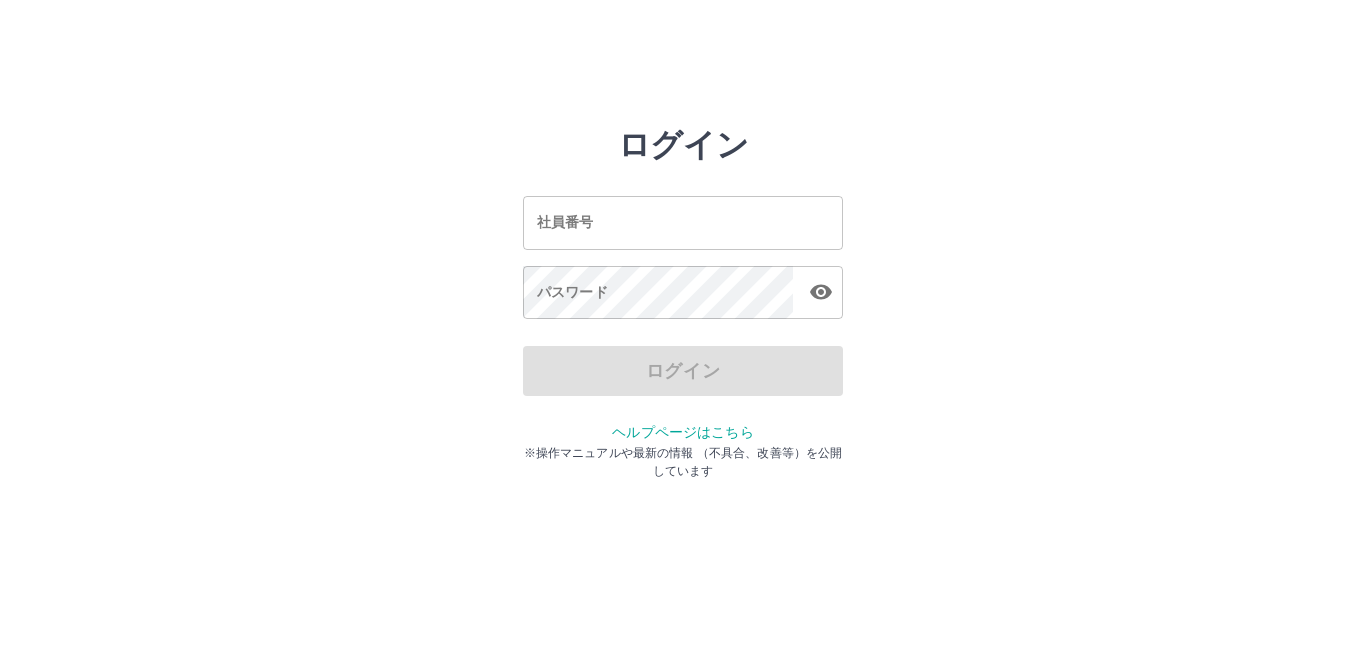 scroll, scrollTop: 0, scrollLeft: 0, axis: both 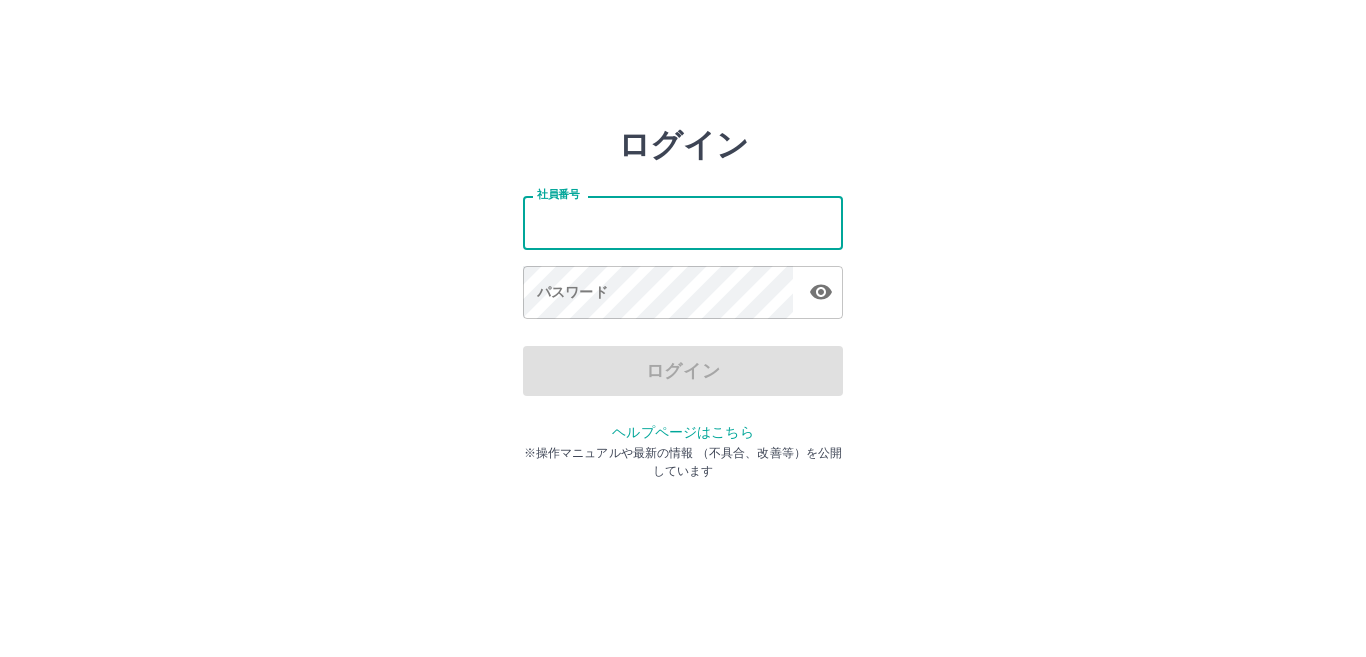type on "*******" 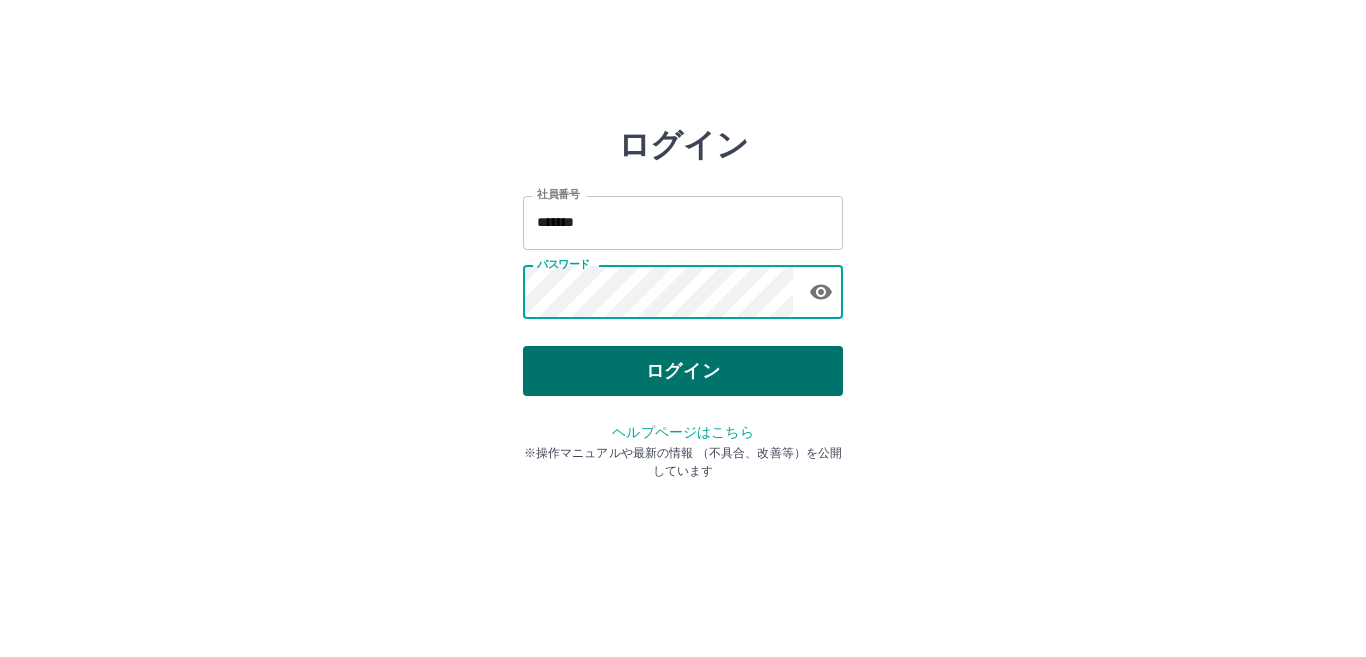 click on "ログイン" at bounding box center [683, 371] 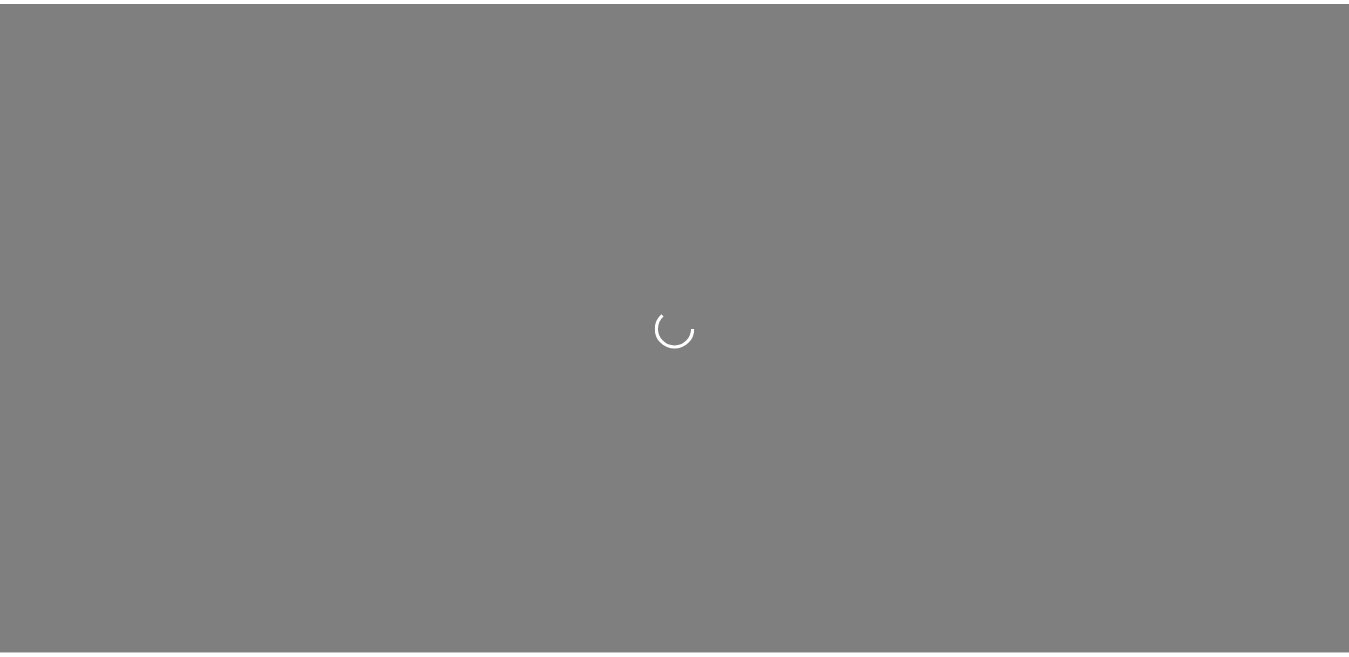 scroll, scrollTop: 0, scrollLeft: 0, axis: both 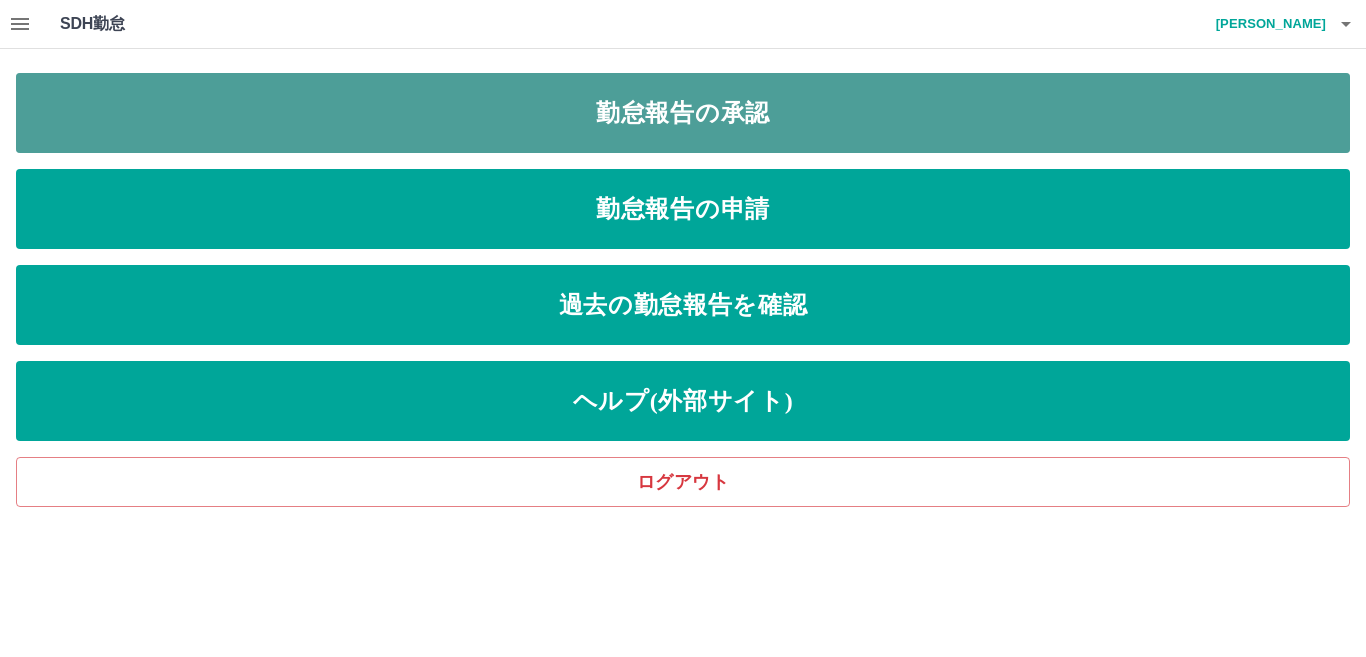 click on "勤怠報告の承認" at bounding box center [683, 113] 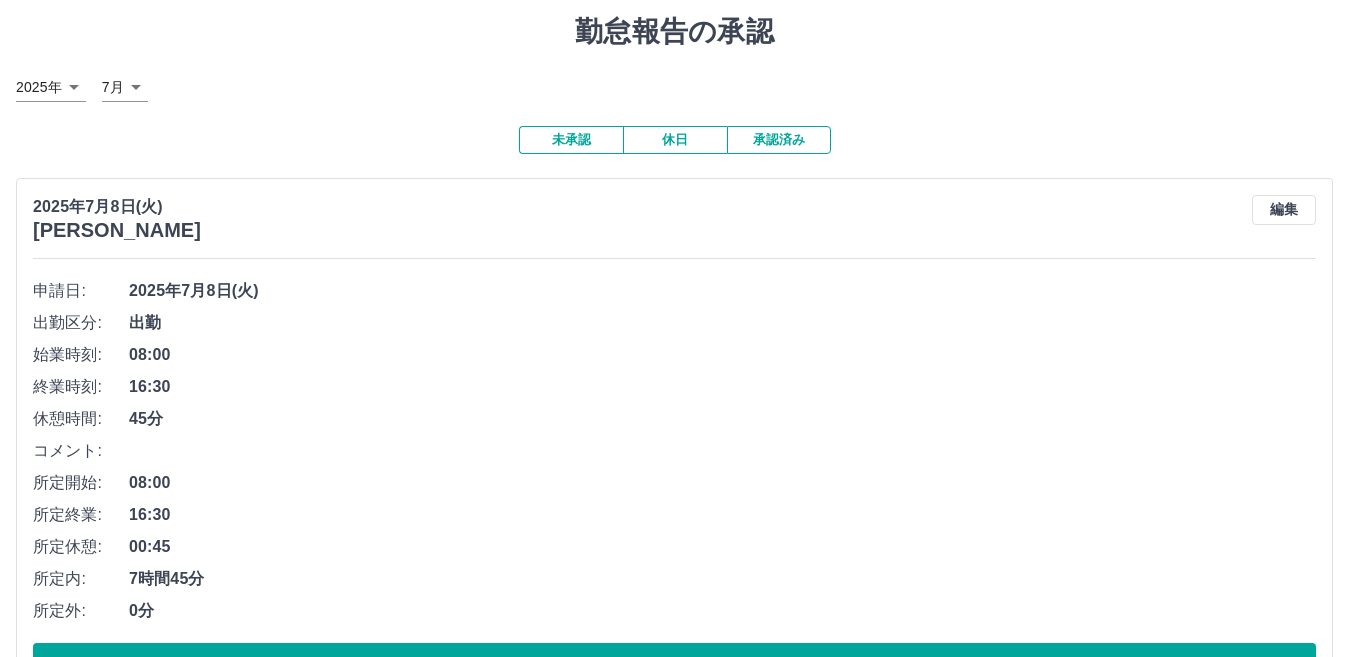 scroll, scrollTop: 137, scrollLeft: 0, axis: vertical 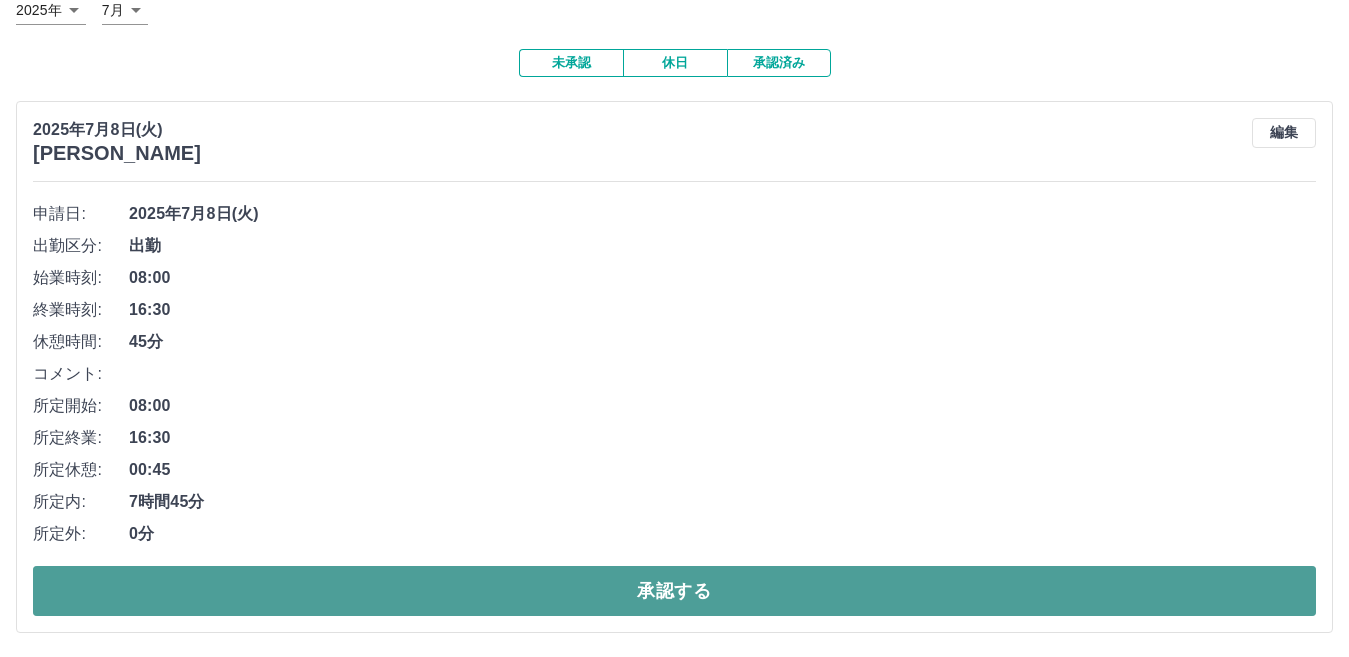 click on "承認する" at bounding box center [674, 591] 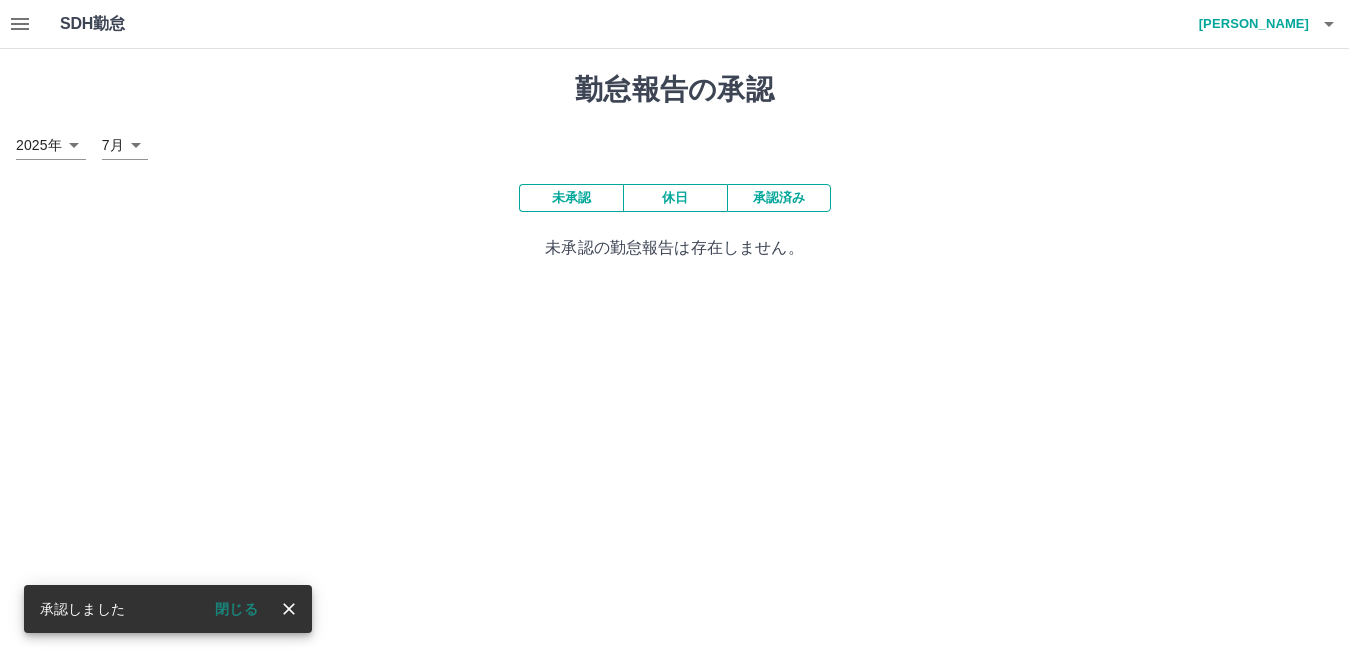 scroll, scrollTop: 0, scrollLeft: 0, axis: both 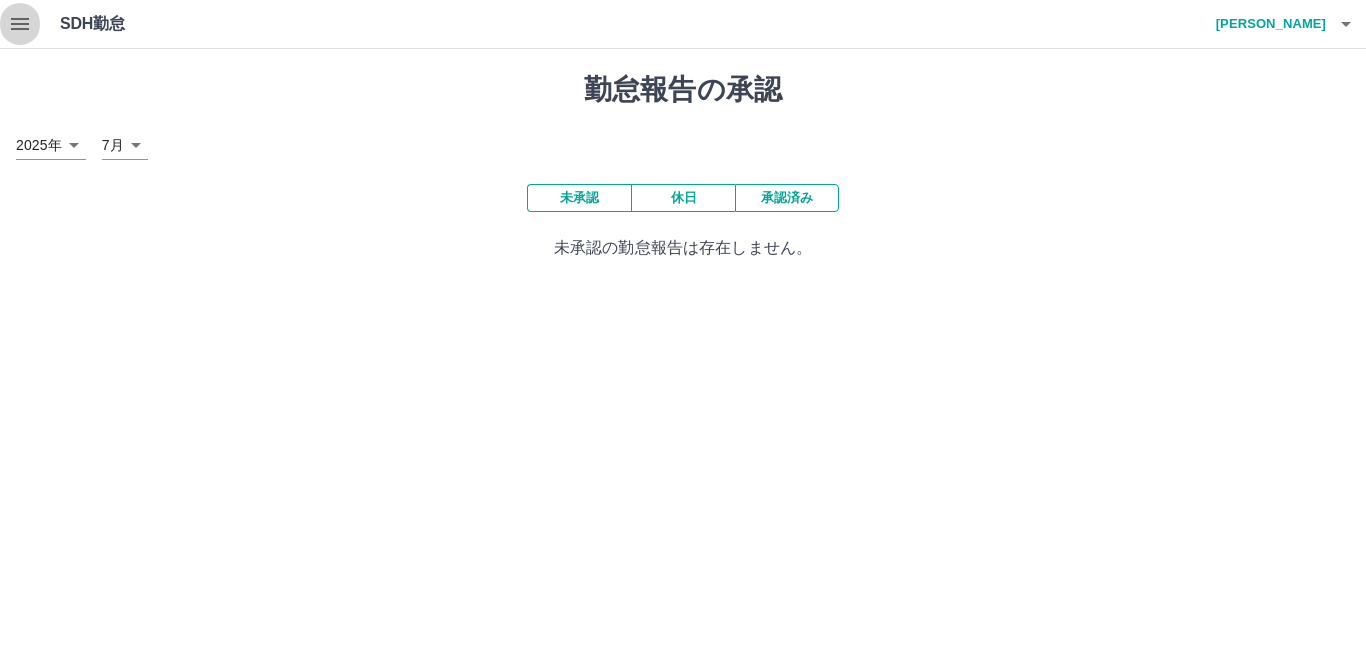 click 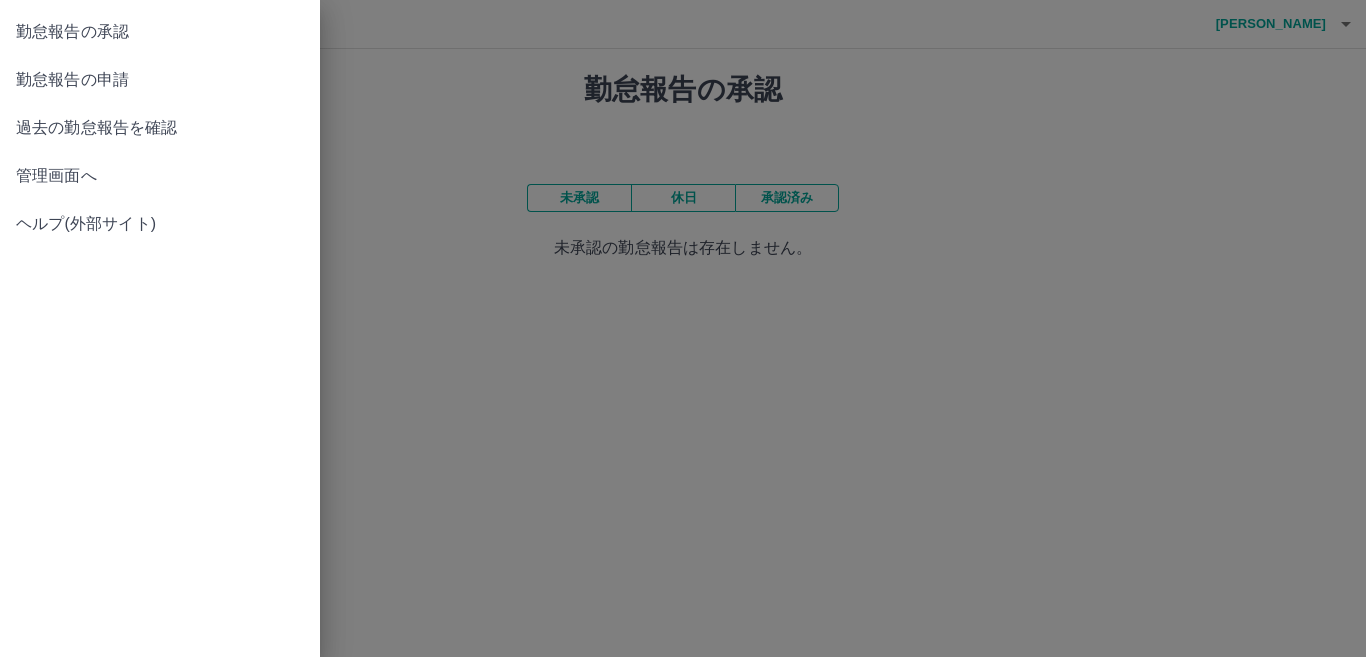 click on "勤怠報告の申請" at bounding box center [160, 80] 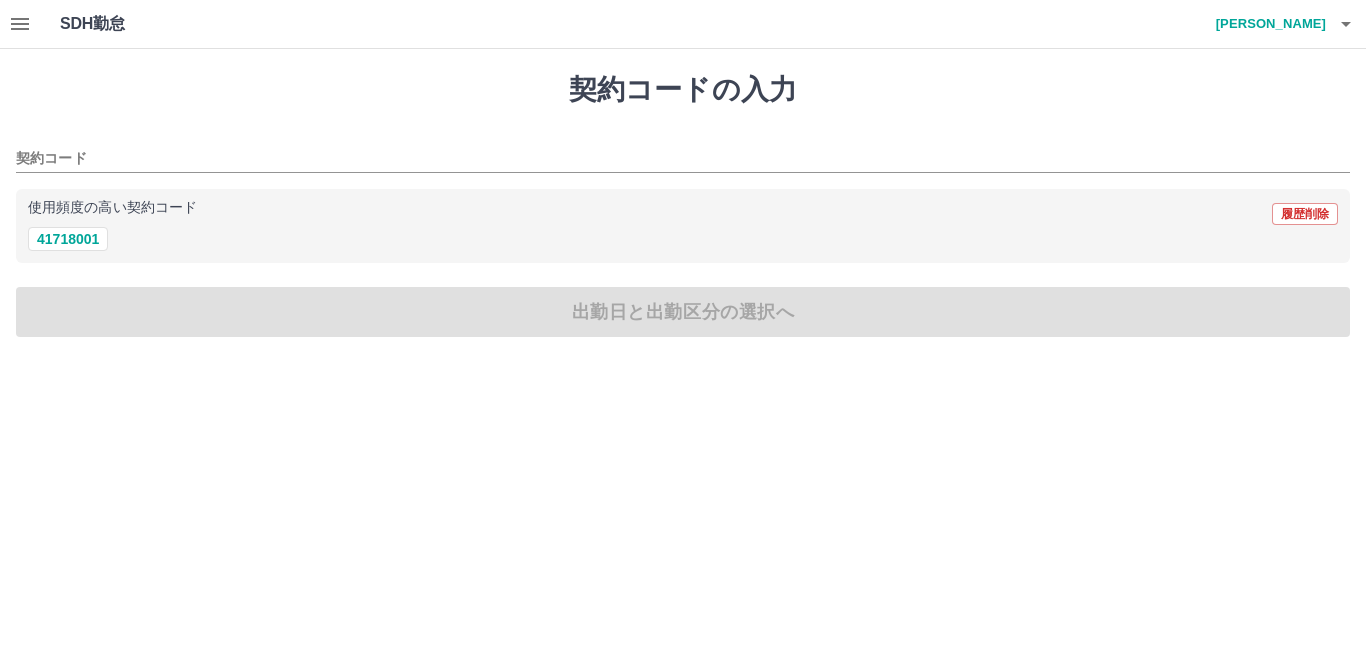 drag, startPoint x: 88, startPoint y: 241, endPoint x: 174, endPoint y: 240, distance: 86.00581 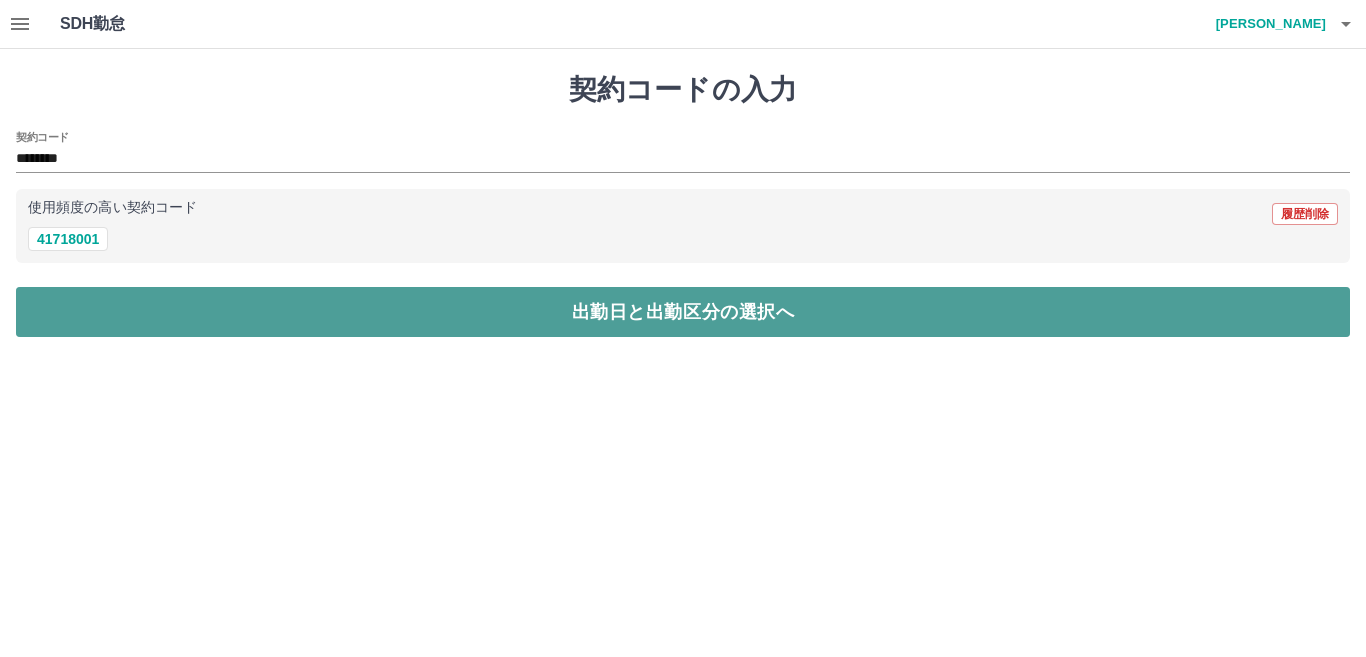 click on "出勤日と出勤区分の選択へ" at bounding box center (683, 312) 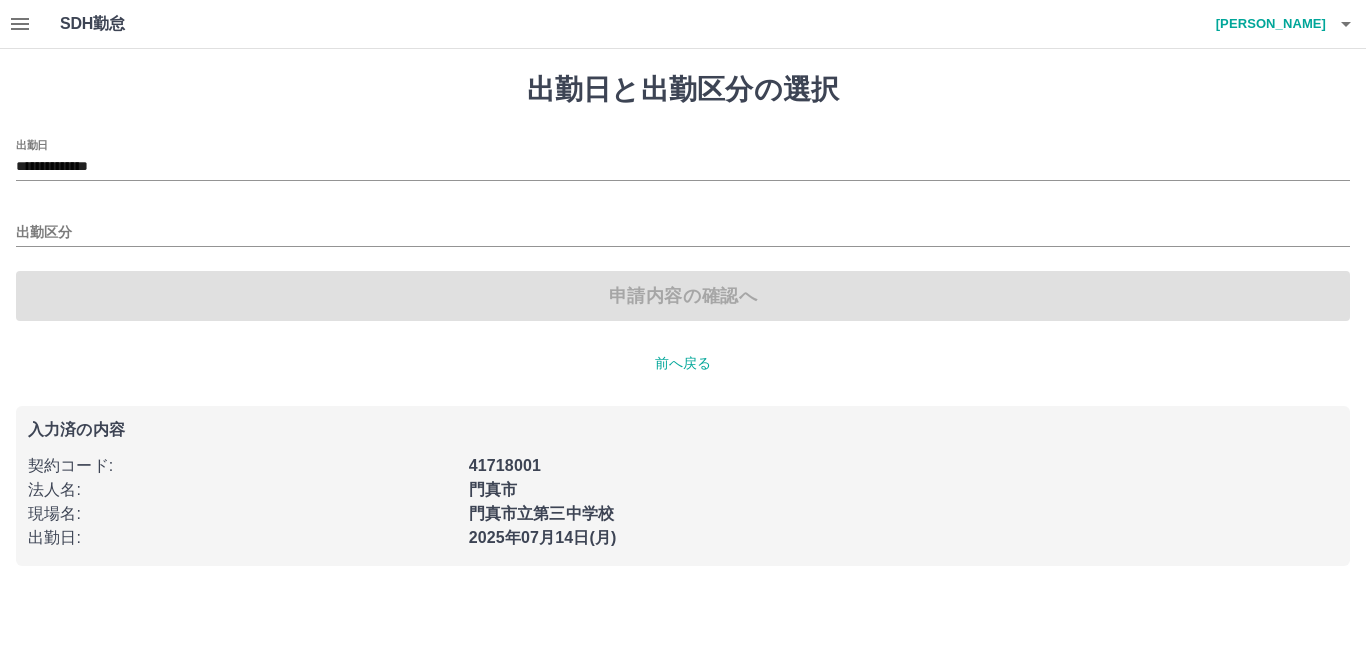 click on "**********" at bounding box center [683, 160] 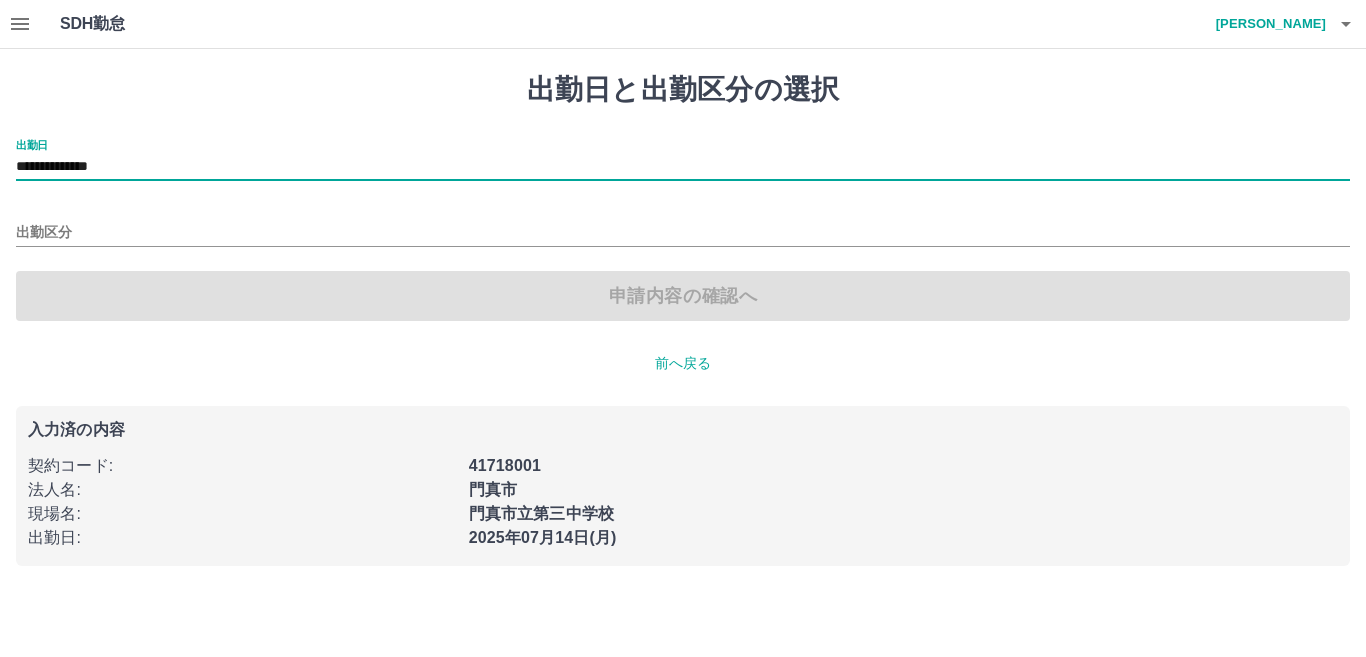 click on "**********" at bounding box center (683, 160) 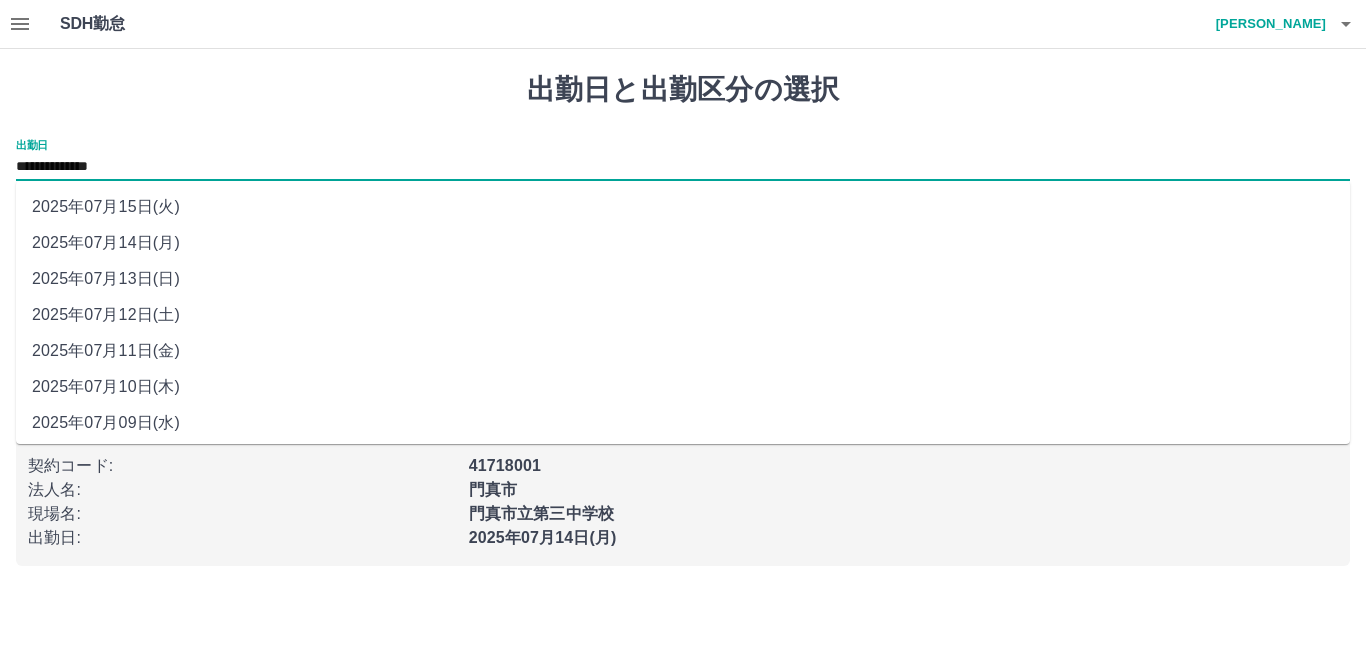 click on "2025年07月10日(木)" at bounding box center (683, 387) 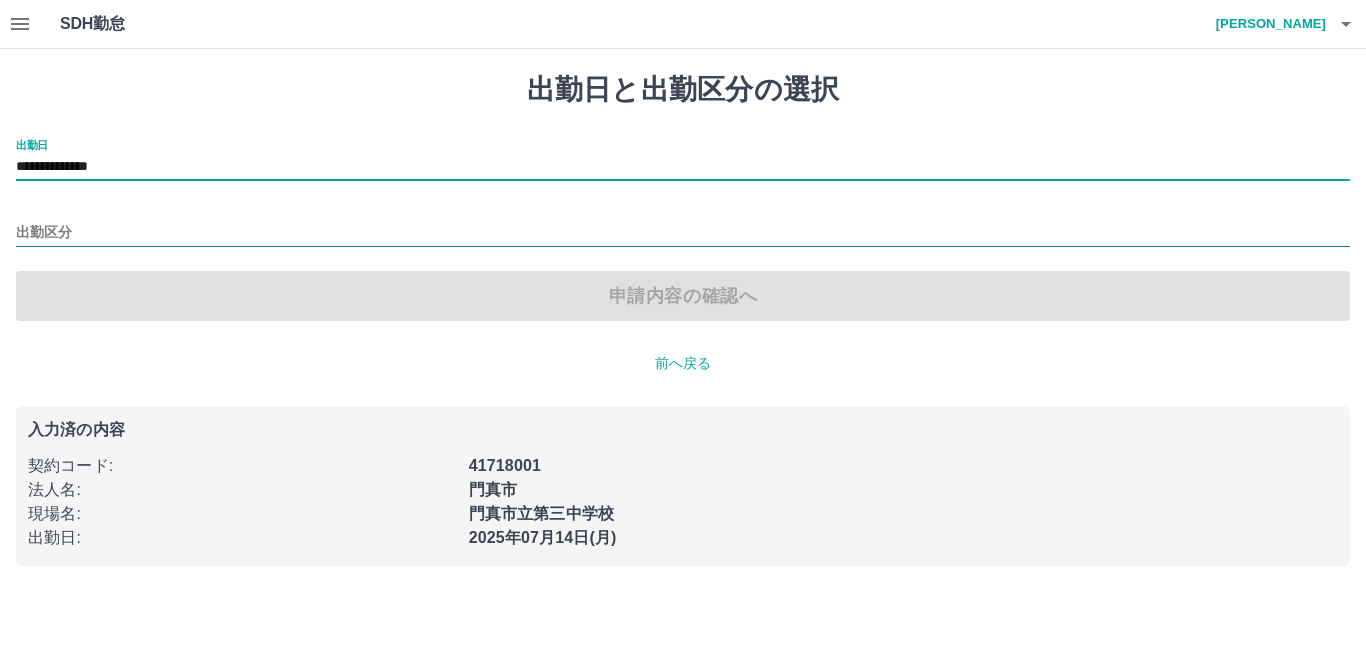 click on "出勤区分" at bounding box center (683, 233) 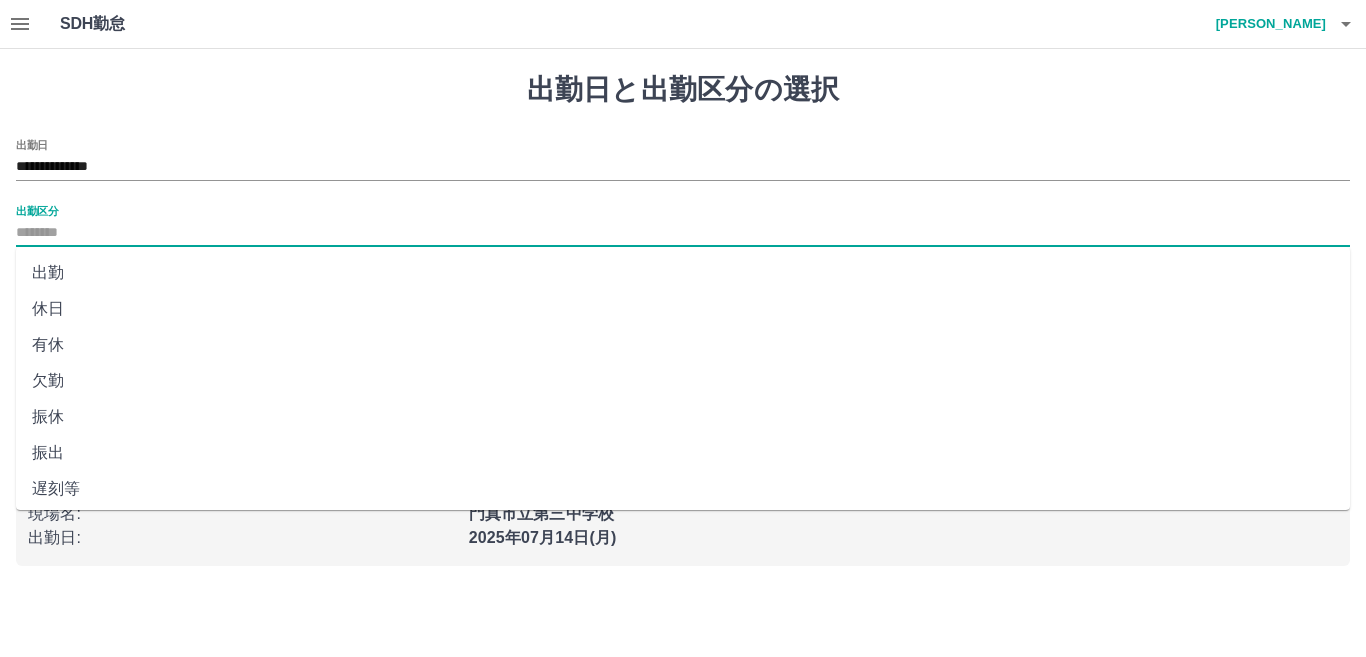 click on "出勤" at bounding box center [683, 273] 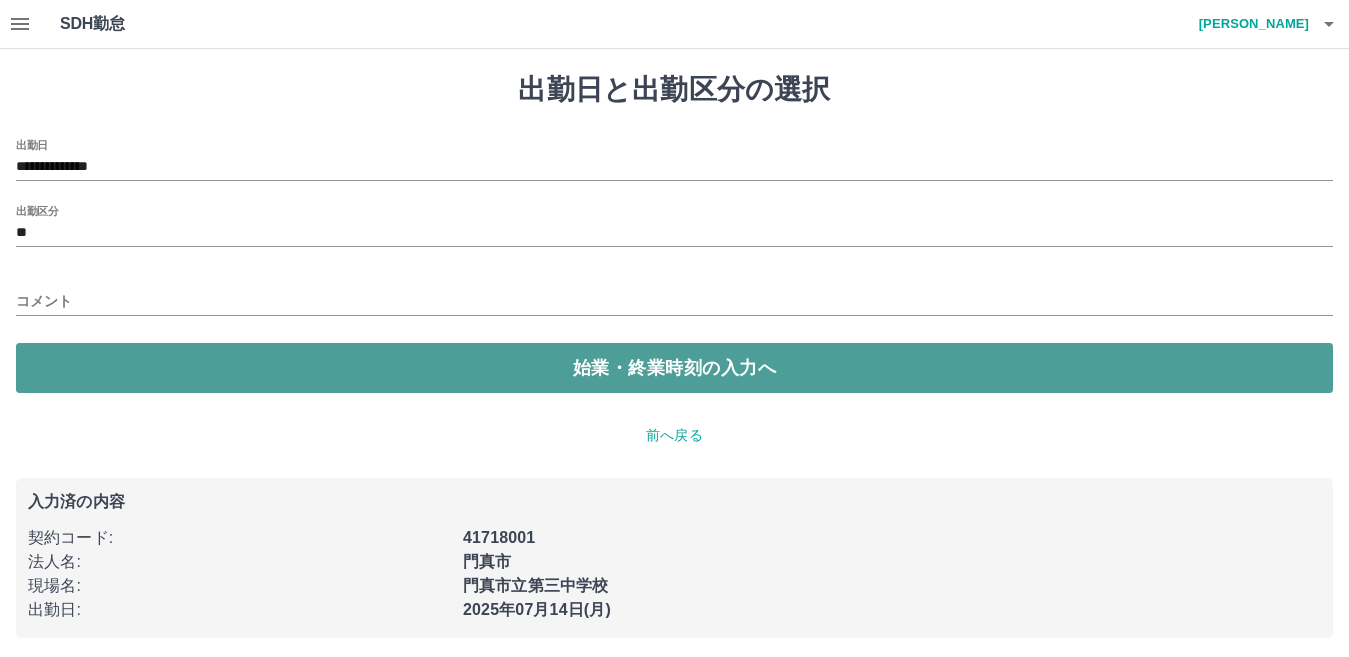 click on "始業・終業時刻の入力へ" at bounding box center (674, 368) 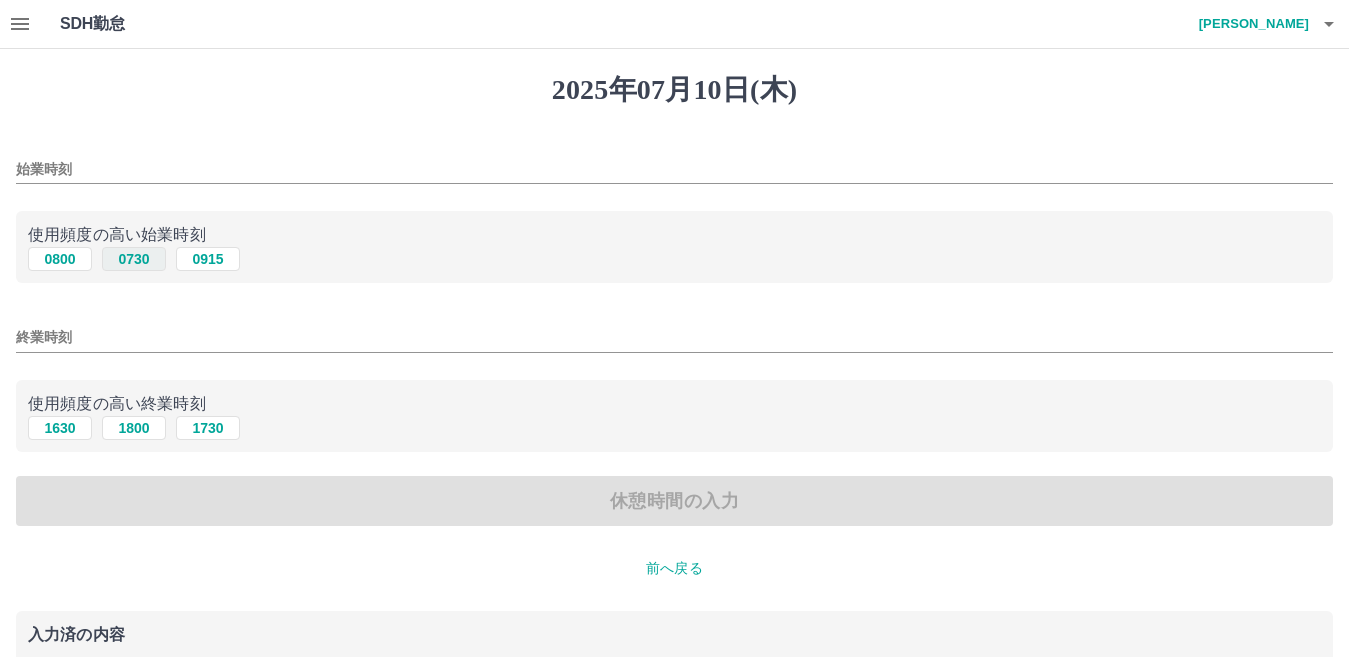 click on "0730" at bounding box center [134, 259] 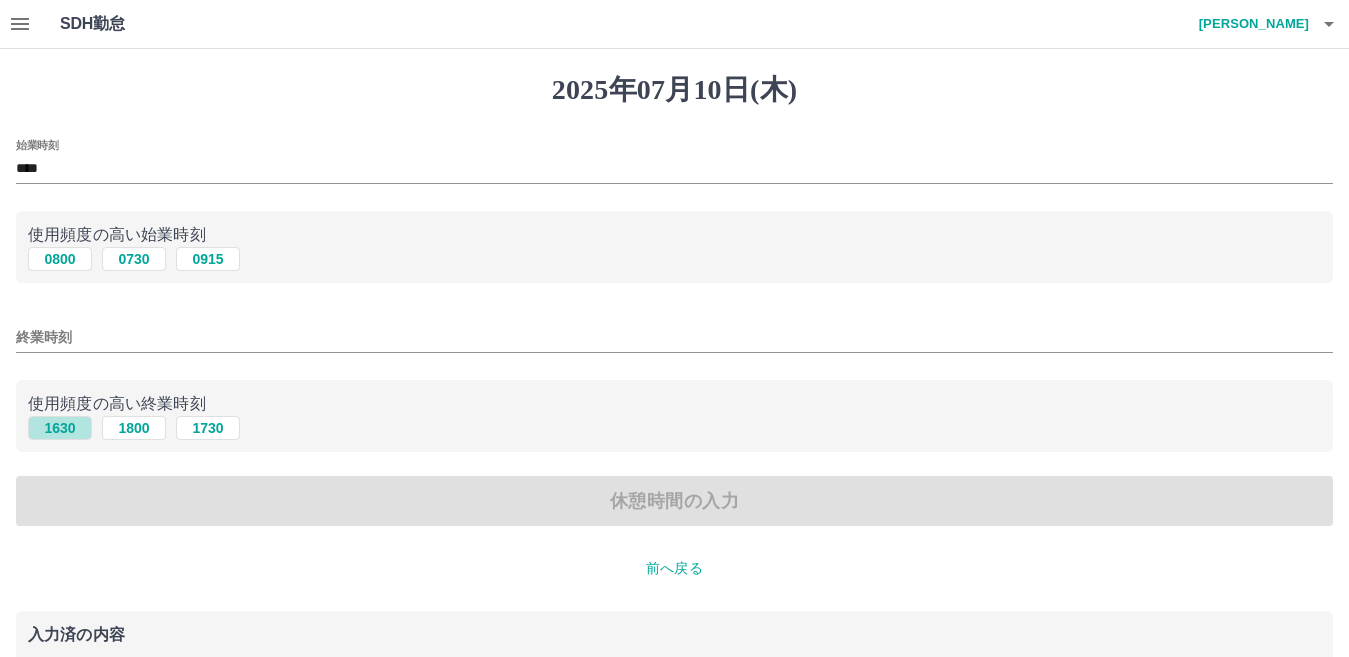 drag, startPoint x: 75, startPoint y: 431, endPoint x: 338, endPoint y: 461, distance: 264.7055 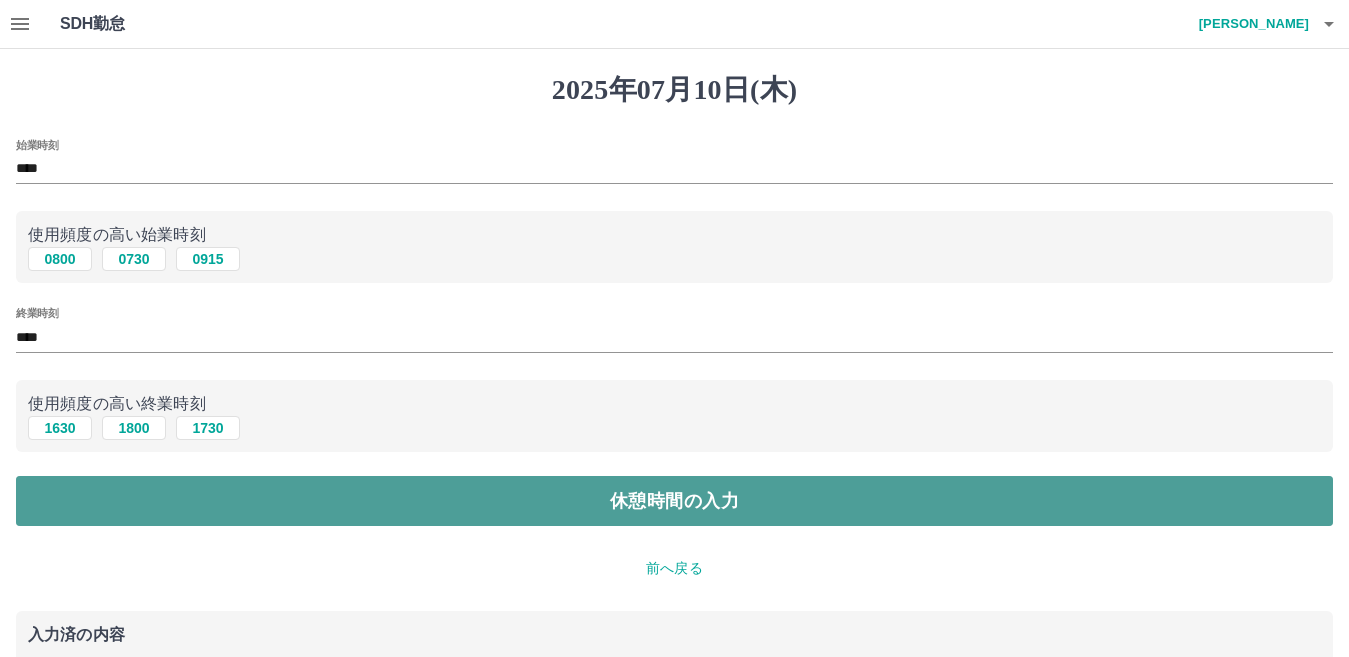 click on "休憩時間の入力" at bounding box center (674, 501) 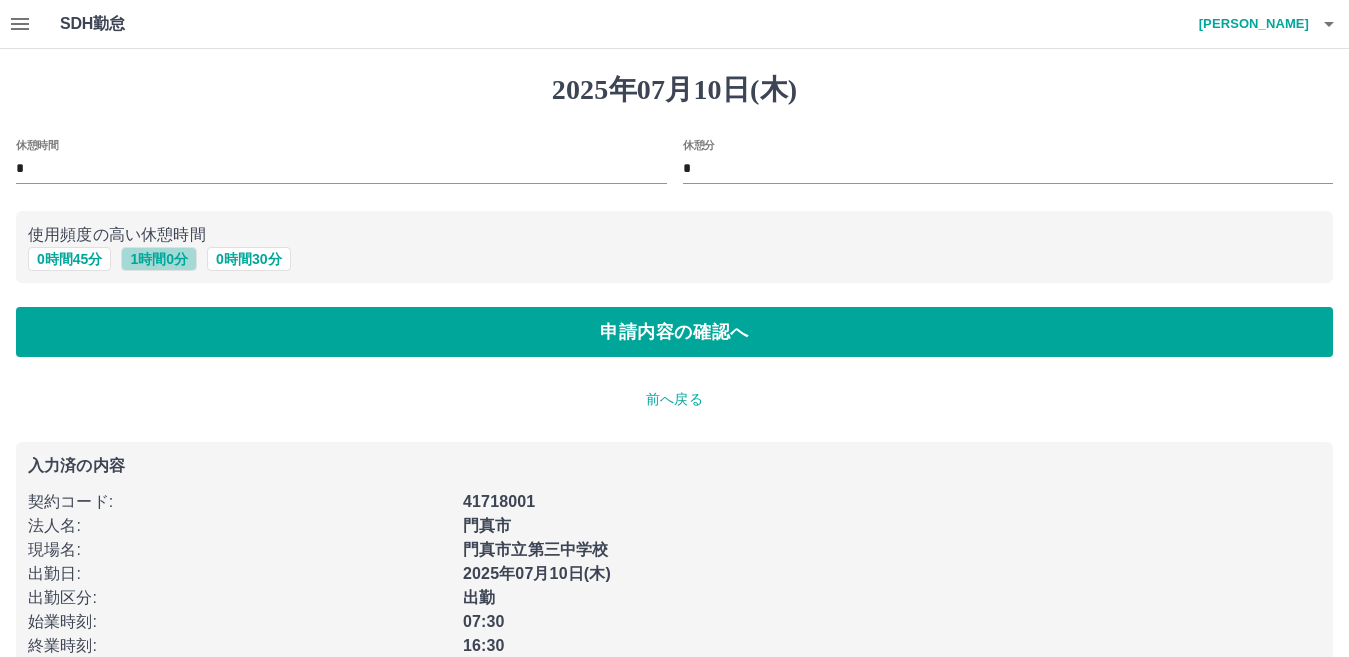 click on "1 時間 0 分" at bounding box center (159, 259) 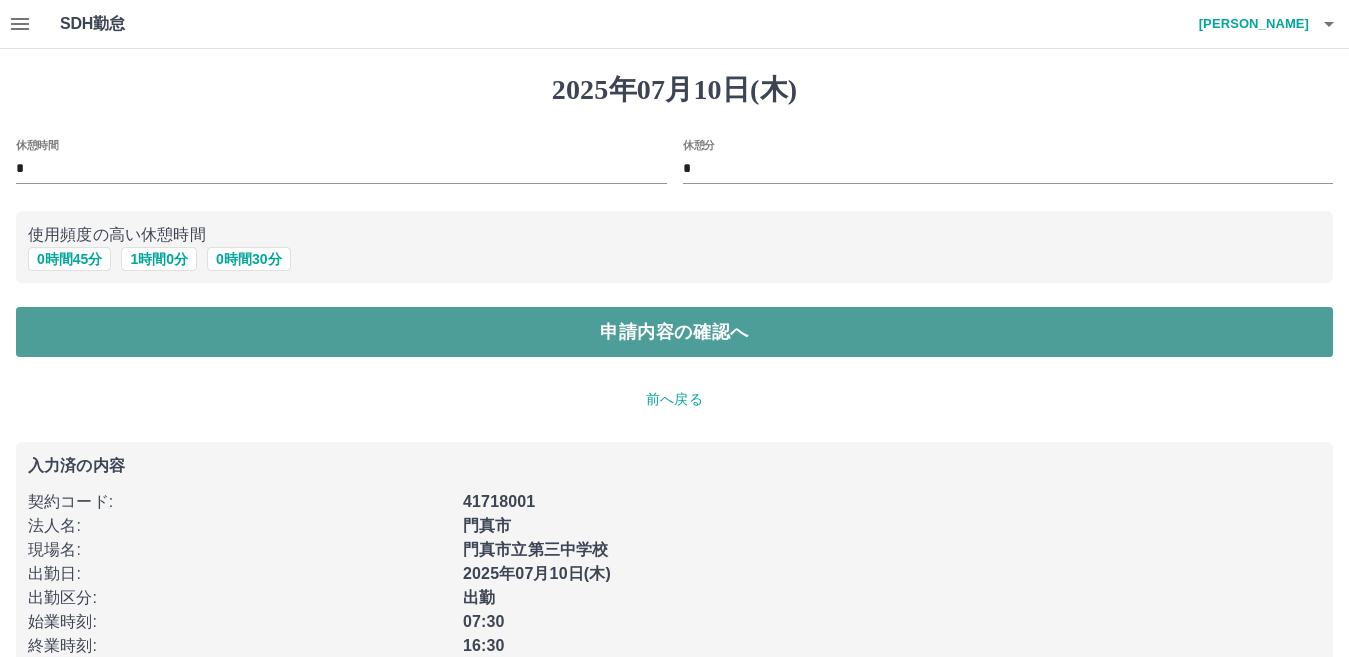 drag, startPoint x: 572, startPoint y: 338, endPoint x: 556, endPoint y: 312, distance: 30.528675 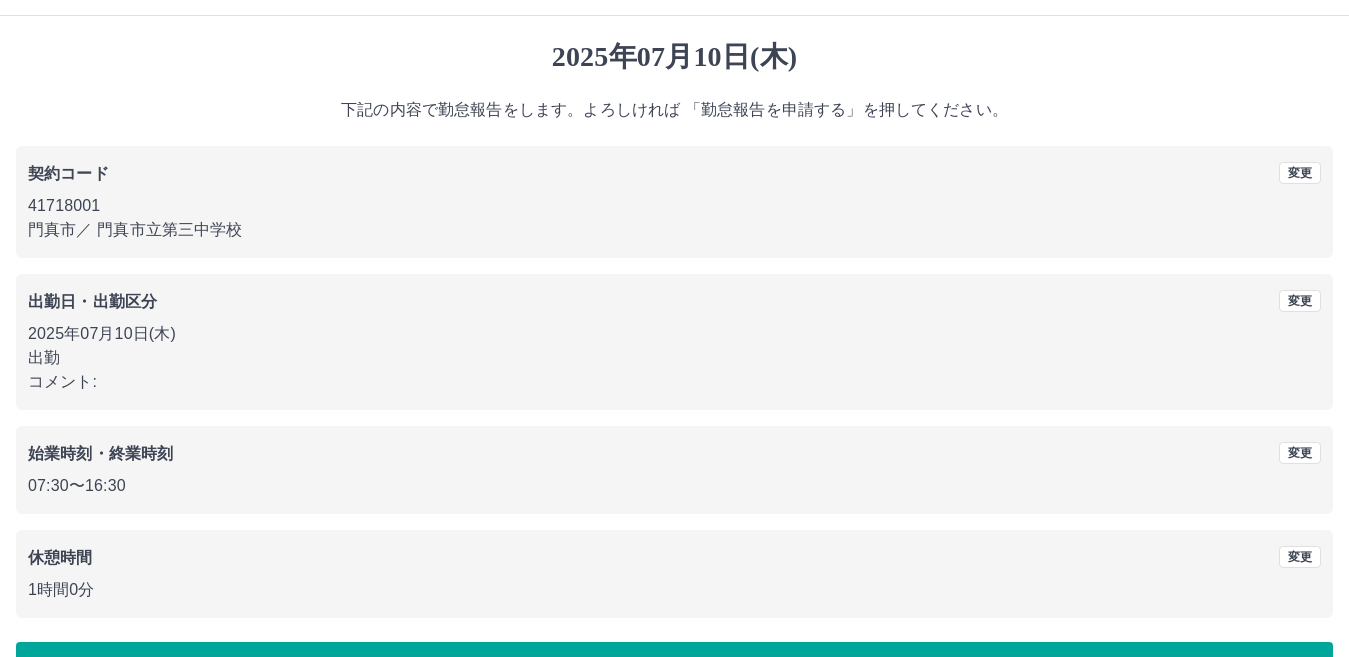 scroll, scrollTop: 92, scrollLeft: 0, axis: vertical 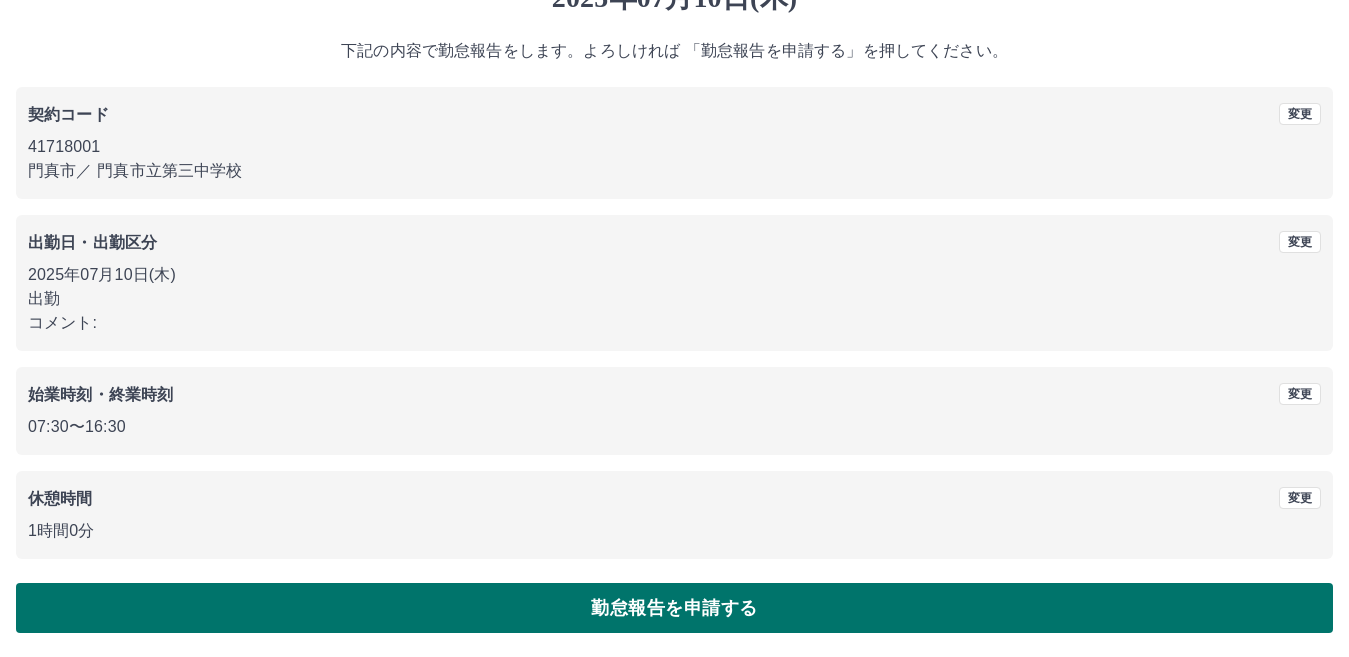 click on "勤怠報告を申請する" at bounding box center (674, 608) 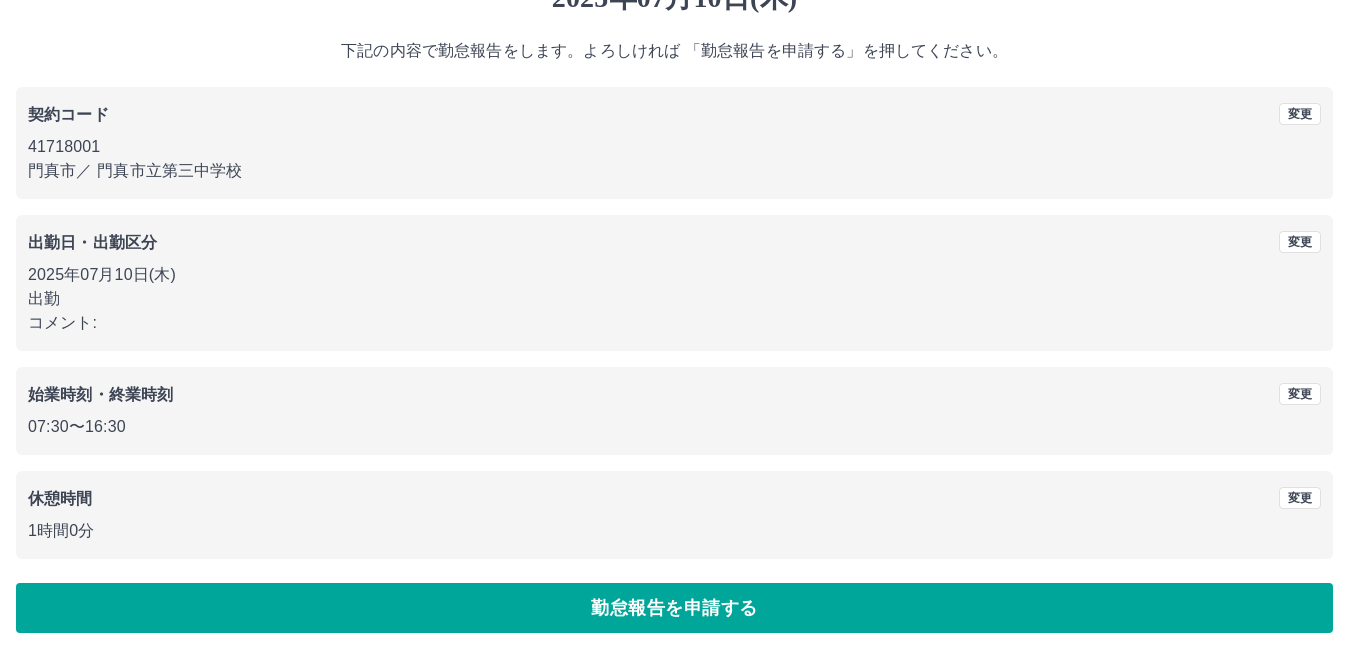 scroll, scrollTop: 0, scrollLeft: 0, axis: both 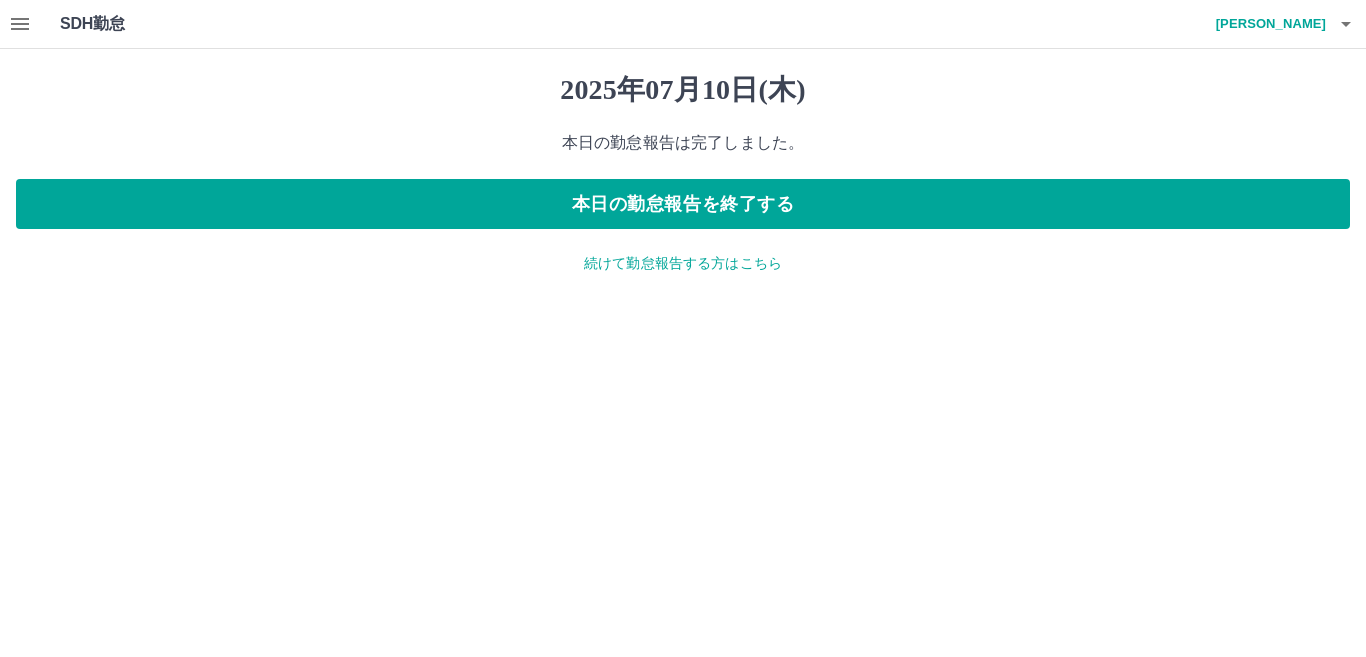 click on "続けて勤怠報告する方はこちら" at bounding box center [683, 263] 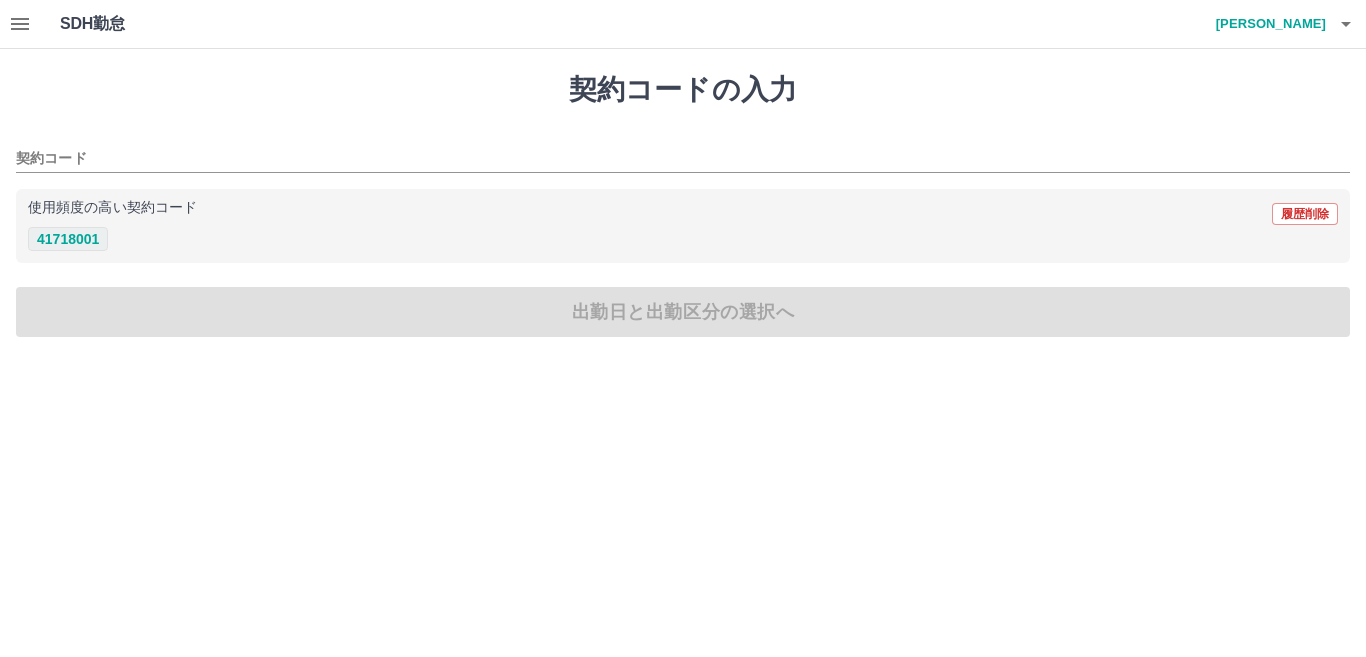 click on "41718001" at bounding box center [68, 239] 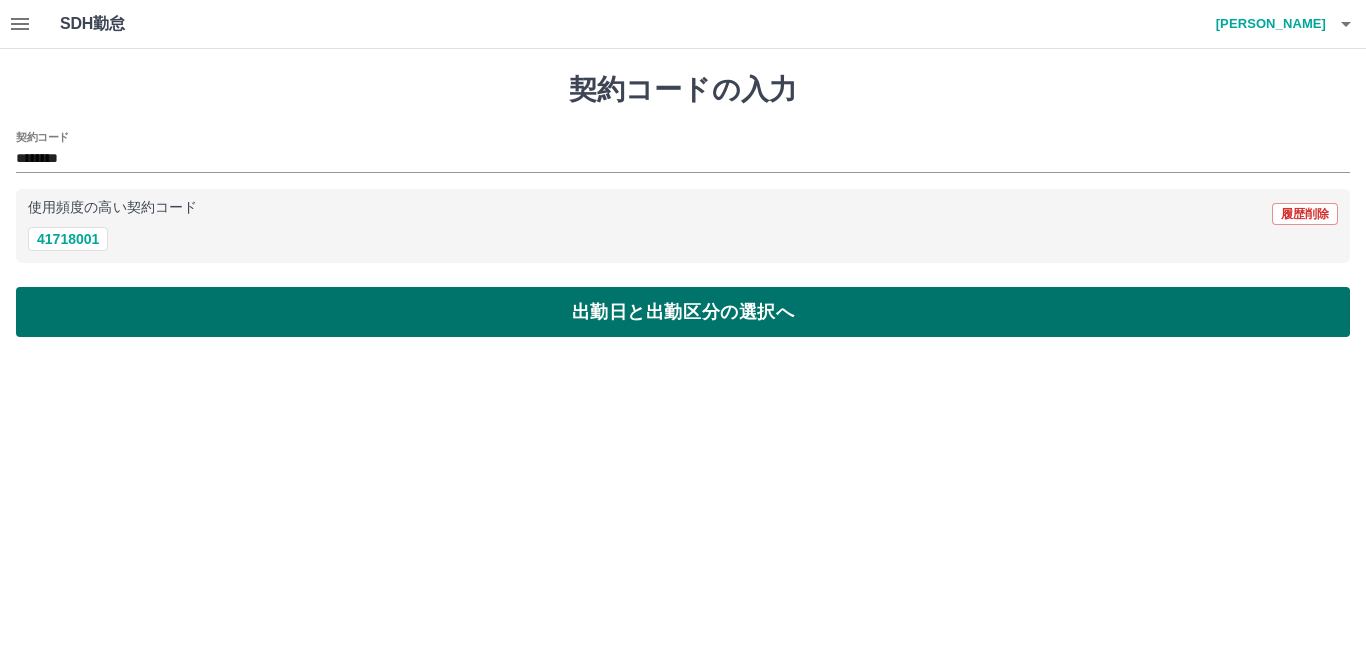 click on "出勤日と出勤区分の選択へ" at bounding box center (683, 312) 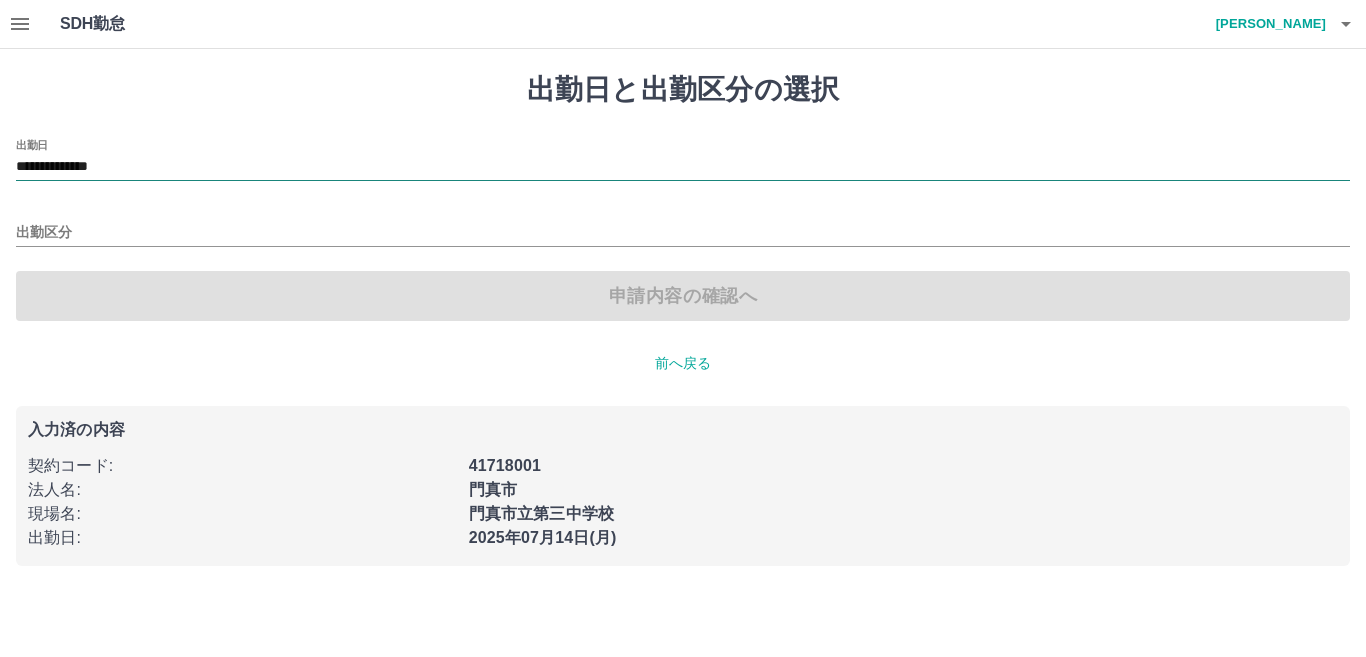 click on "**********" at bounding box center [683, 167] 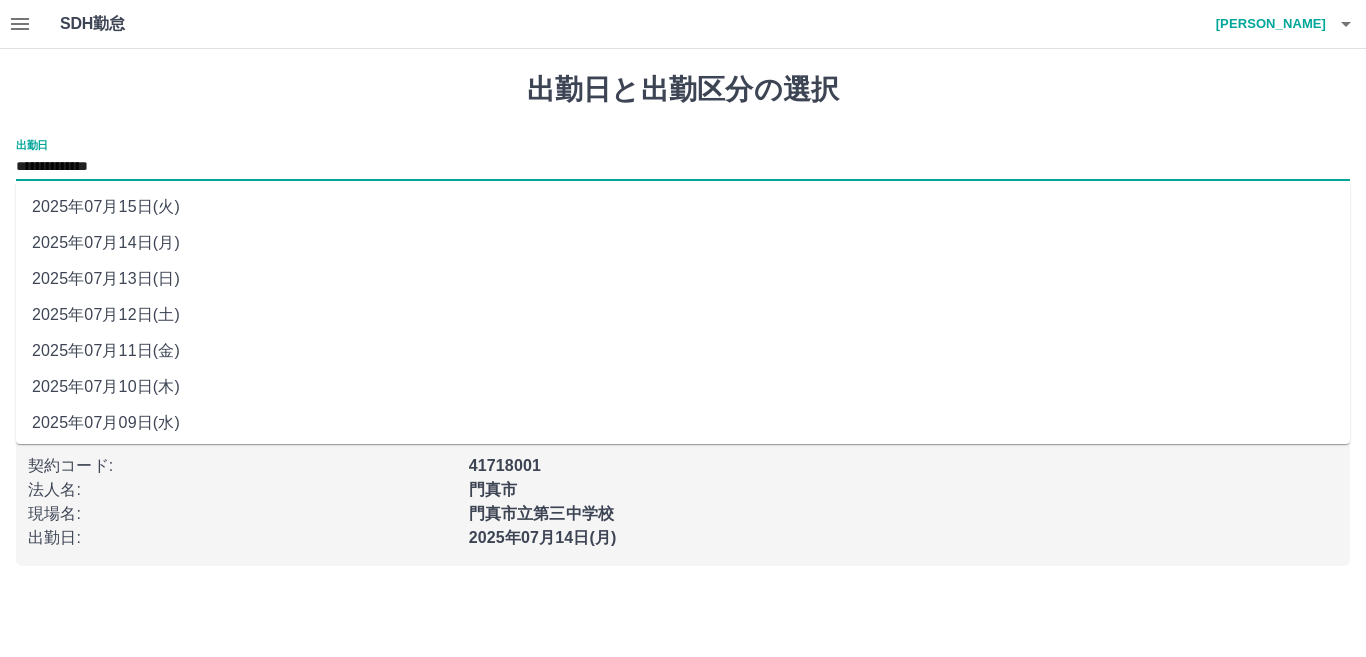 click on "2025年07月11日(金)" at bounding box center (683, 351) 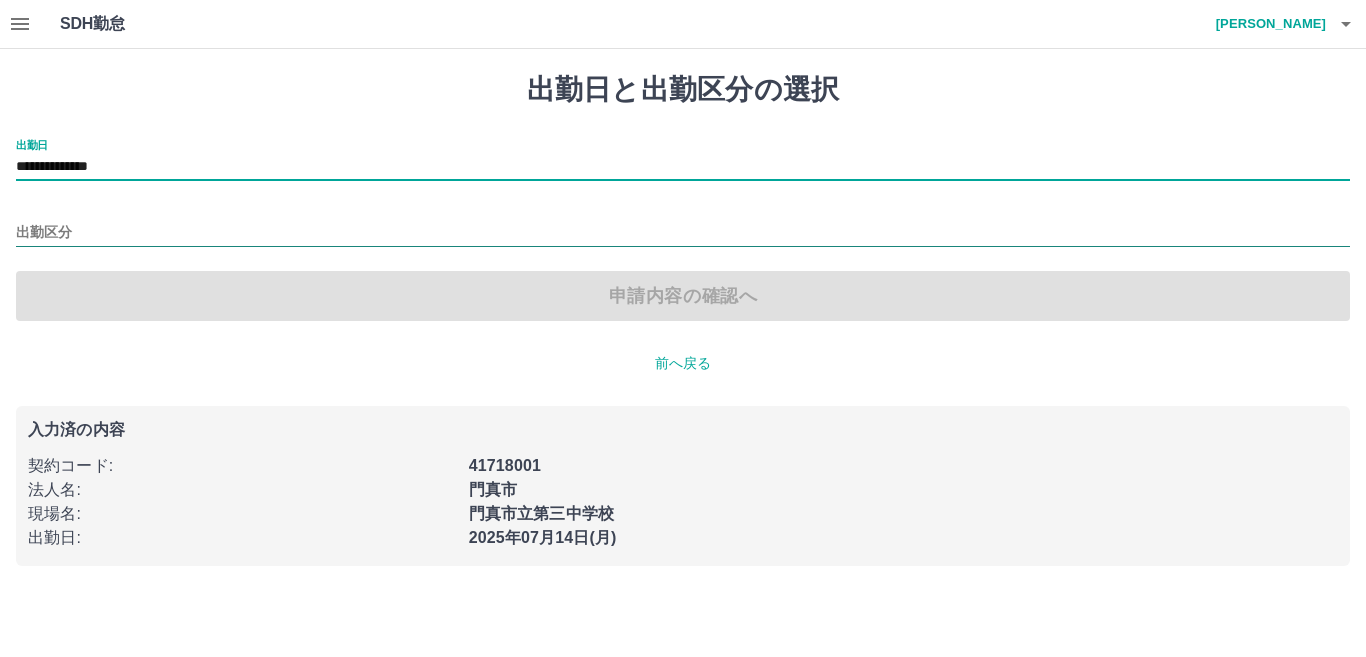 click on "出勤区分" at bounding box center (683, 233) 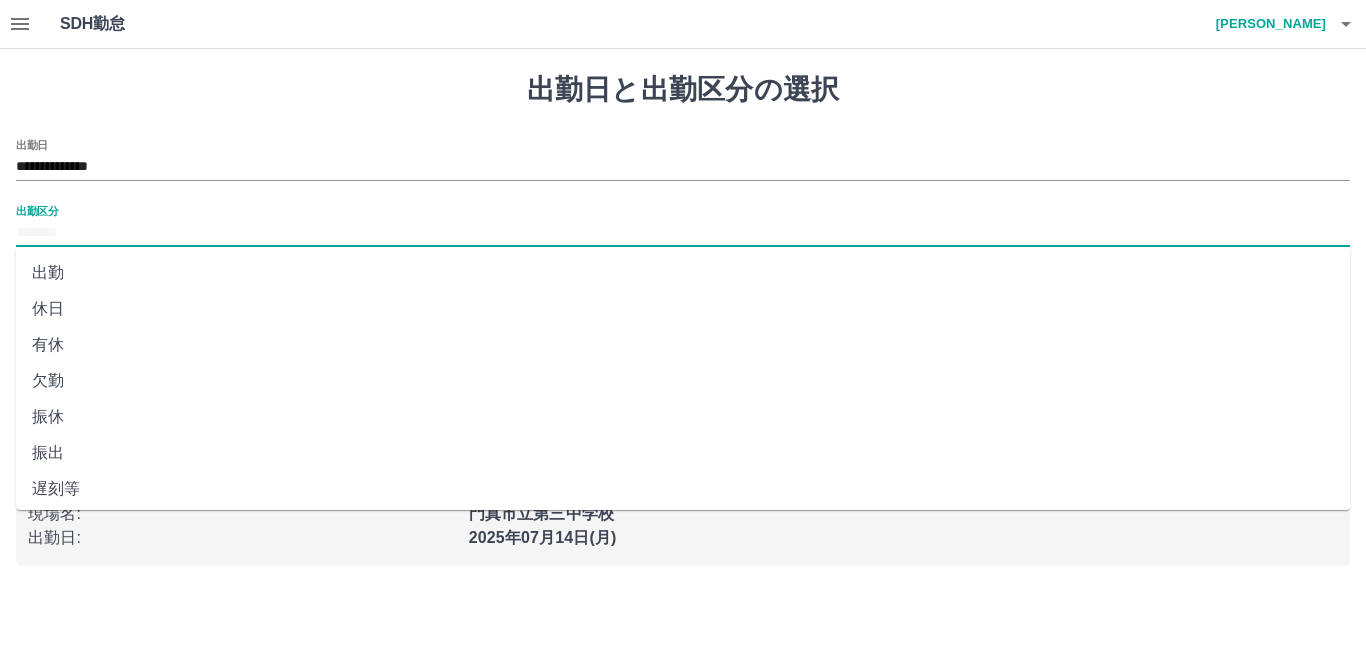click on "出勤" at bounding box center (683, 273) 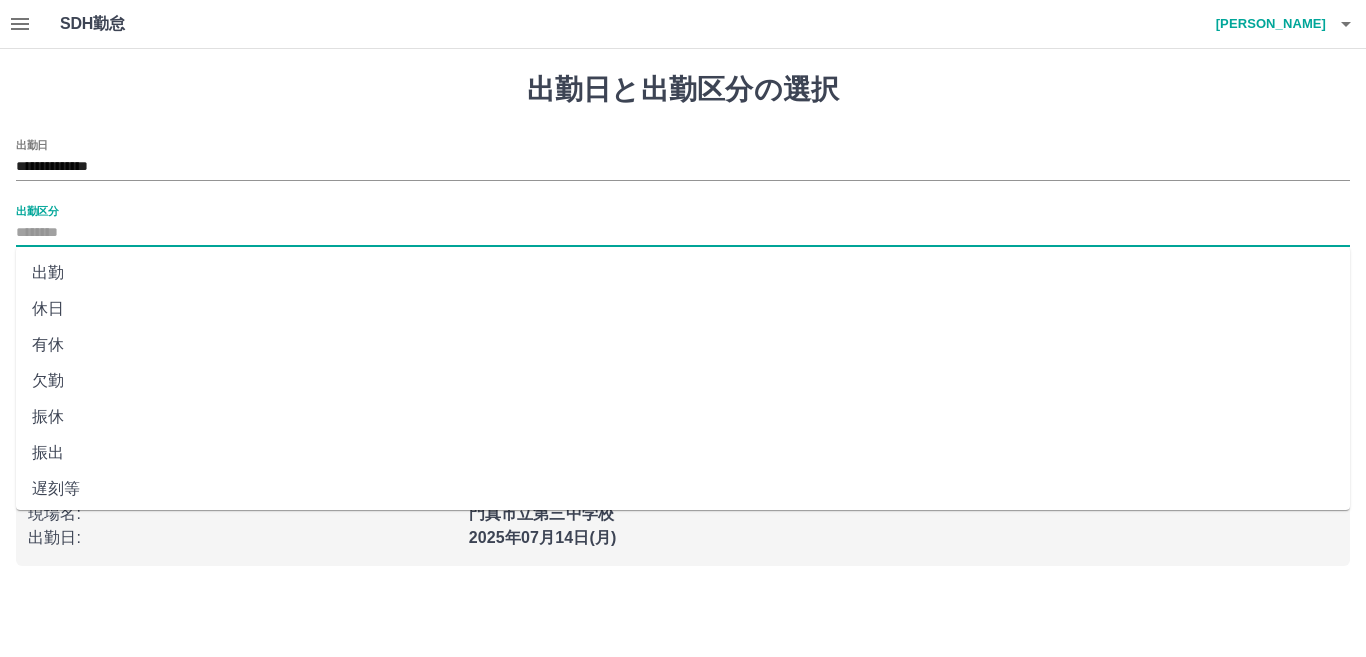 type on "**" 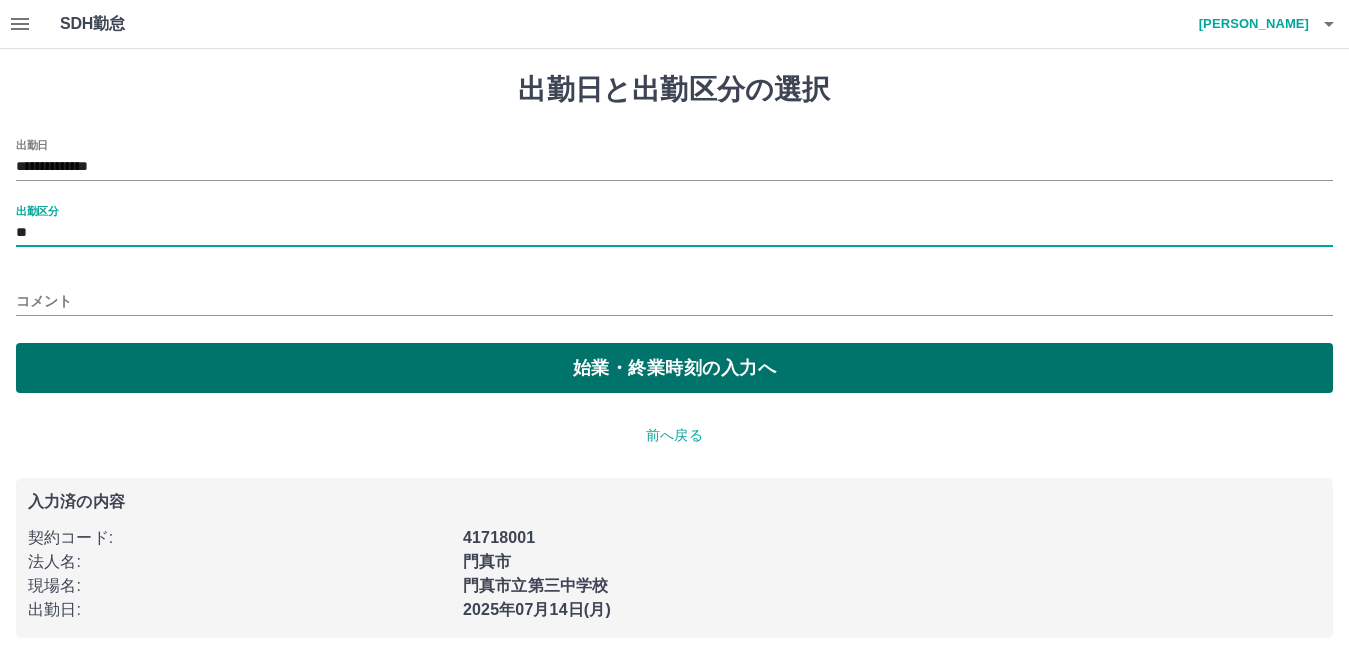 click on "始業・終業時刻の入力へ" at bounding box center (674, 368) 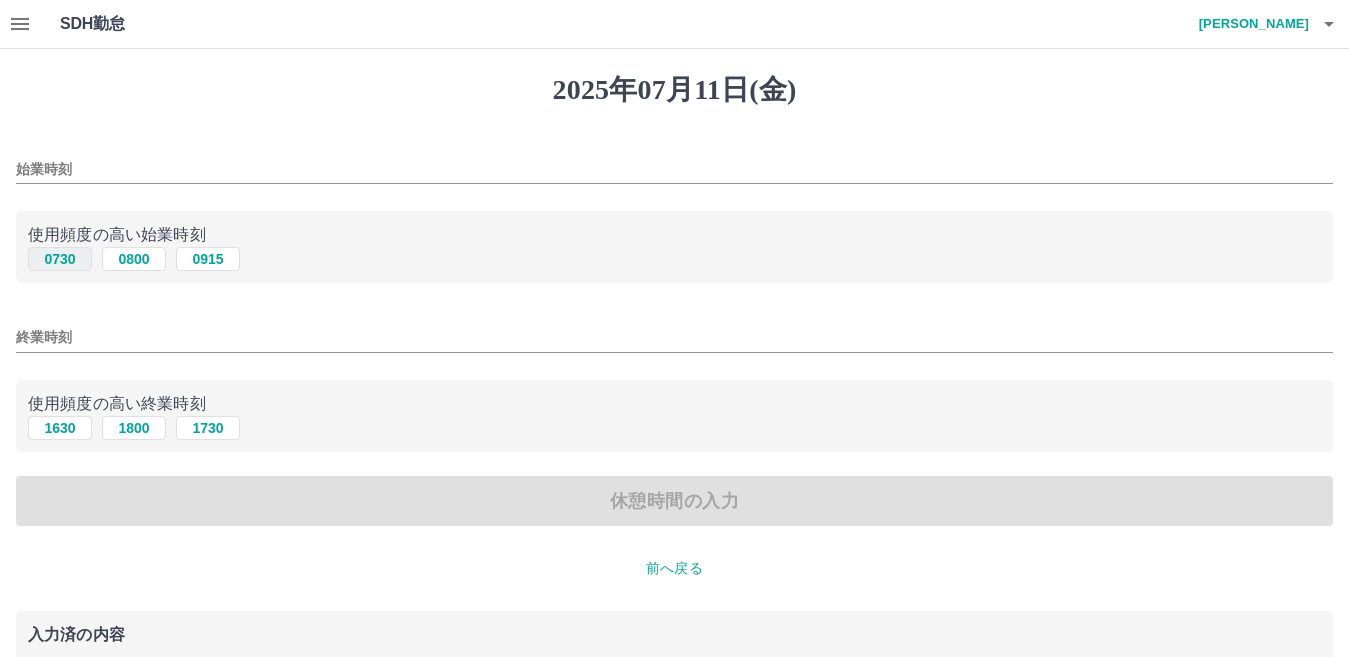 click on "0730" at bounding box center (60, 259) 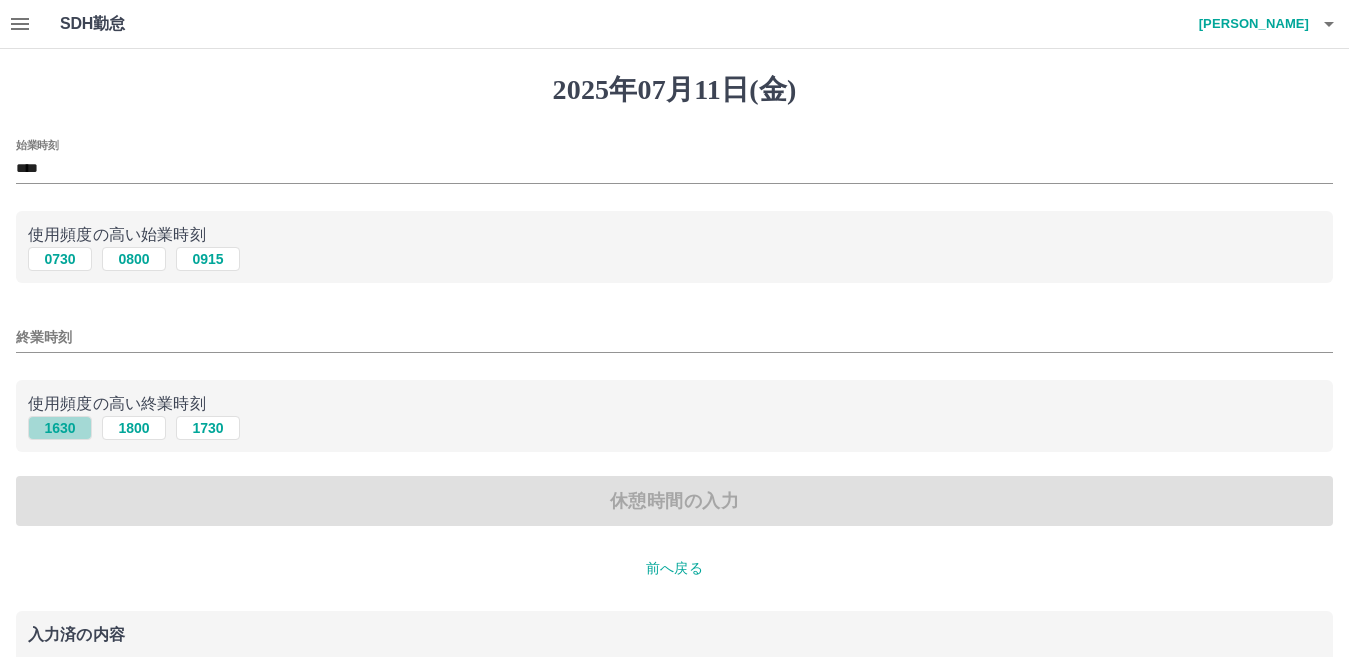 click on "1630" at bounding box center [60, 428] 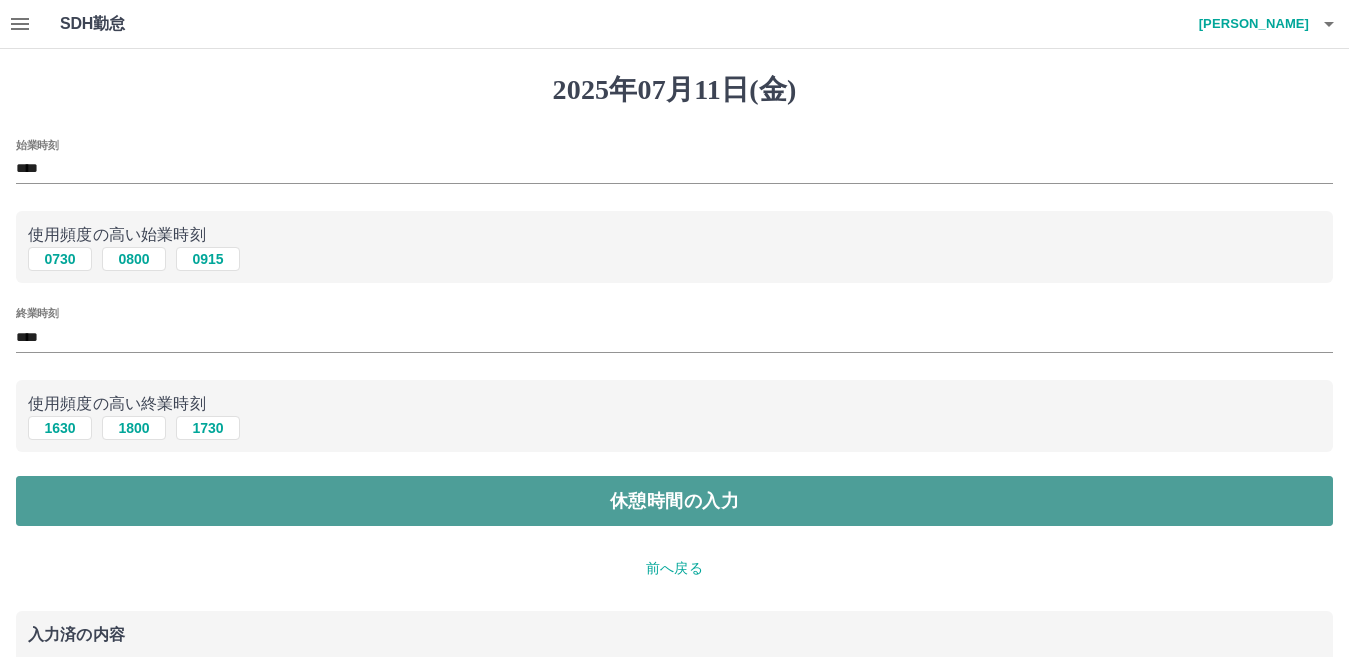 click on "休憩時間の入力" at bounding box center [674, 501] 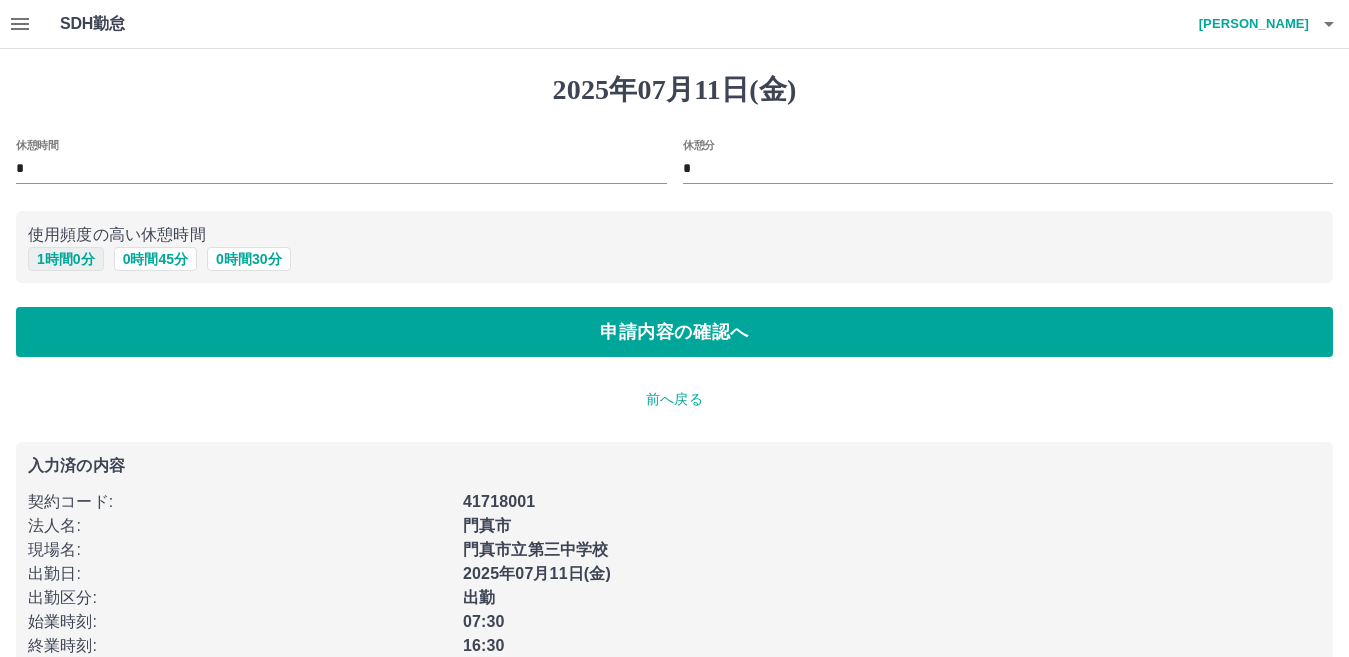 click on "1 時間 0 分" at bounding box center [66, 259] 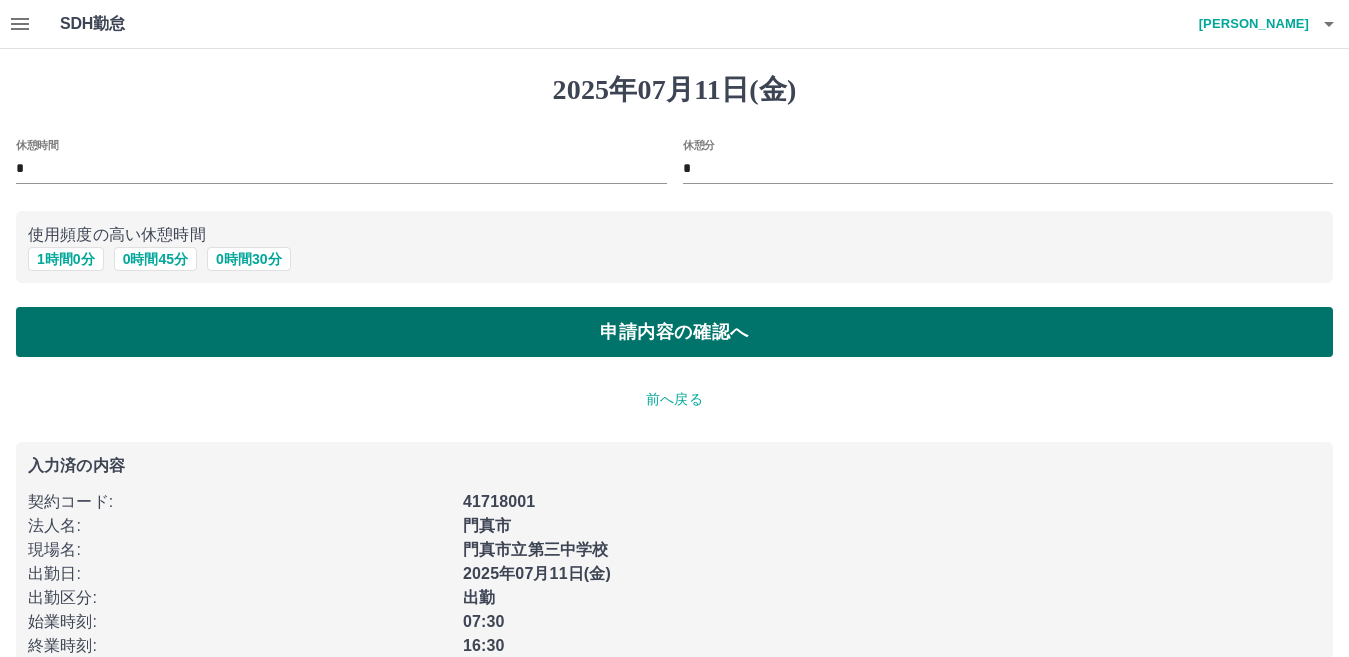 click on "申請内容の確認へ" at bounding box center (674, 332) 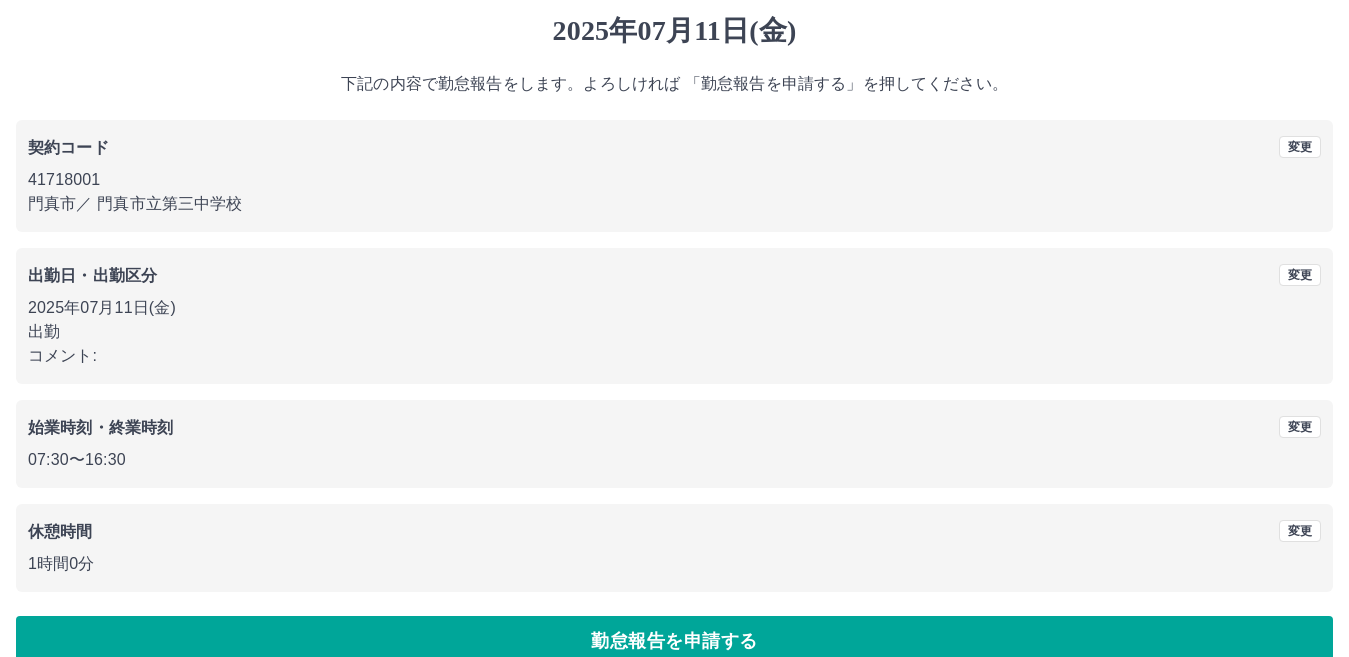 scroll, scrollTop: 92, scrollLeft: 0, axis: vertical 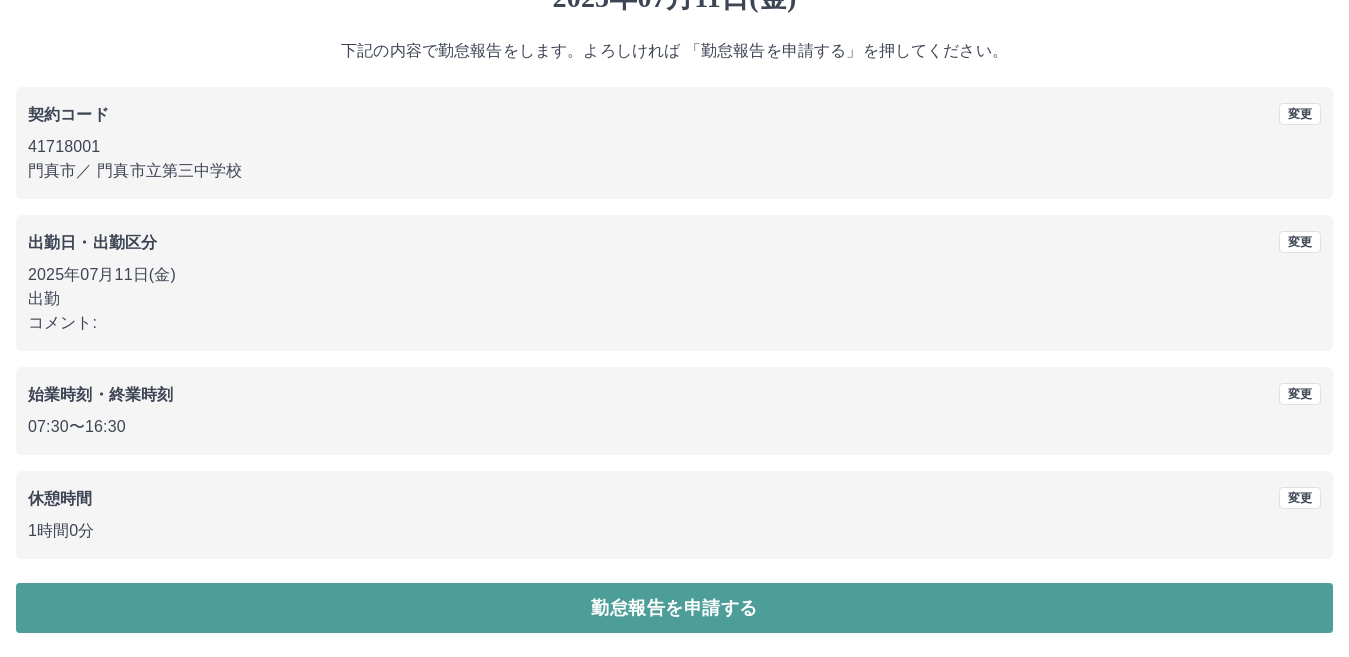 click on "勤怠報告を申請する" at bounding box center [674, 608] 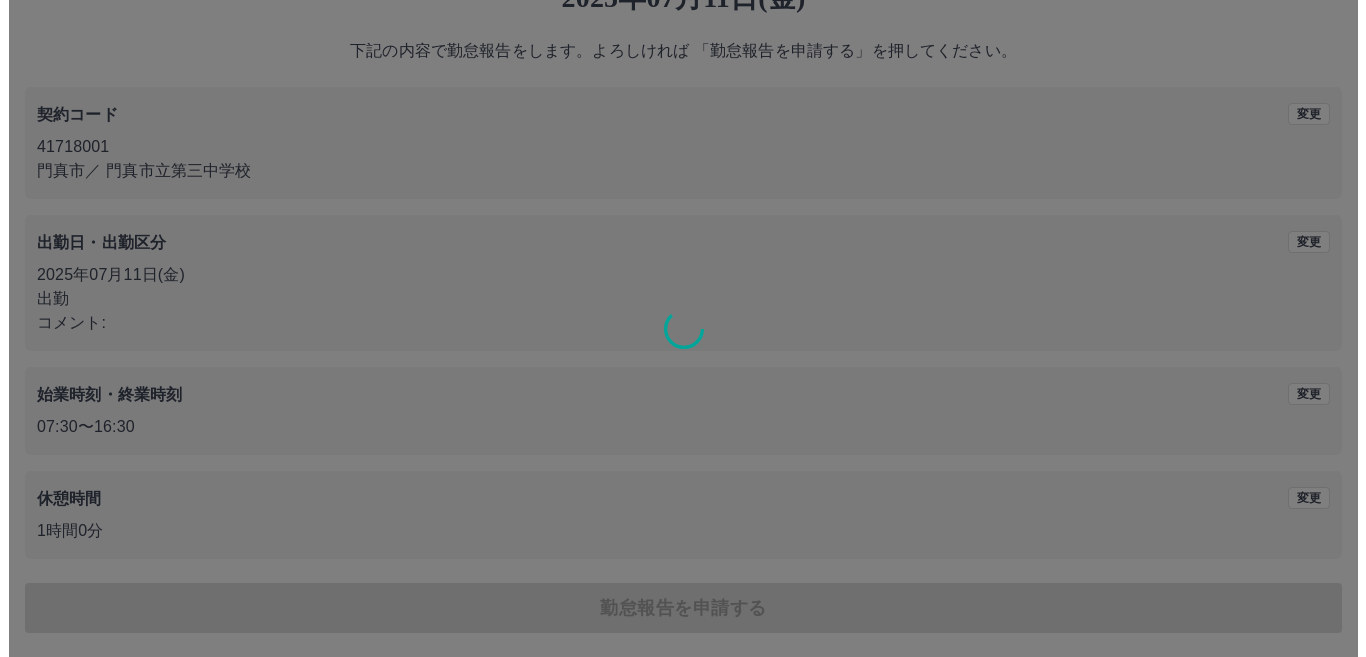 scroll, scrollTop: 0, scrollLeft: 0, axis: both 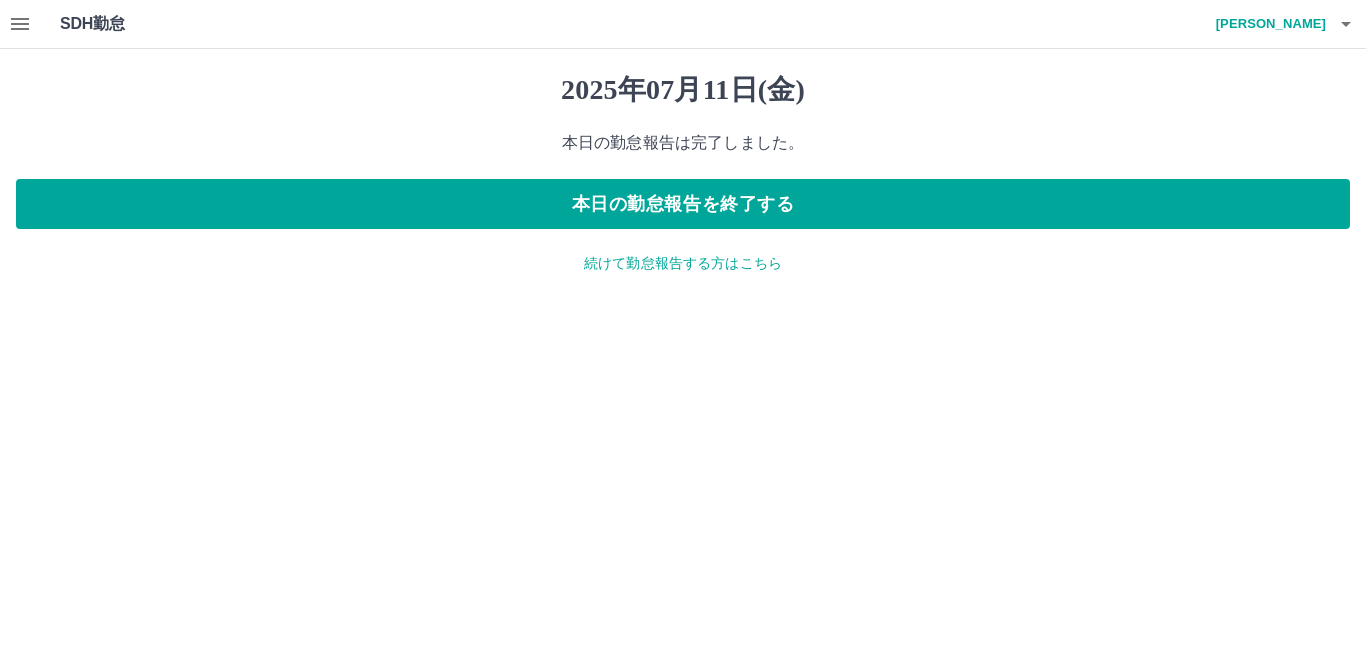 click on "続けて勤怠報告する方はこちら" at bounding box center (683, 263) 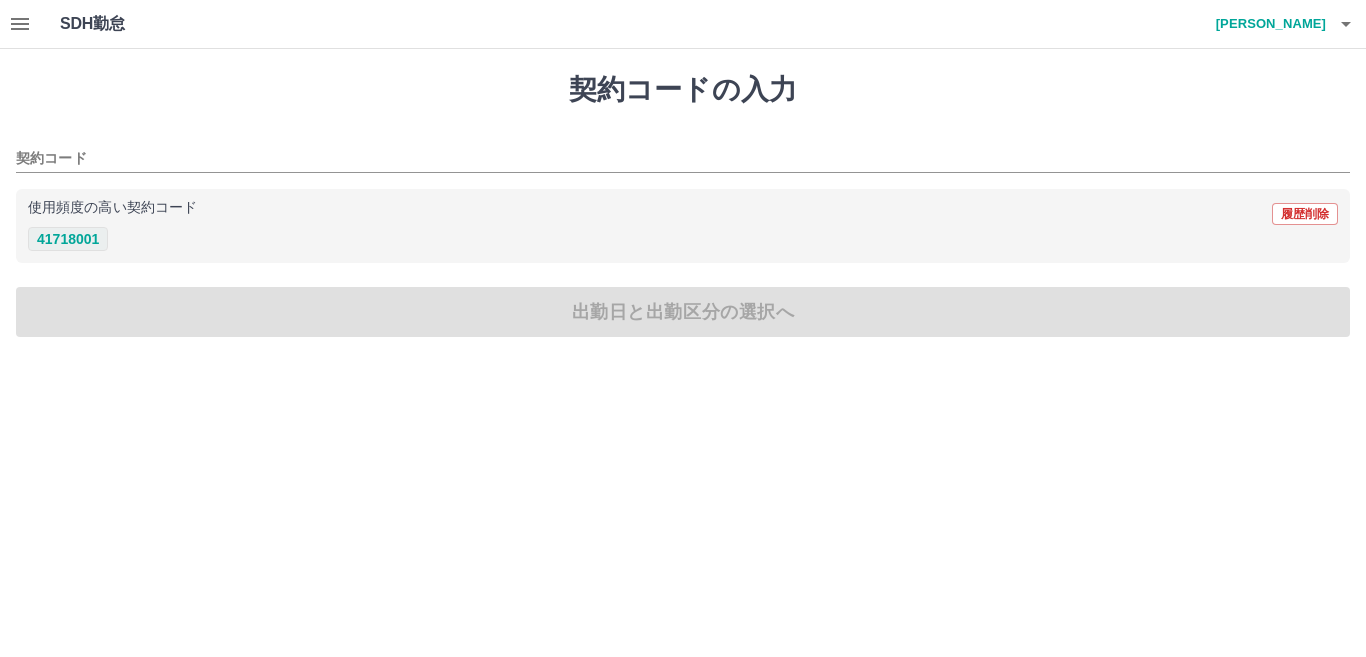 drag, startPoint x: 99, startPoint y: 238, endPoint x: 130, endPoint y: 236, distance: 31.06445 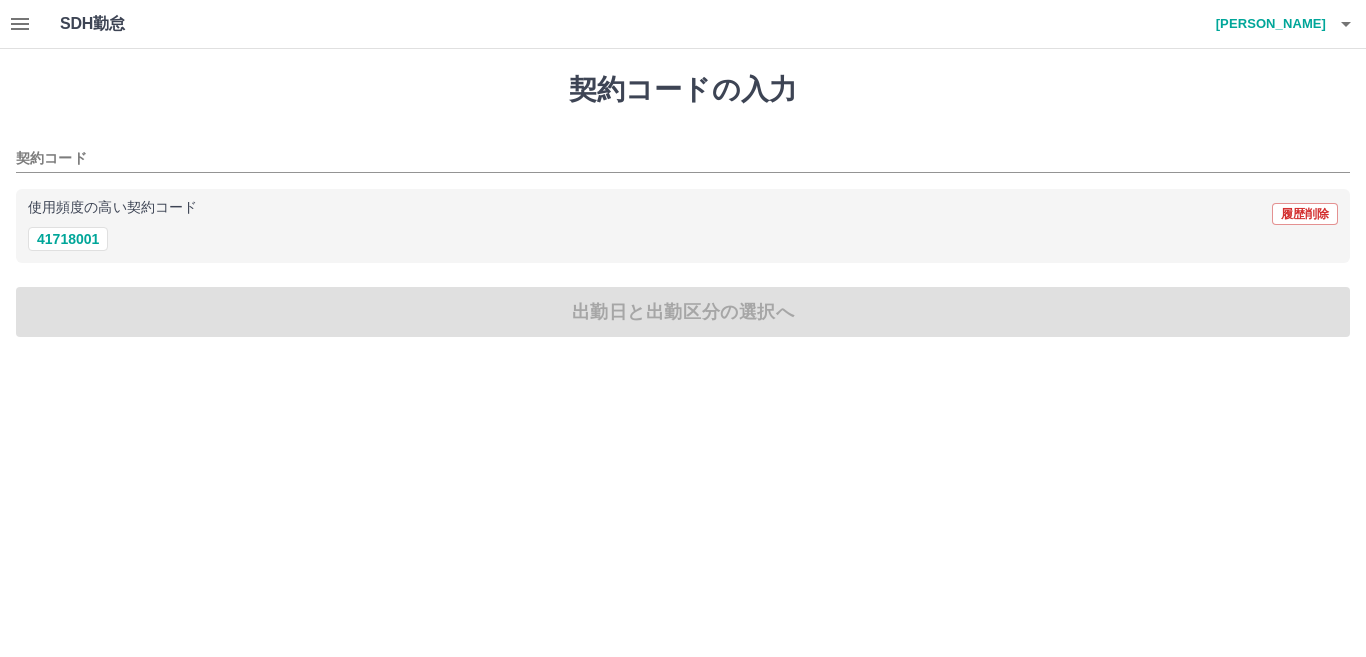 click on "41718001" at bounding box center [68, 239] 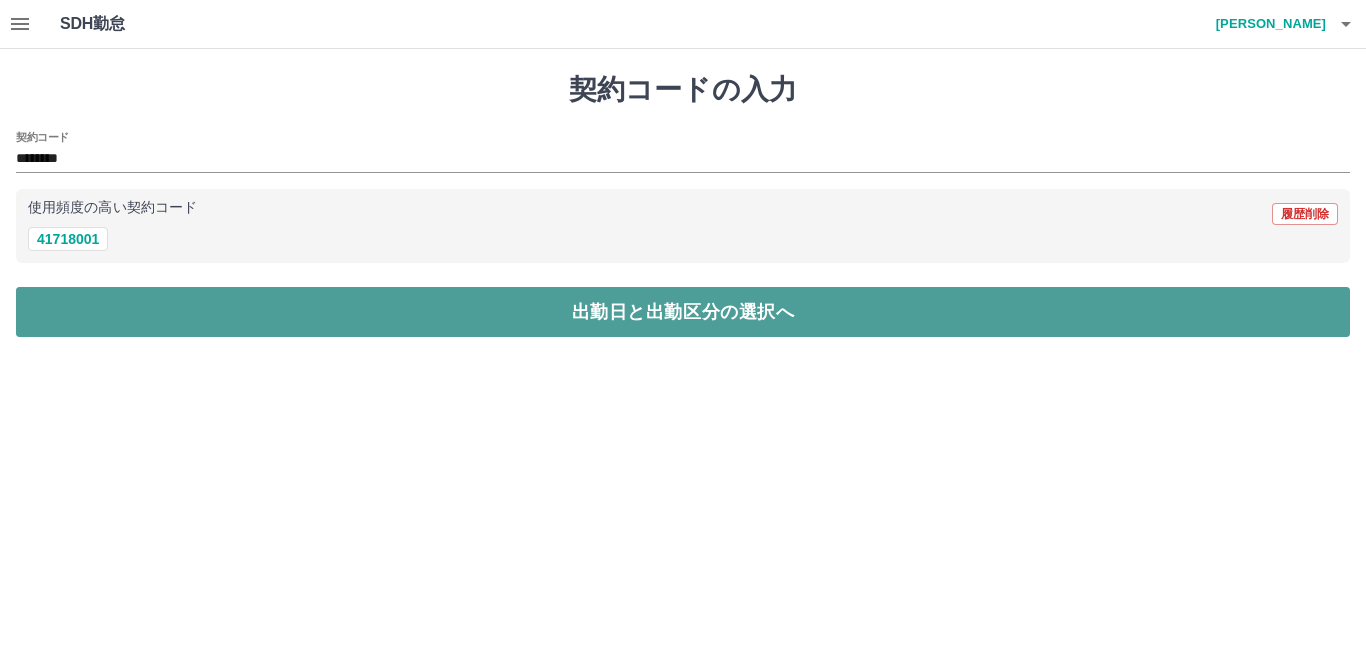 click on "出勤日と出勤区分の選択へ" at bounding box center [683, 312] 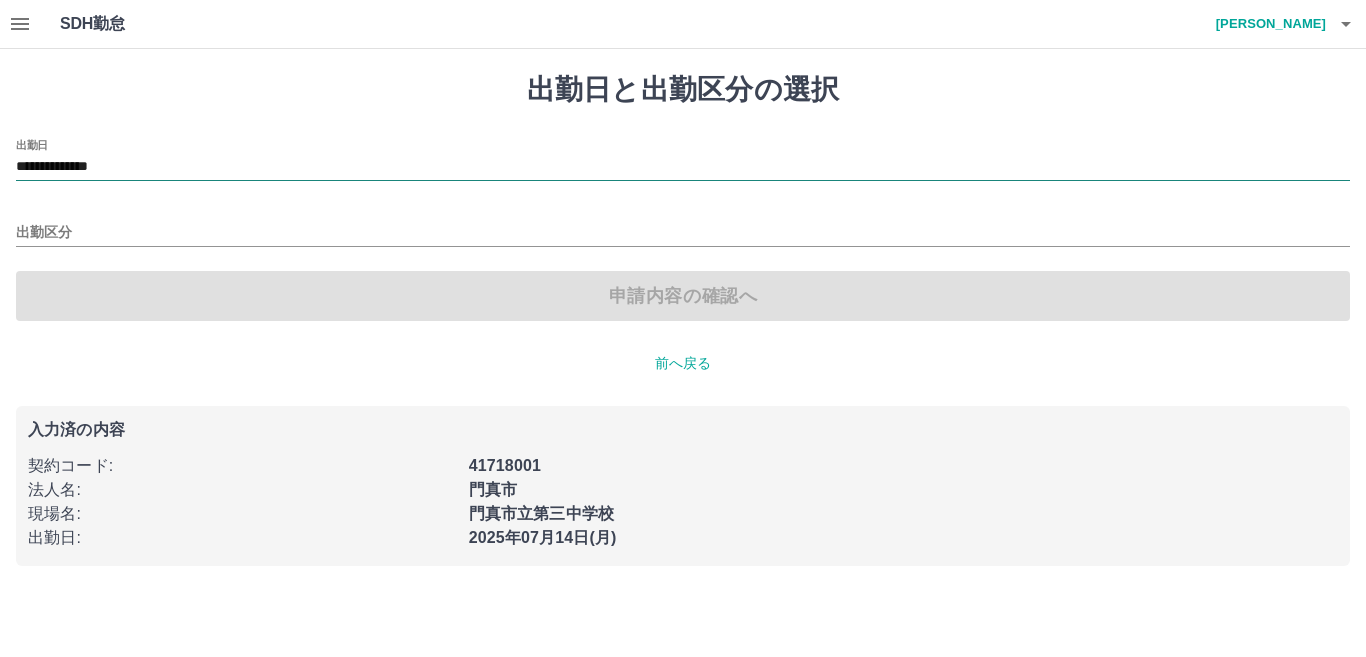 click on "**********" at bounding box center [683, 167] 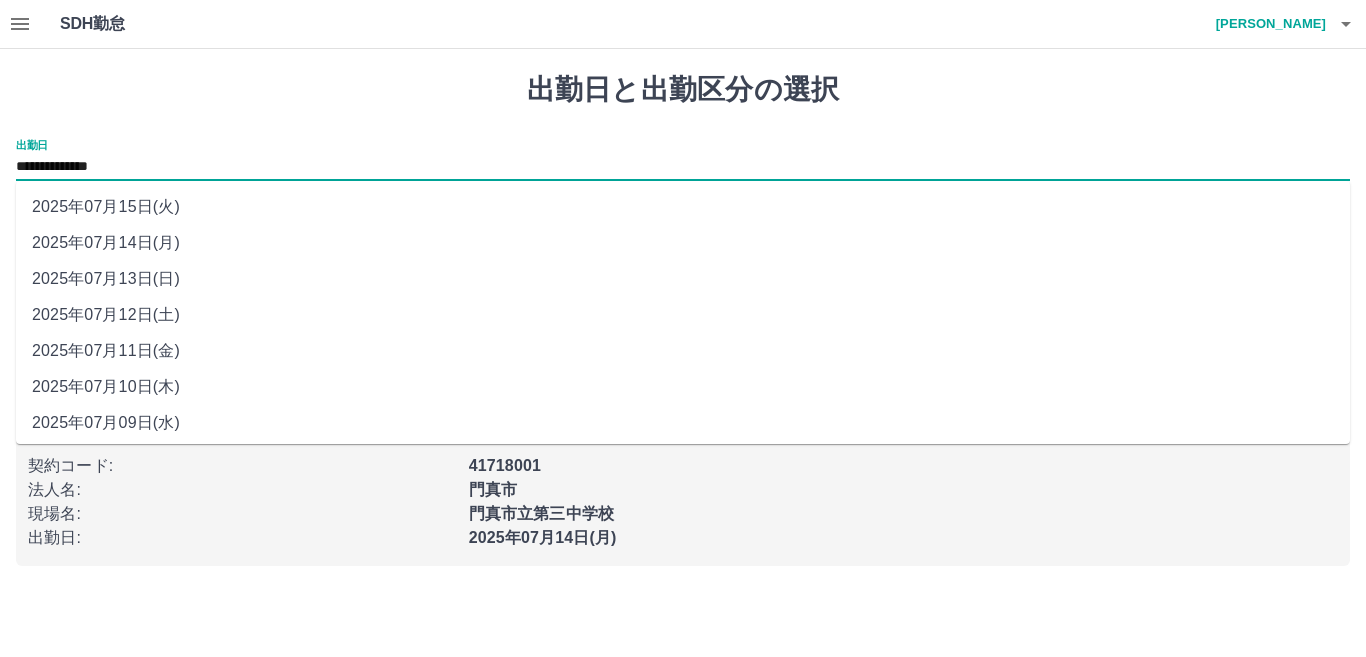 click on "2025年07月12日(土)" at bounding box center [683, 315] 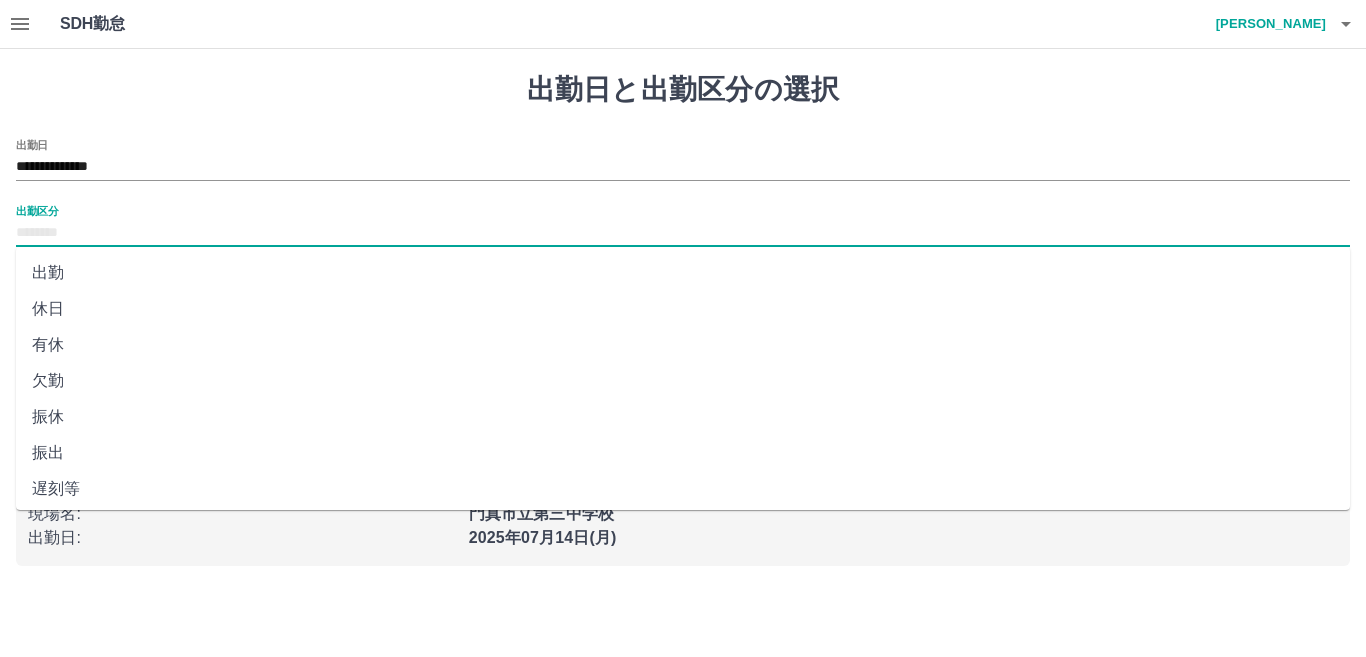 click on "出勤区分" at bounding box center (683, 233) 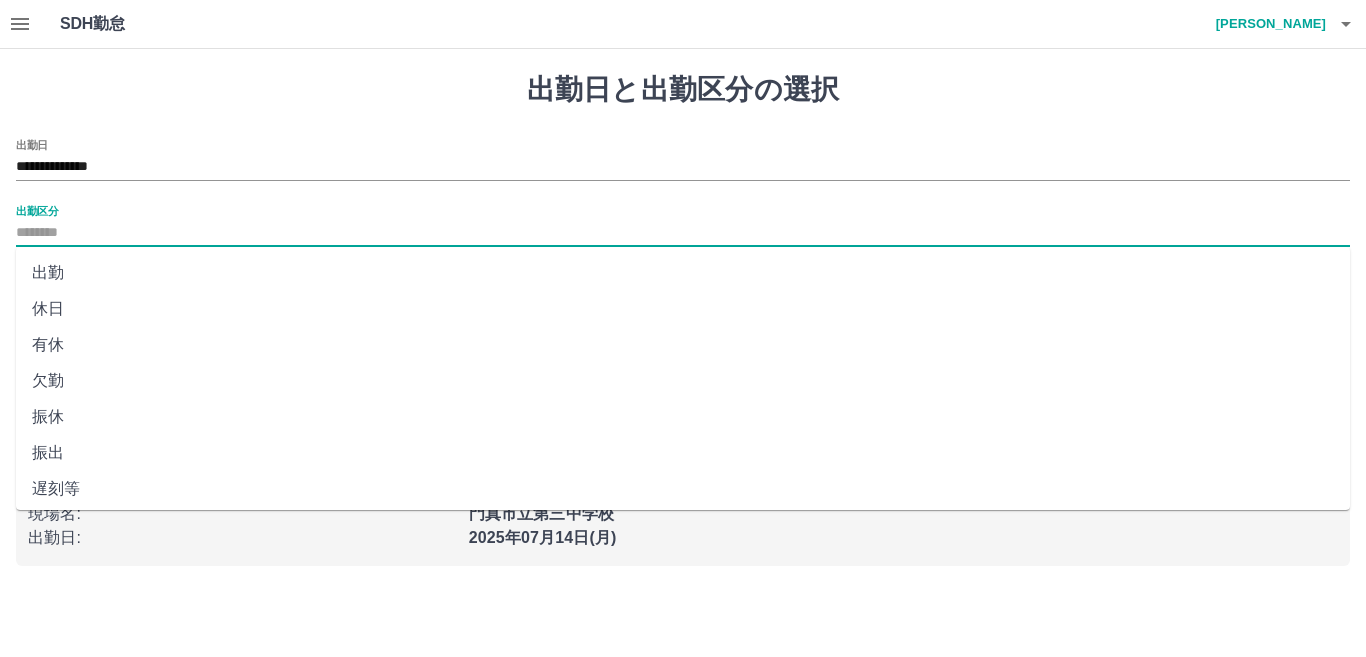 click on "休日" at bounding box center [683, 309] 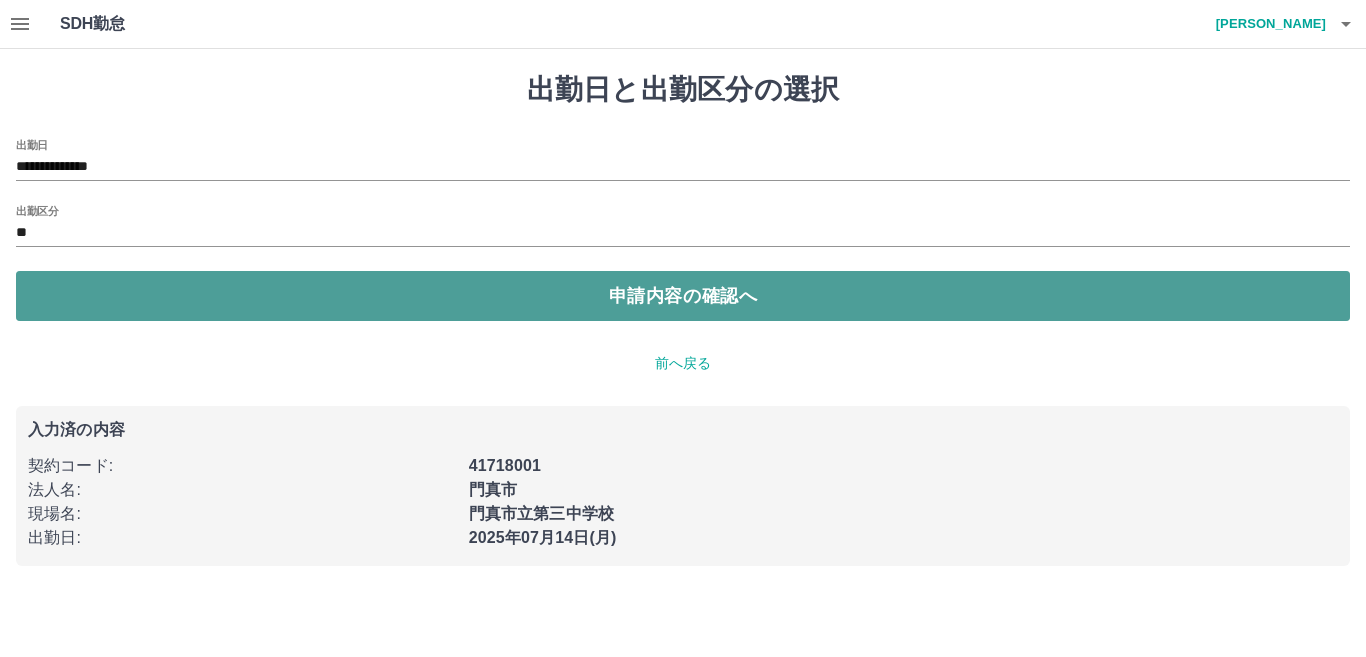 click on "申請内容の確認へ" at bounding box center (683, 296) 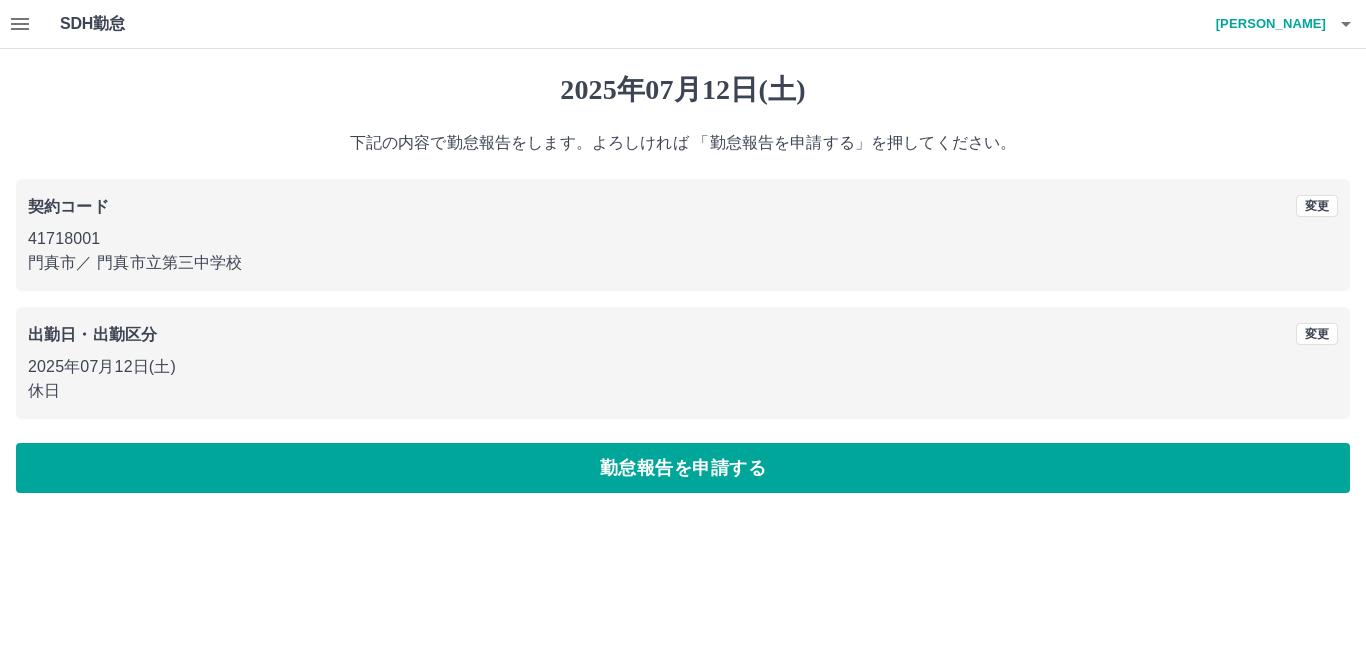 drag, startPoint x: 693, startPoint y: 464, endPoint x: 678, endPoint y: 444, distance: 25 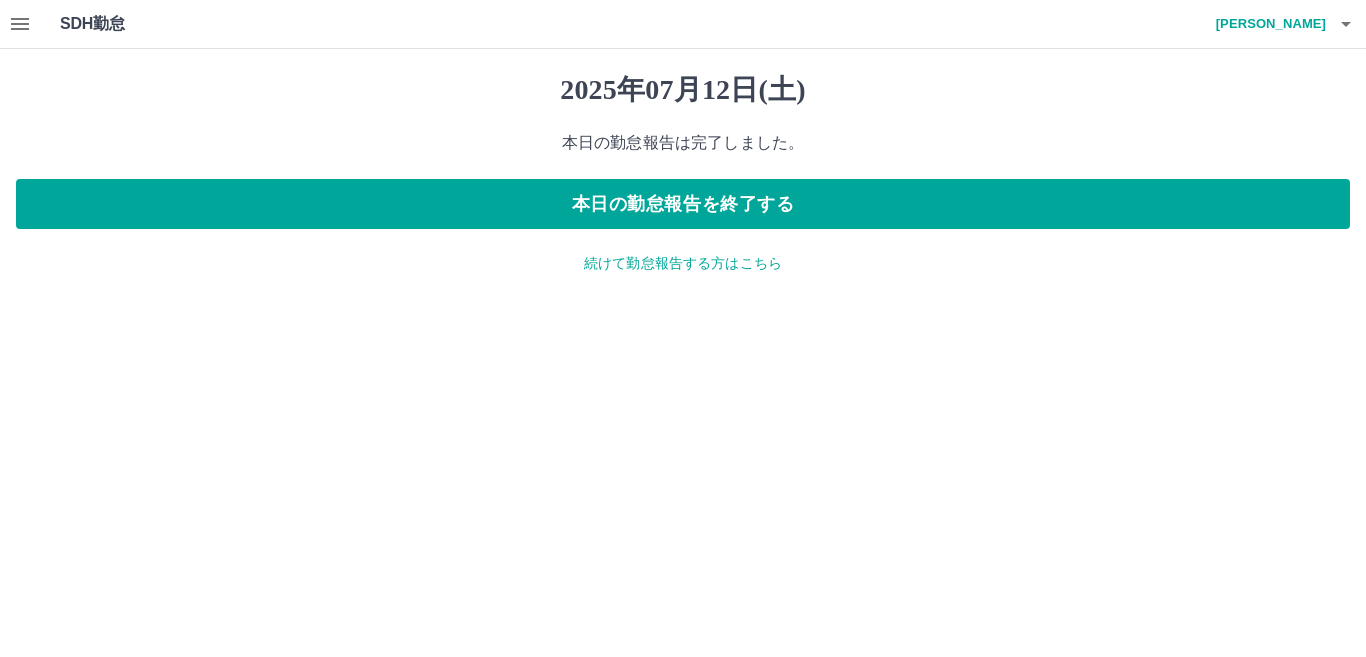 click on "続けて勤怠報告する方はこちら" at bounding box center [683, 263] 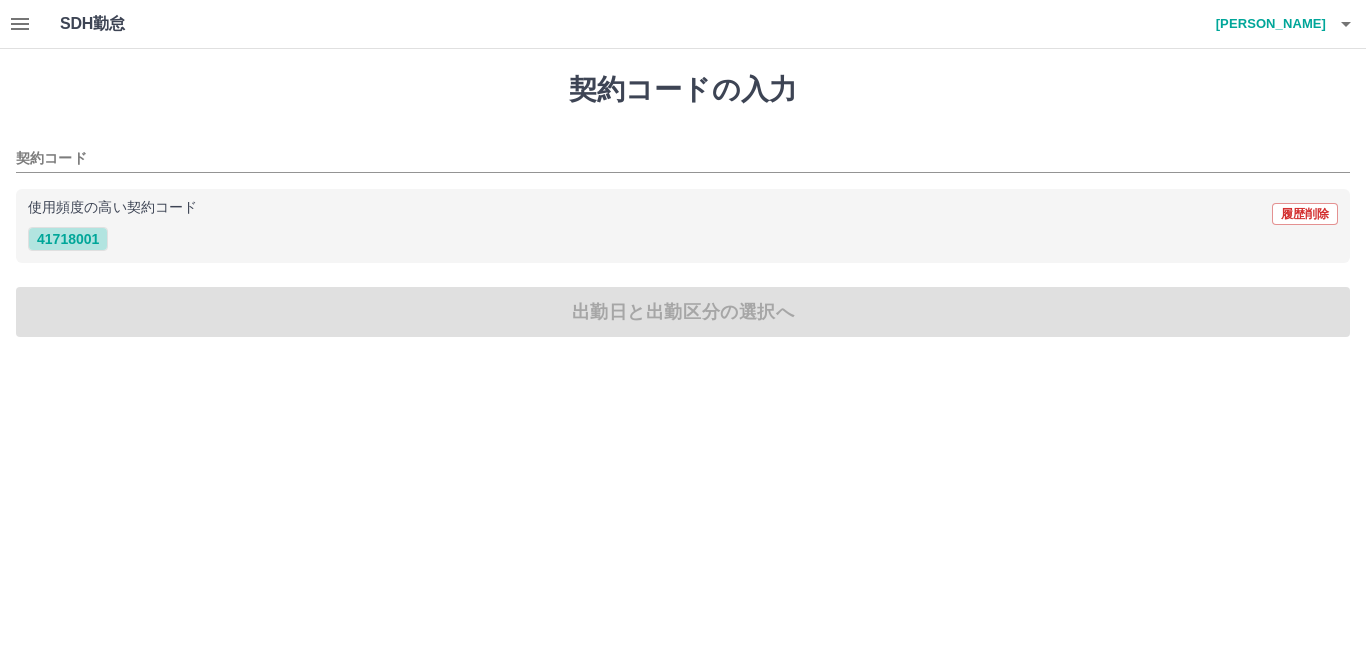 drag, startPoint x: 71, startPoint y: 245, endPoint x: 413, endPoint y: 209, distance: 343.88953 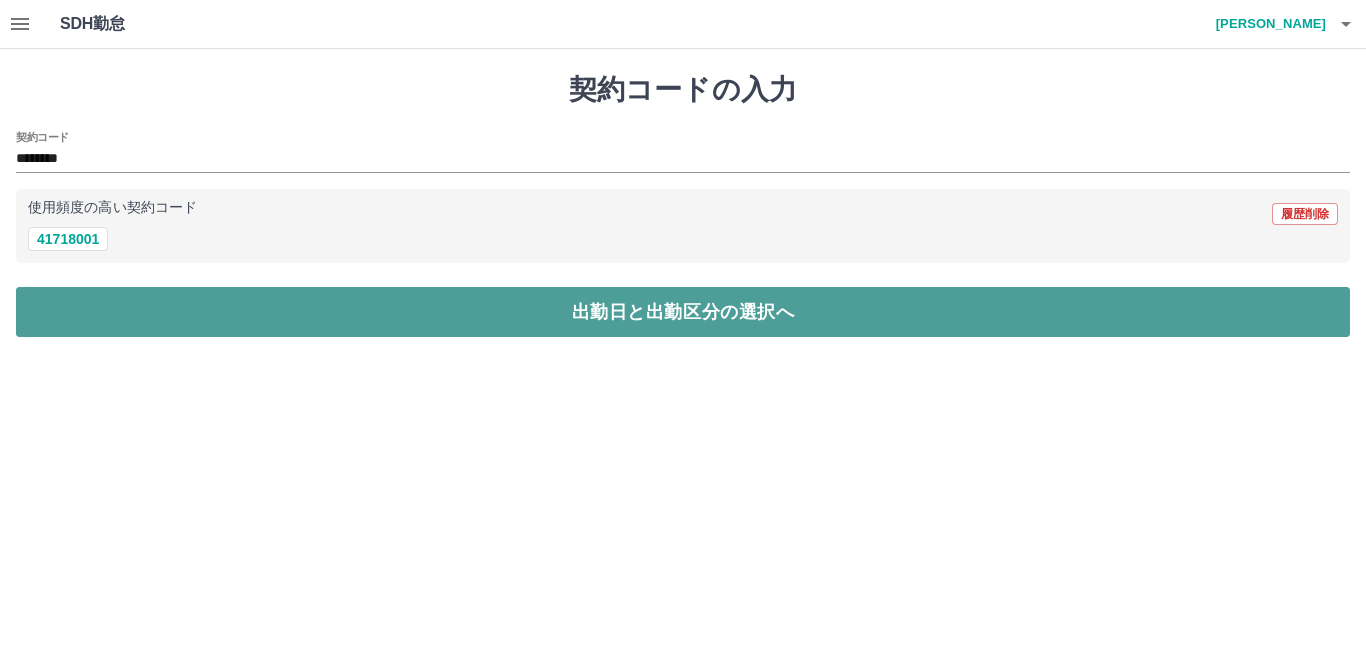 click on "出勤日と出勤区分の選択へ" at bounding box center (683, 312) 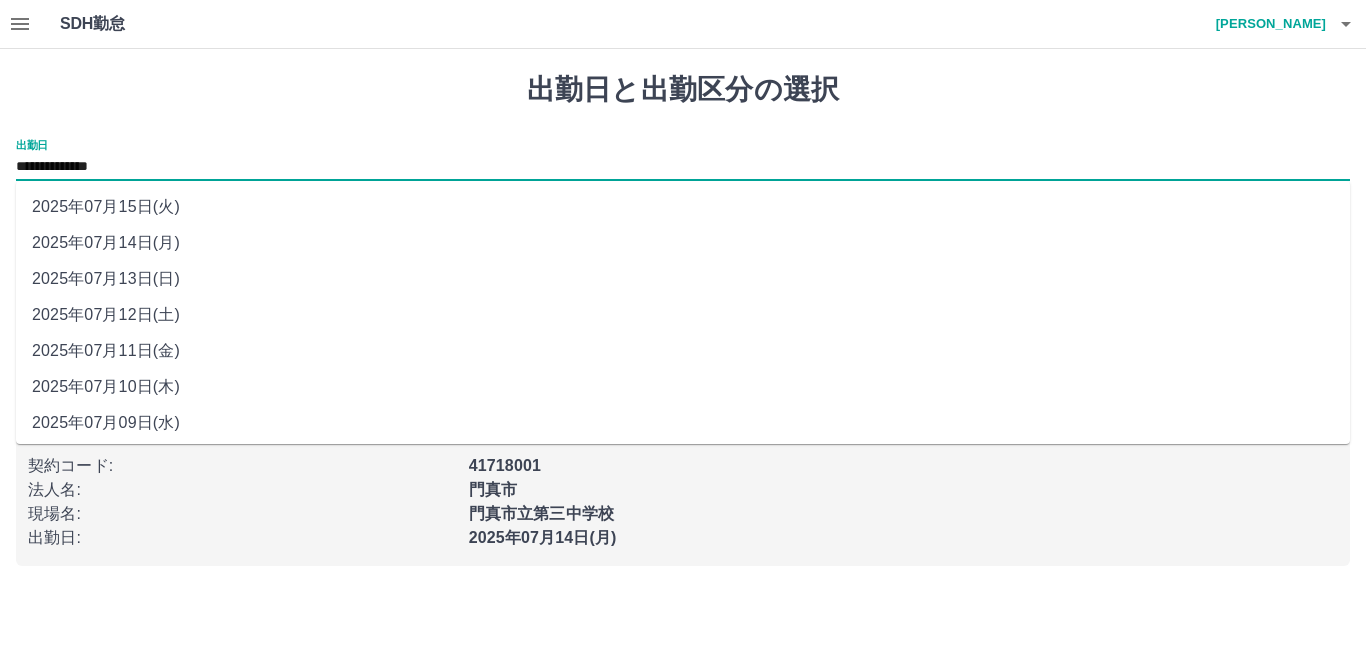 click on "**********" at bounding box center (683, 167) 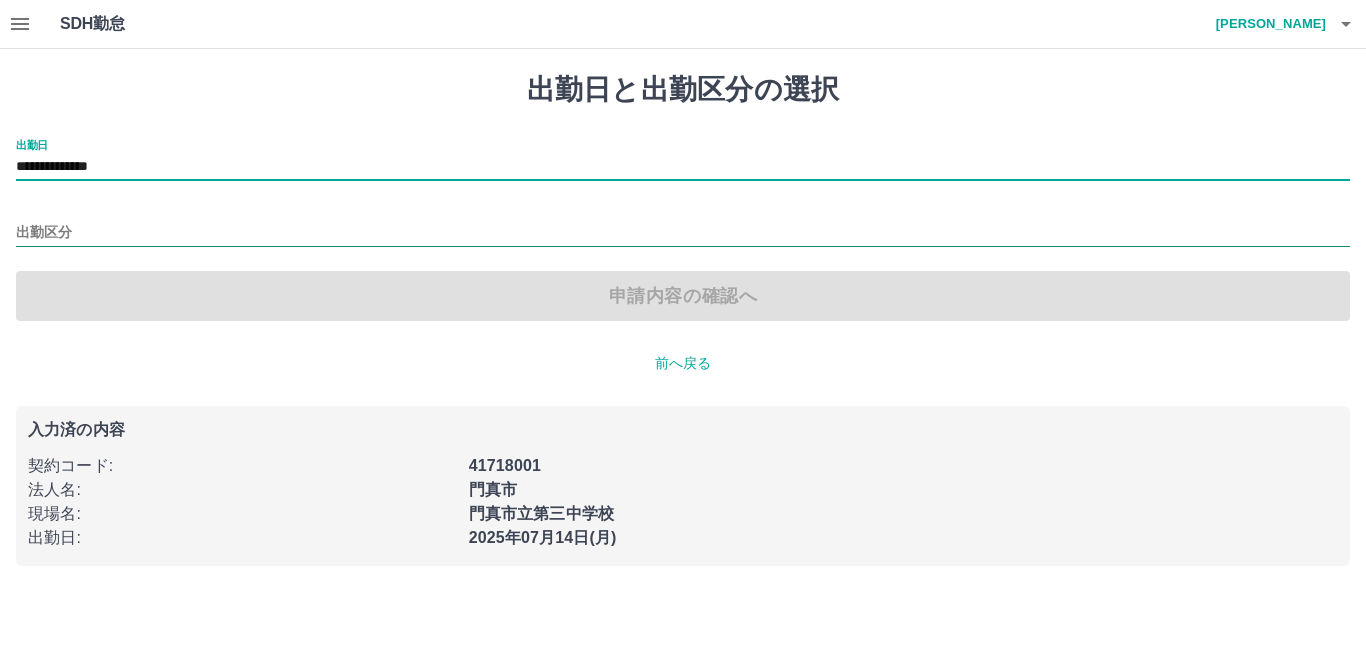 click on "出勤区分" at bounding box center [683, 233] 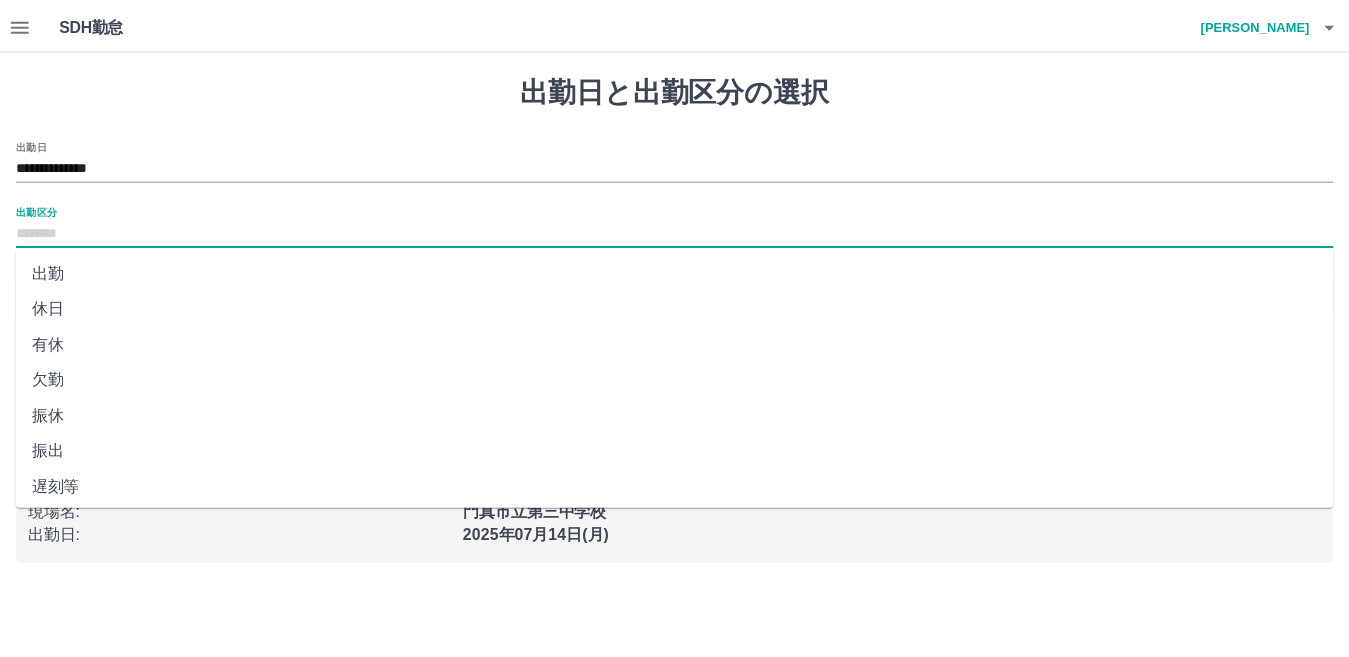 scroll, scrollTop: 401, scrollLeft: 0, axis: vertical 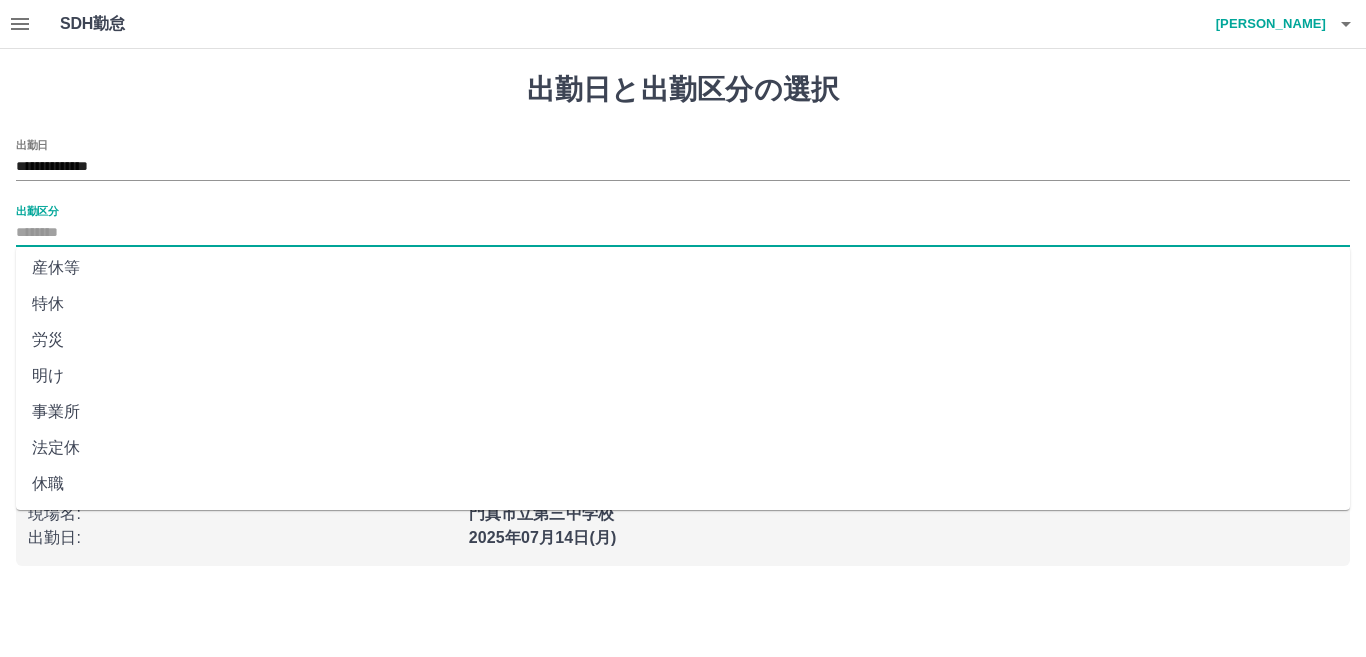 click on "法定休" at bounding box center (683, 448) 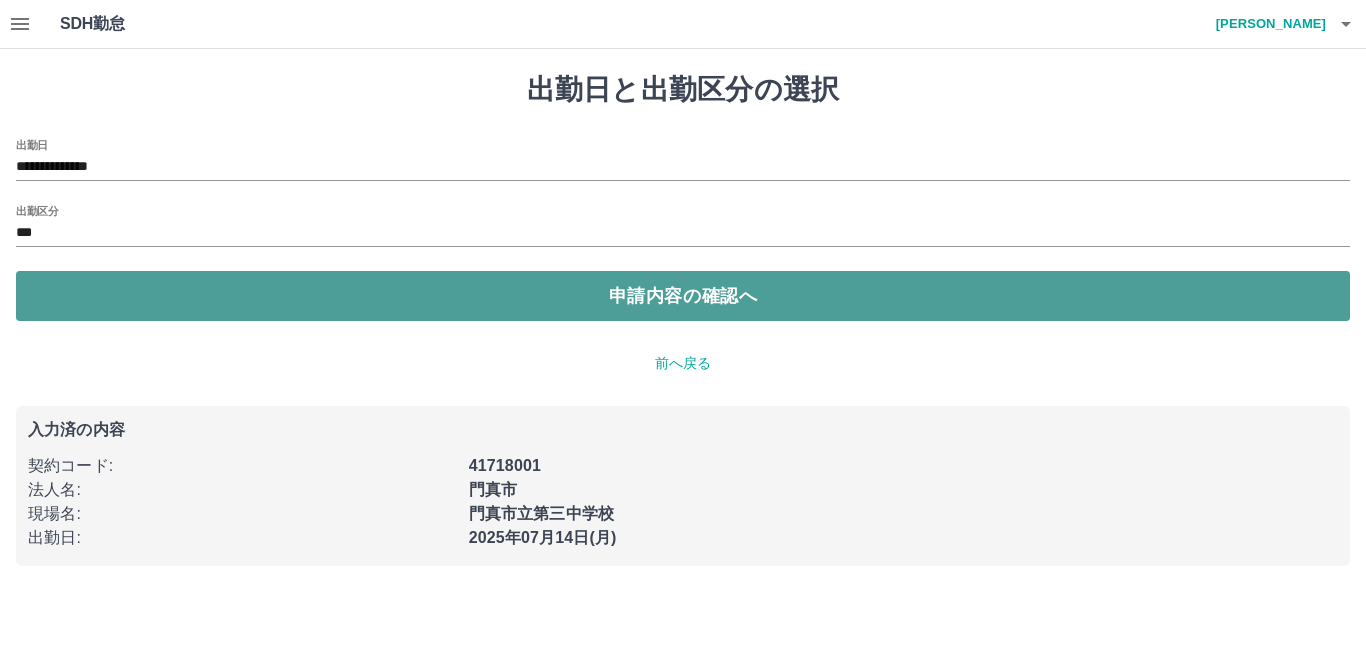 click on "申請内容の確認へ" at bounding box center (683, 296) 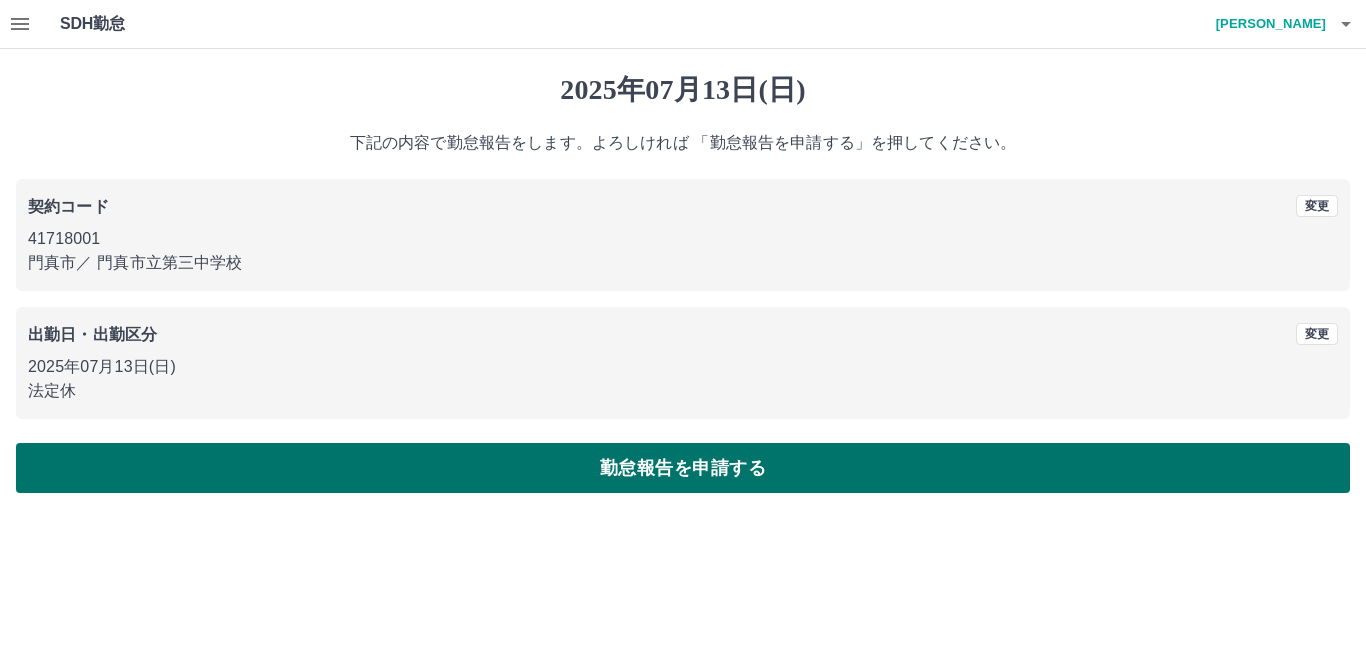 click on "勤怠報告を申請する" at bounding box center (683, 468) 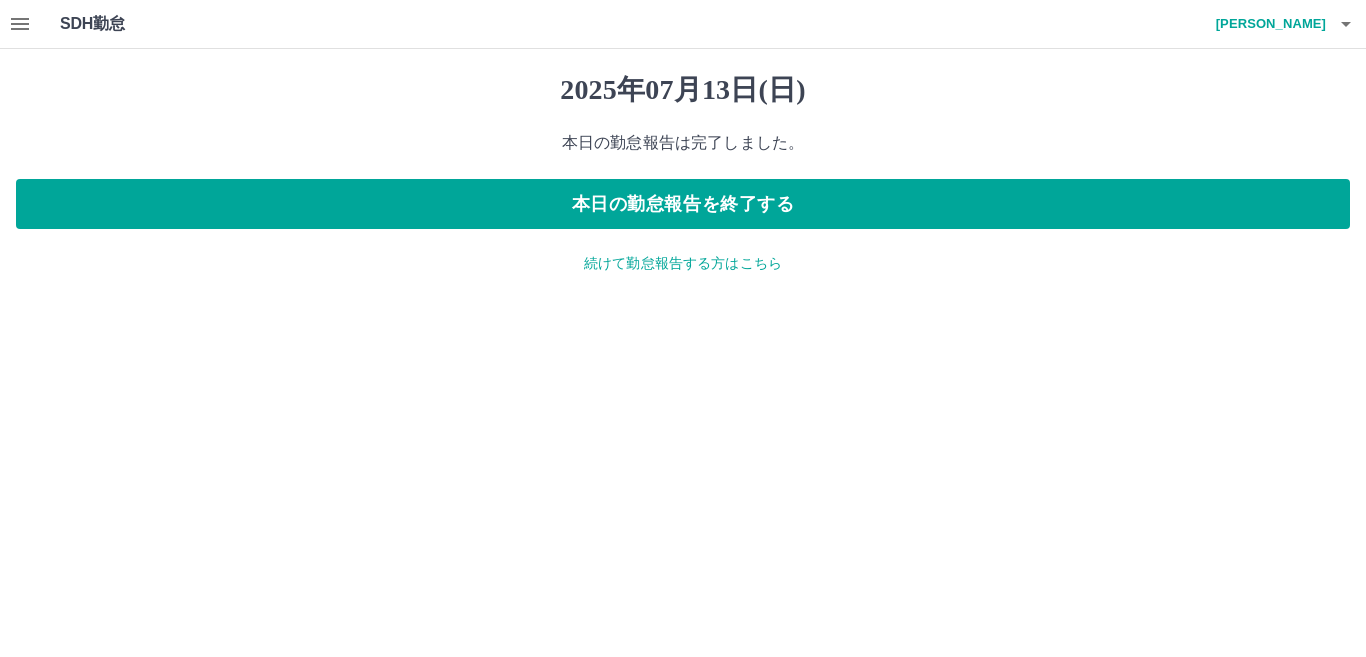 click 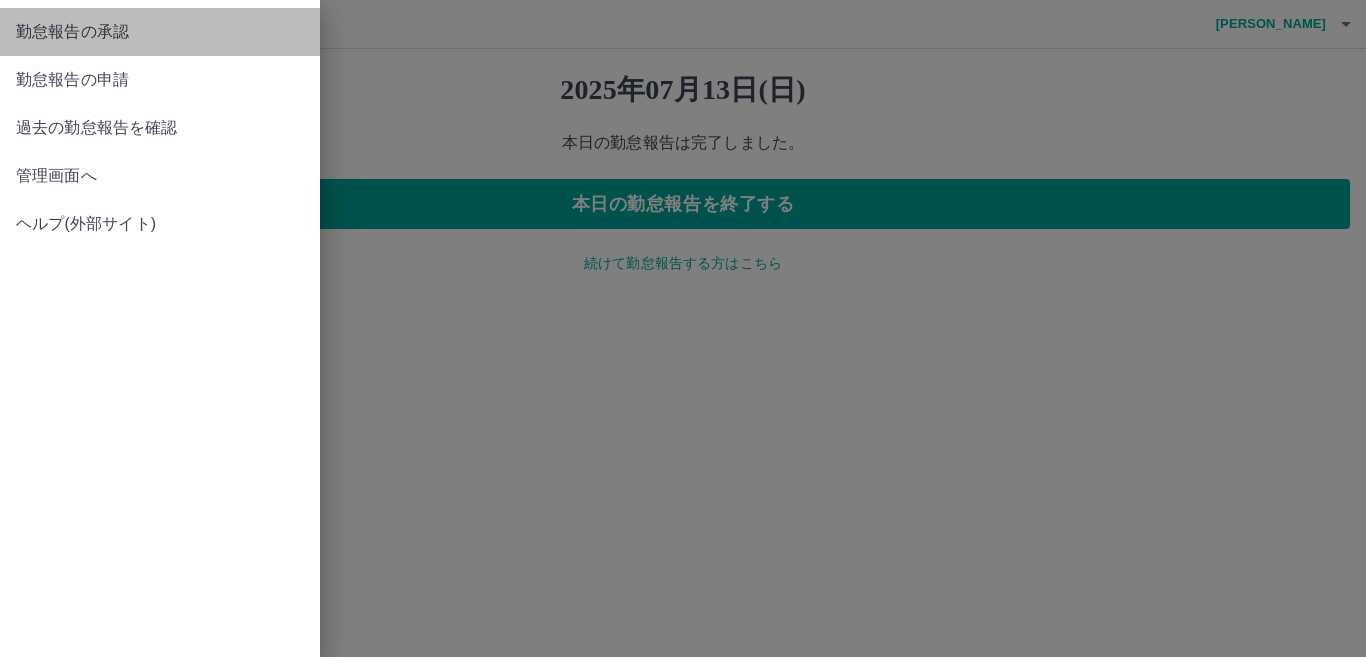 click on "勤怠報告の承認" at bounding box center [160, 32] 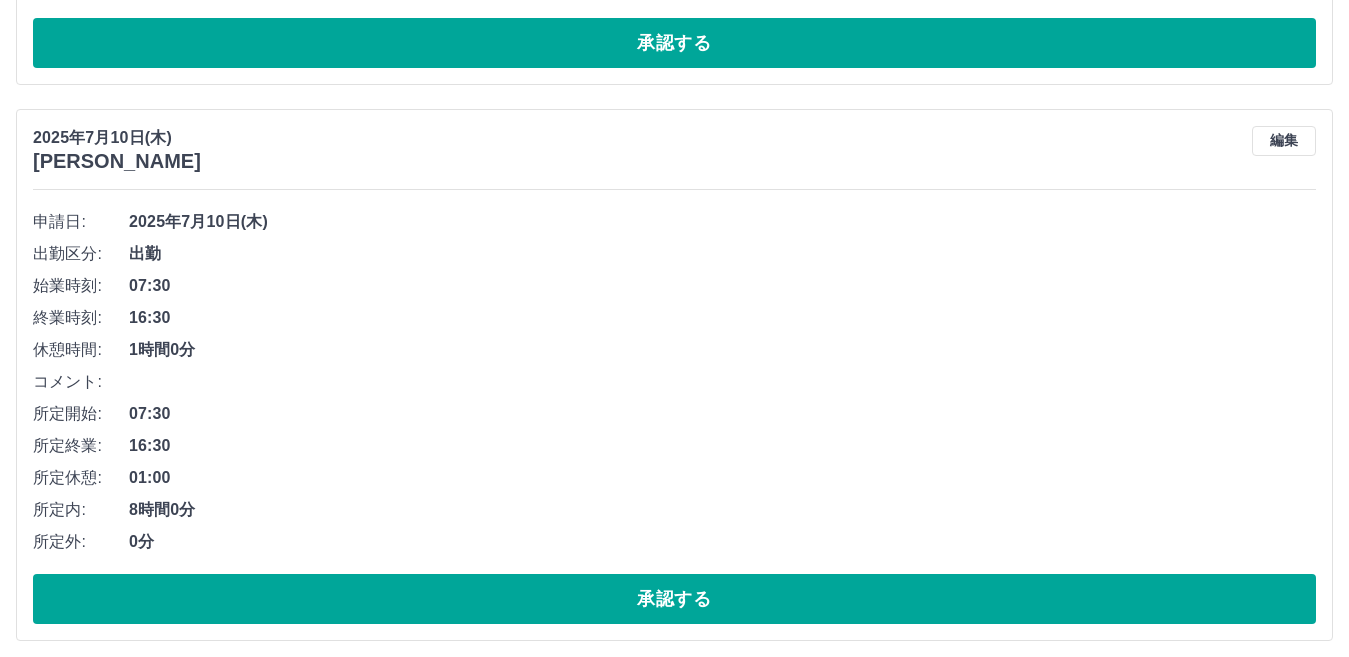 scroll, scrollTop: 1230, scrollLeft: 0, axis: vertical 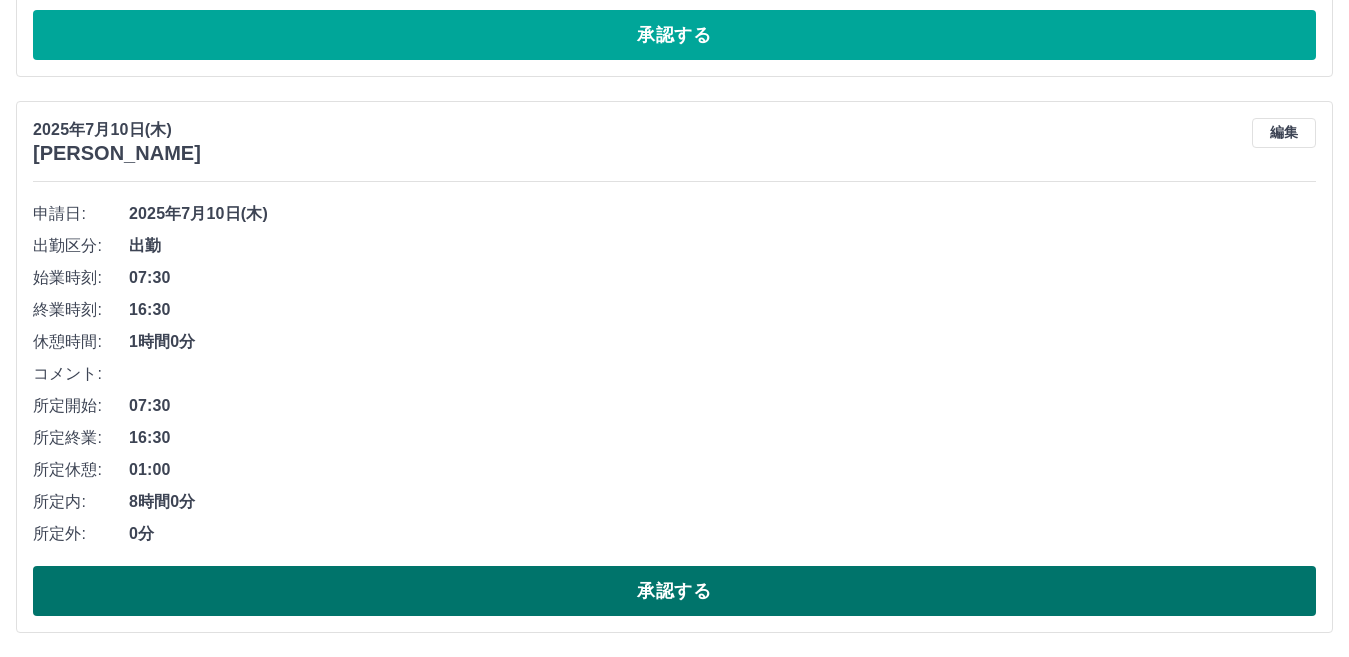 click on "承認する" at bounding box center [674, 591] 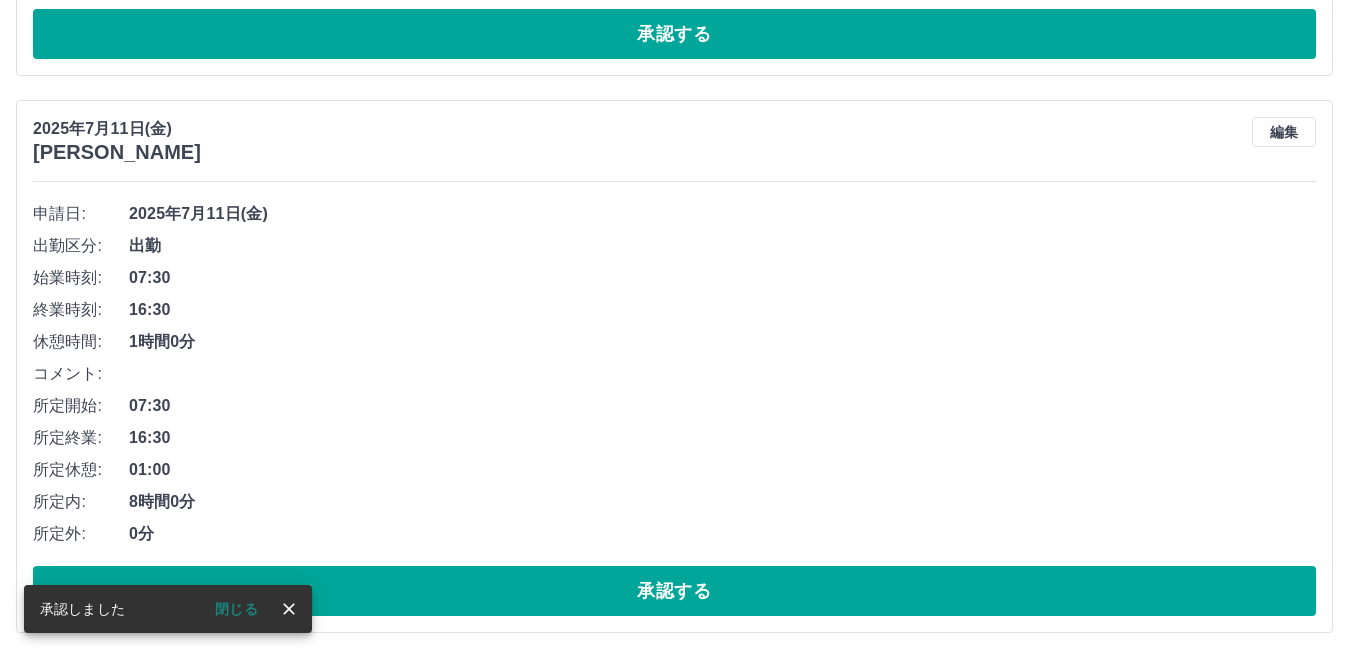 scroll, scrollTop: 674, scrollLeft: 0, axis: vertical 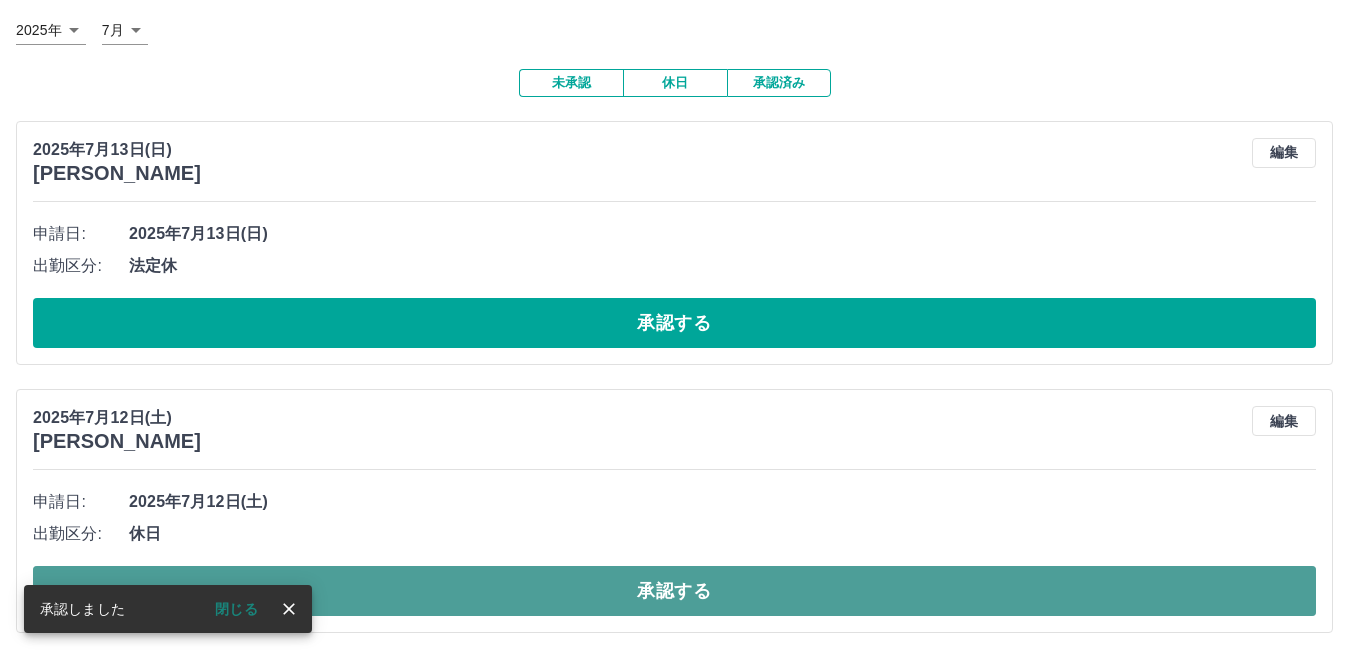 click on "承認する" at bounding box center [674, 591] 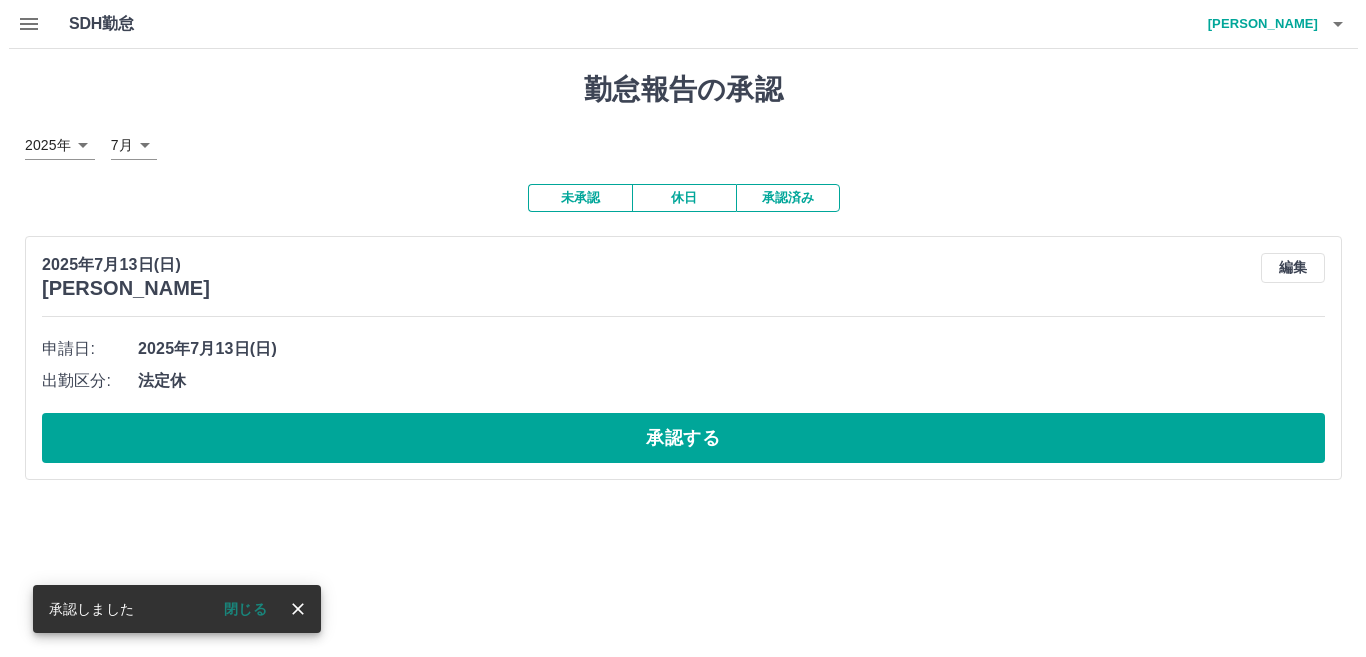 scroll, scrollTop: 0, scrollLeft: 0, axis: both 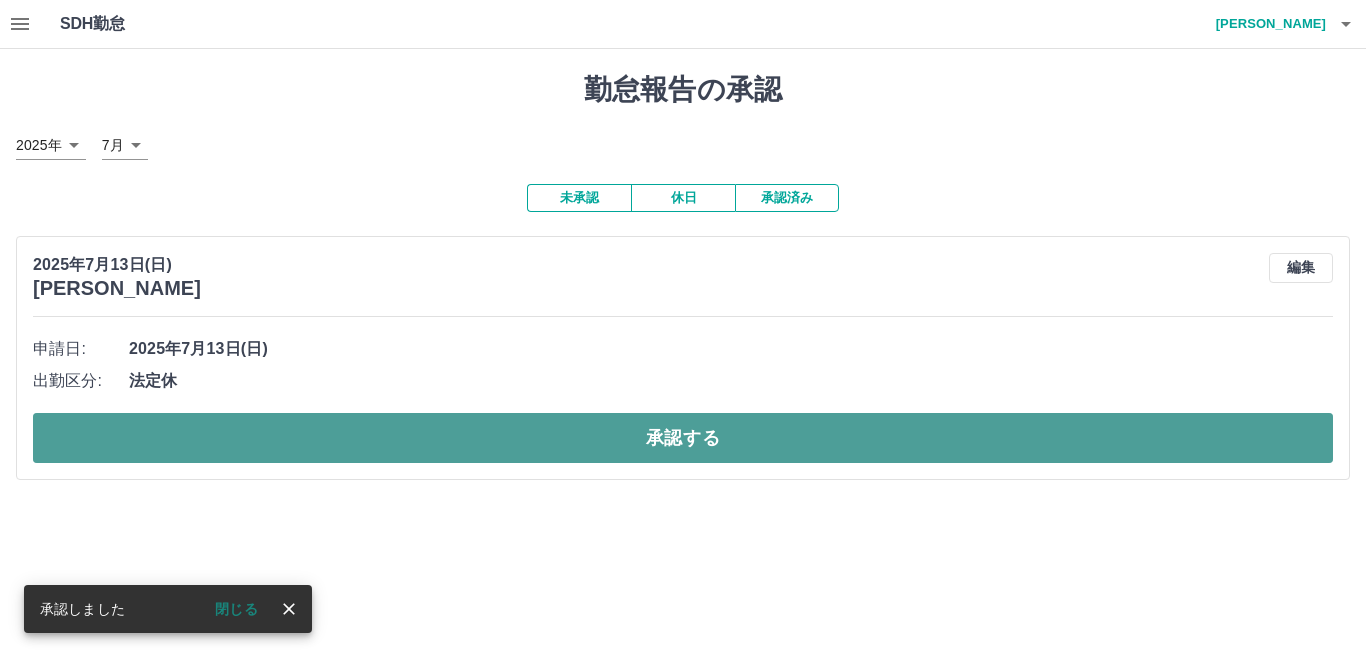 click on "承認する" at bounding box center (683, 438) 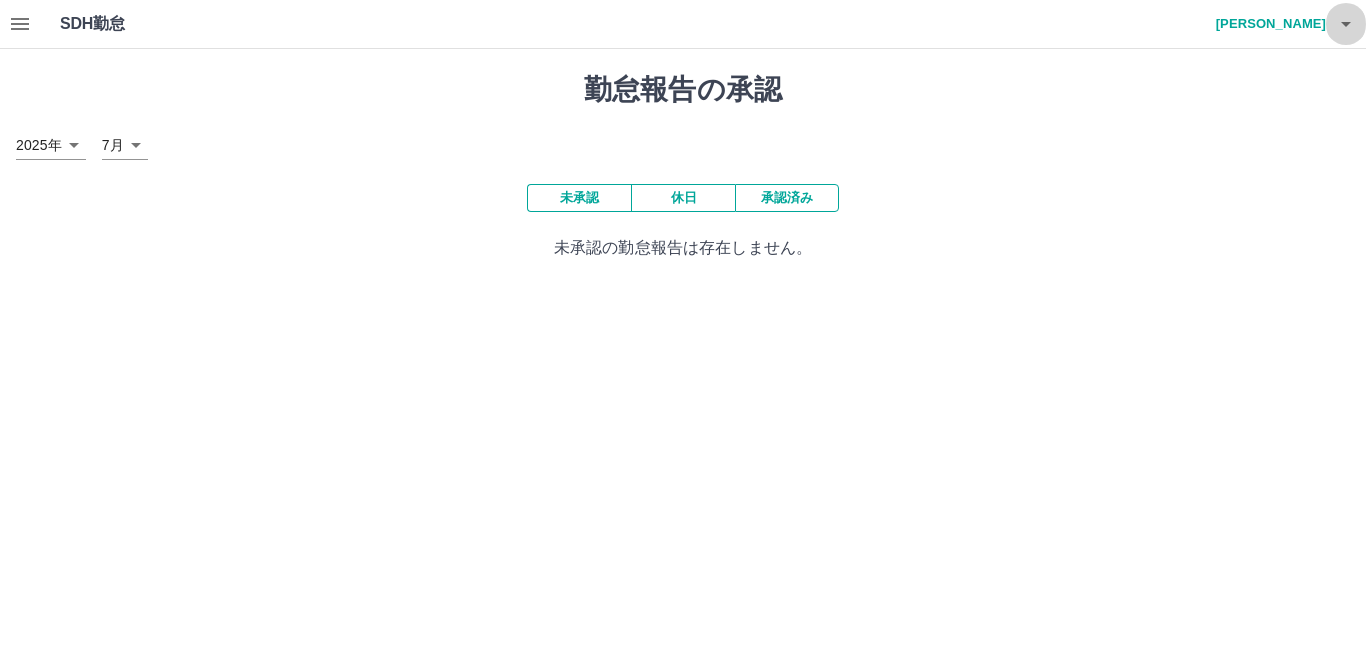 click 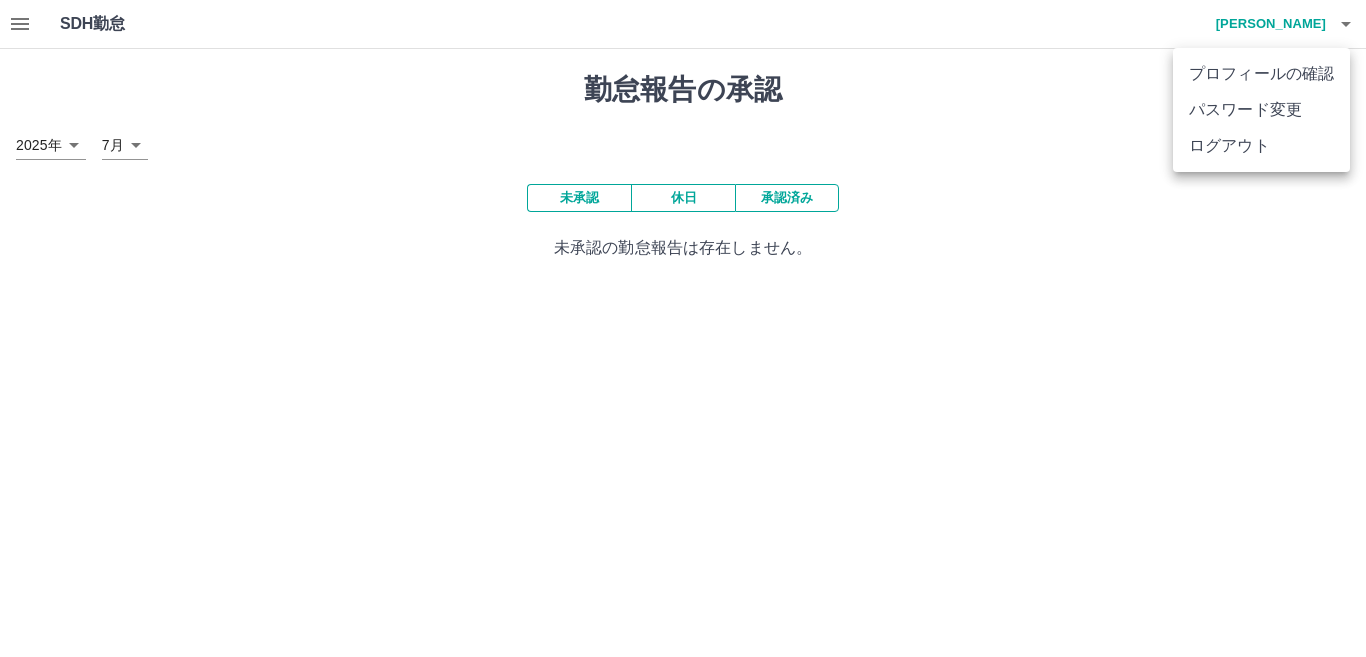 click on "ログアウト" at bounding box center [1261, 146] 